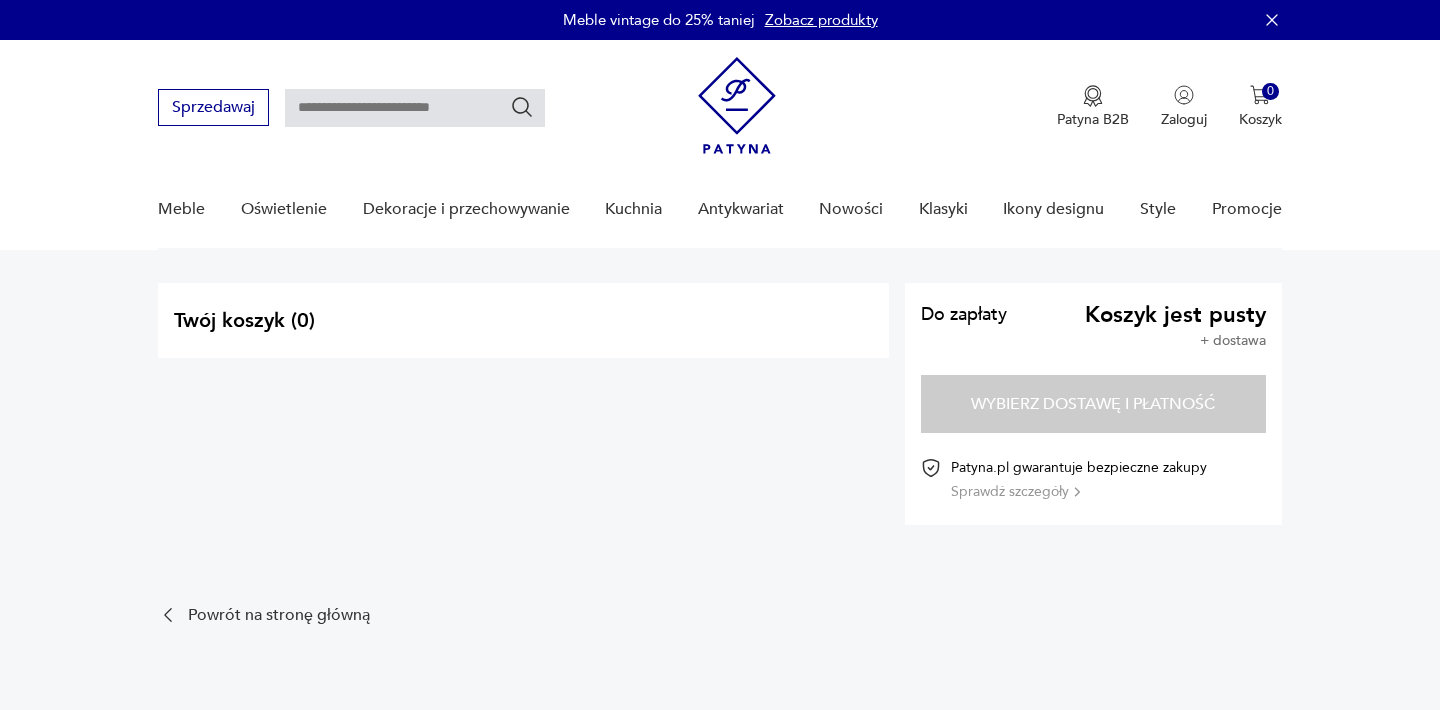 scroll, scrollTop: 0, scrollLeft: 0, axis: both 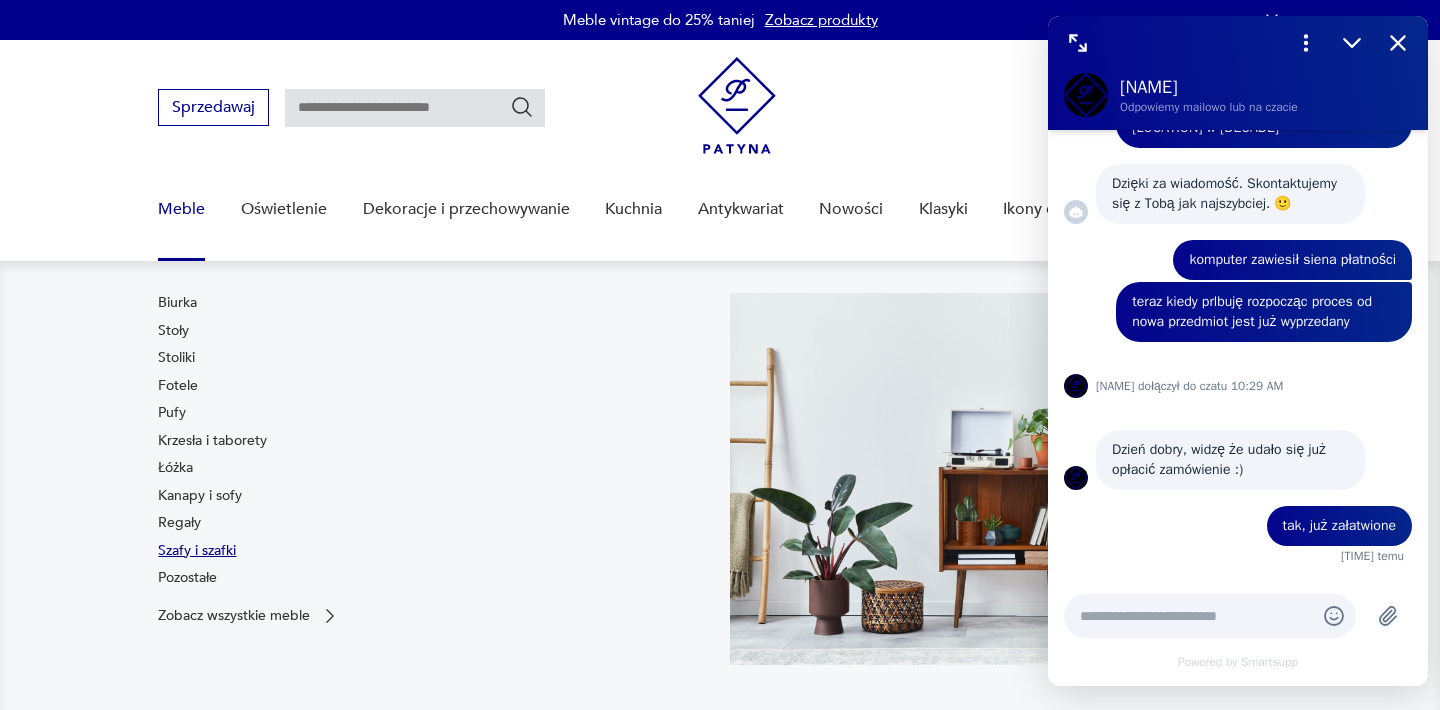 click on "Szafy i szafki" at bounding box center [197, 551] 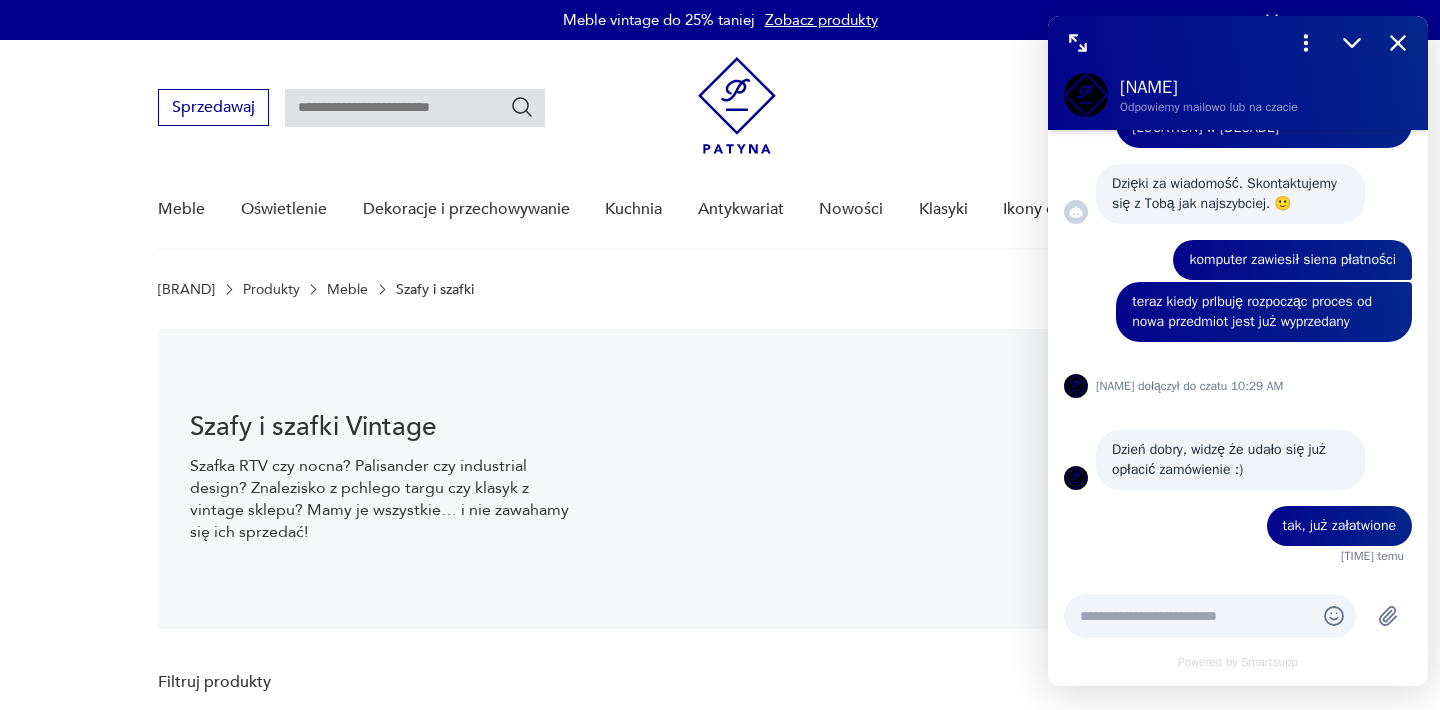 scroll, scrollTop: 29, scrollLeft: 0, axis: vertical 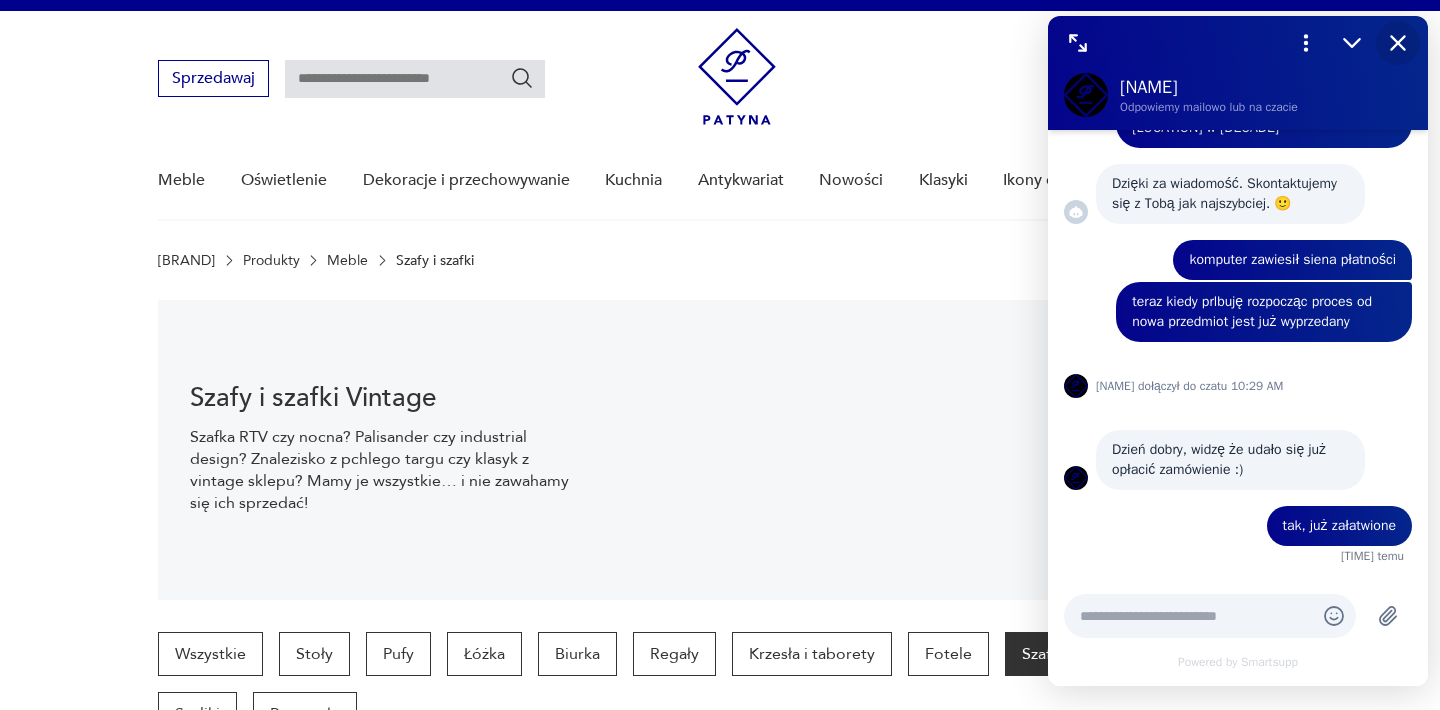 click 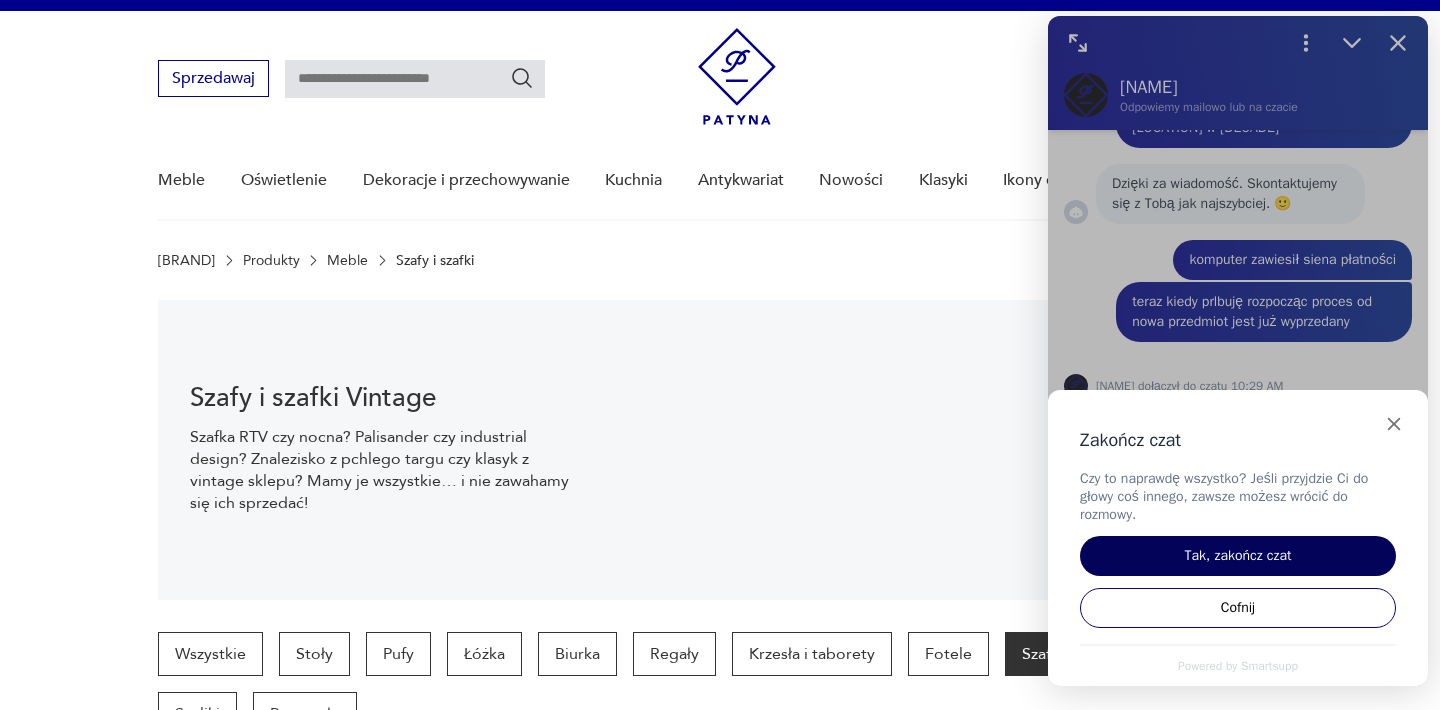 click on "Tak, zakończ czat" at bounding box center (1238, 556) 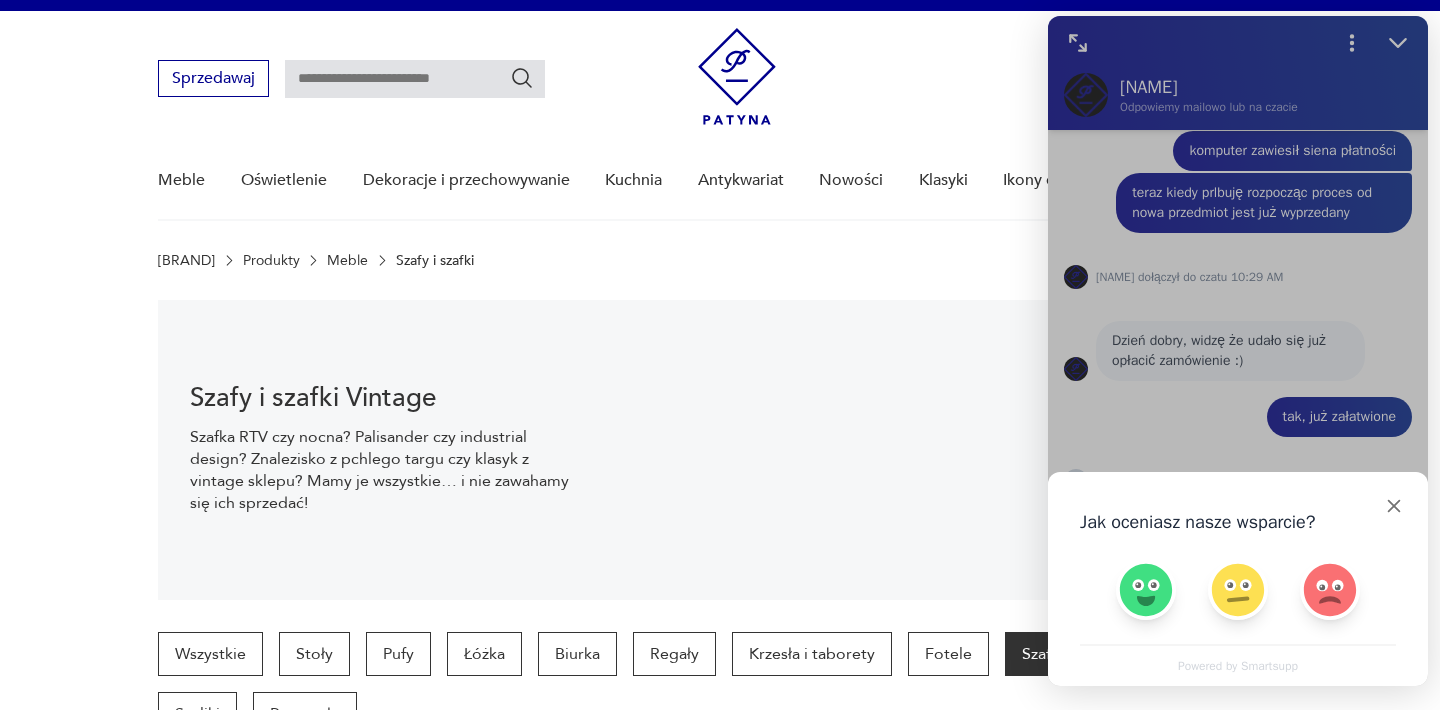 scroll, scrollTop: 226, scrollLeft: 0, axis: vertical 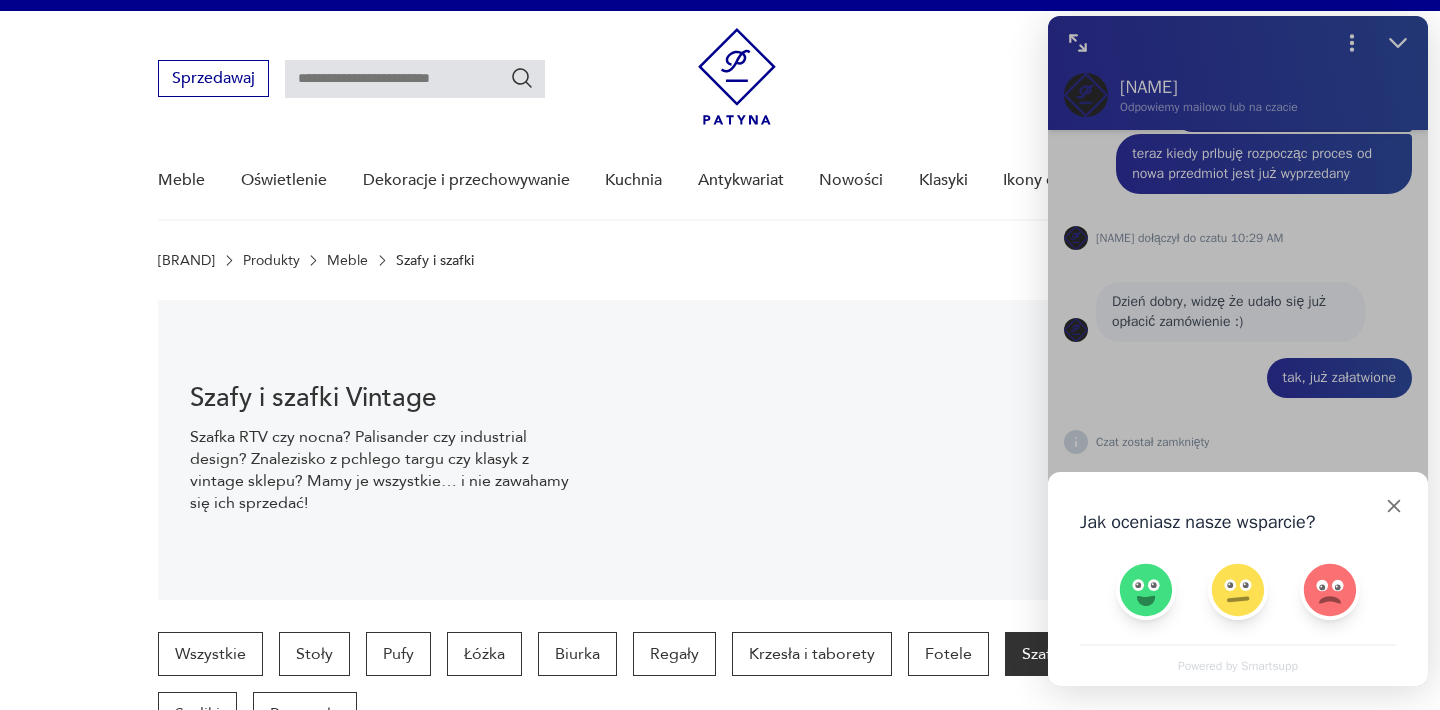 type 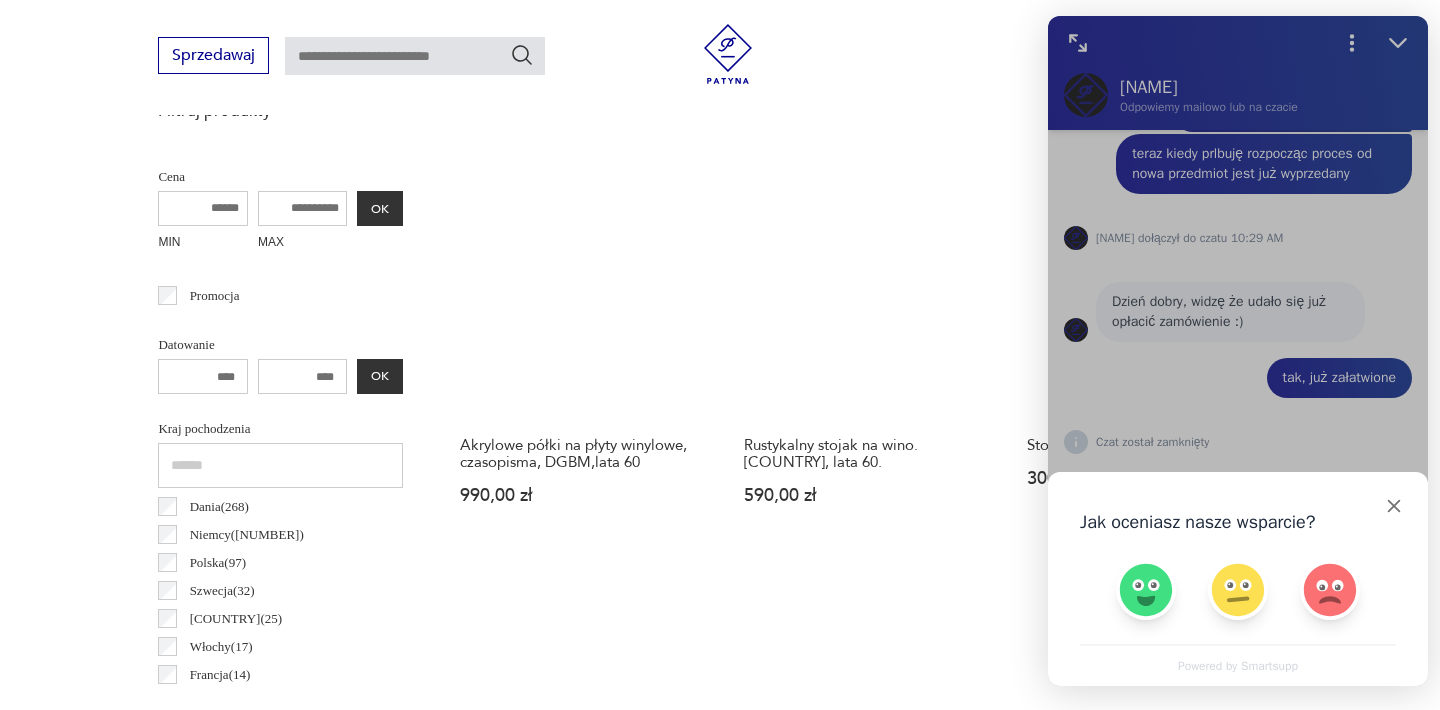 scroll, scrollTop: 749, scrollLeft: 0, axis: vertical 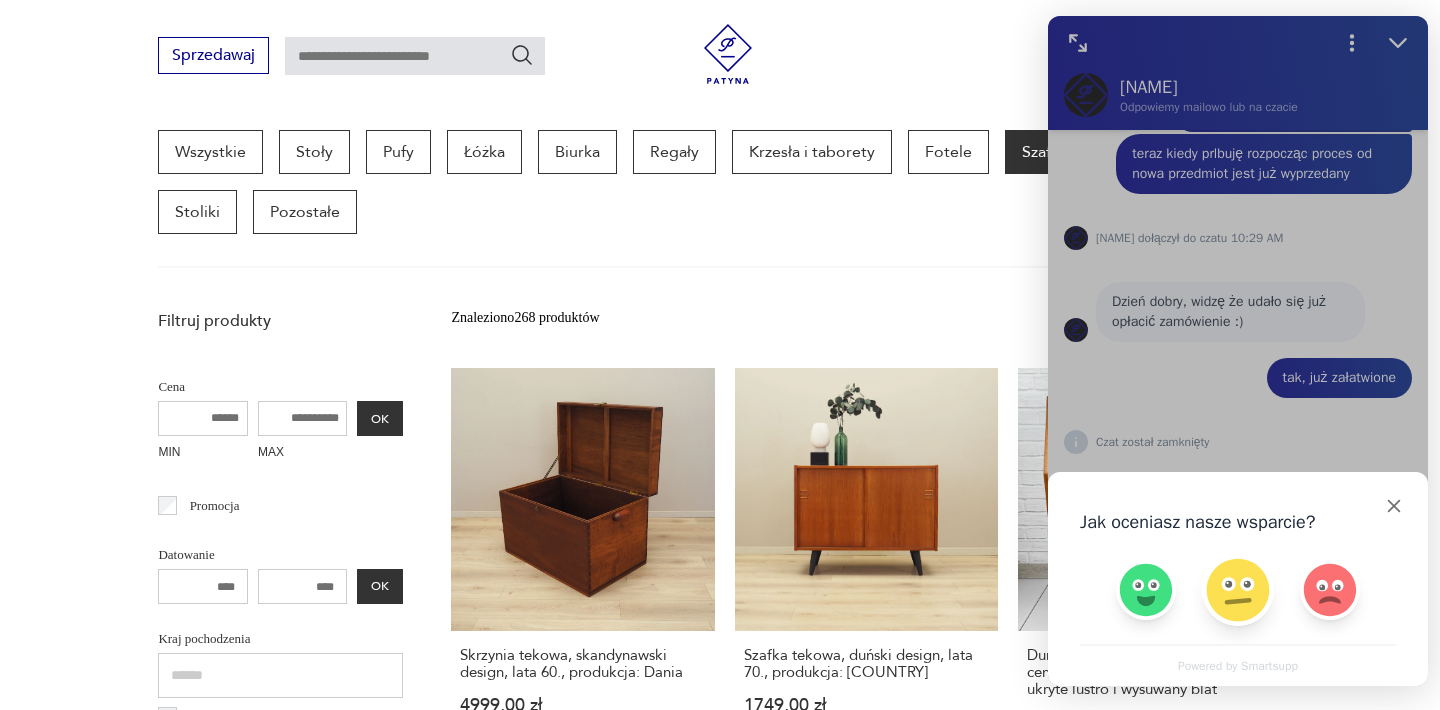 click at bounding box center [1238, 590] 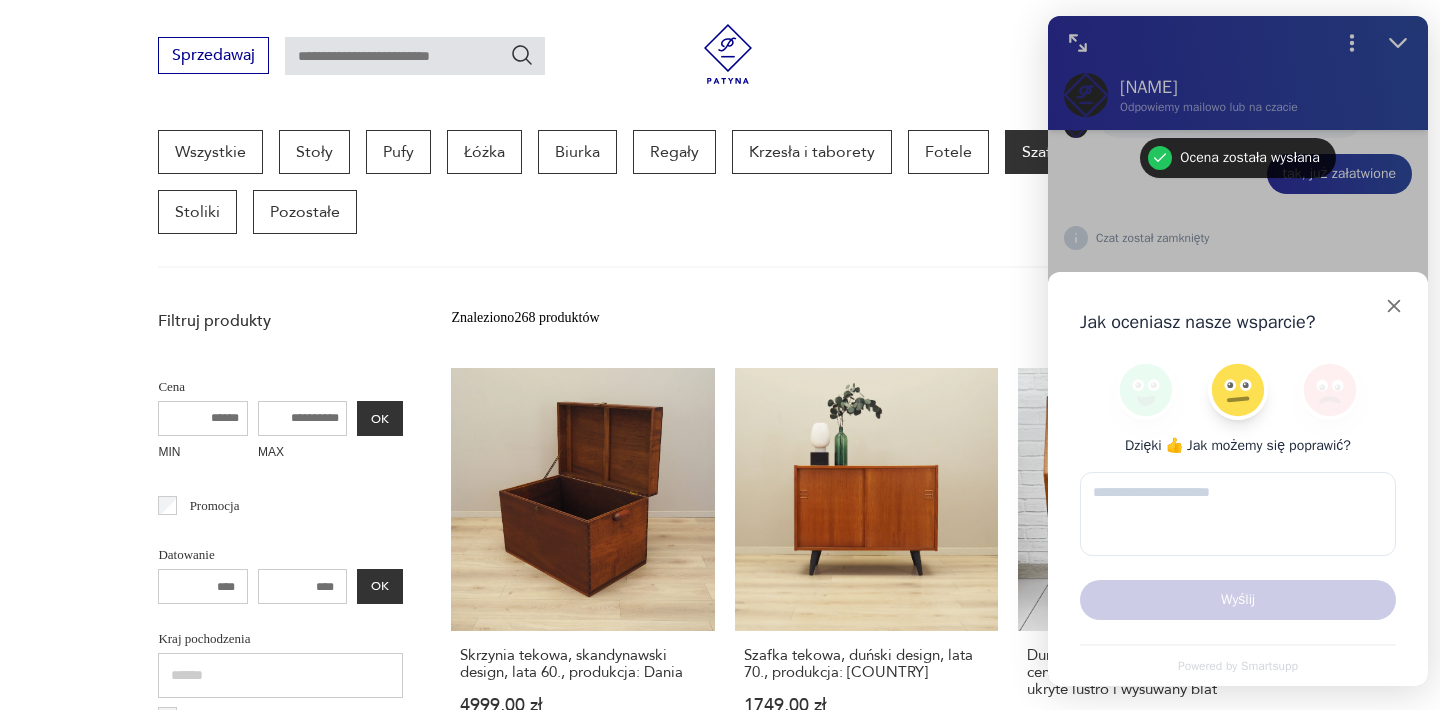 scroll, scrollTop: 490, scrollLeft: 0, axis: vertical 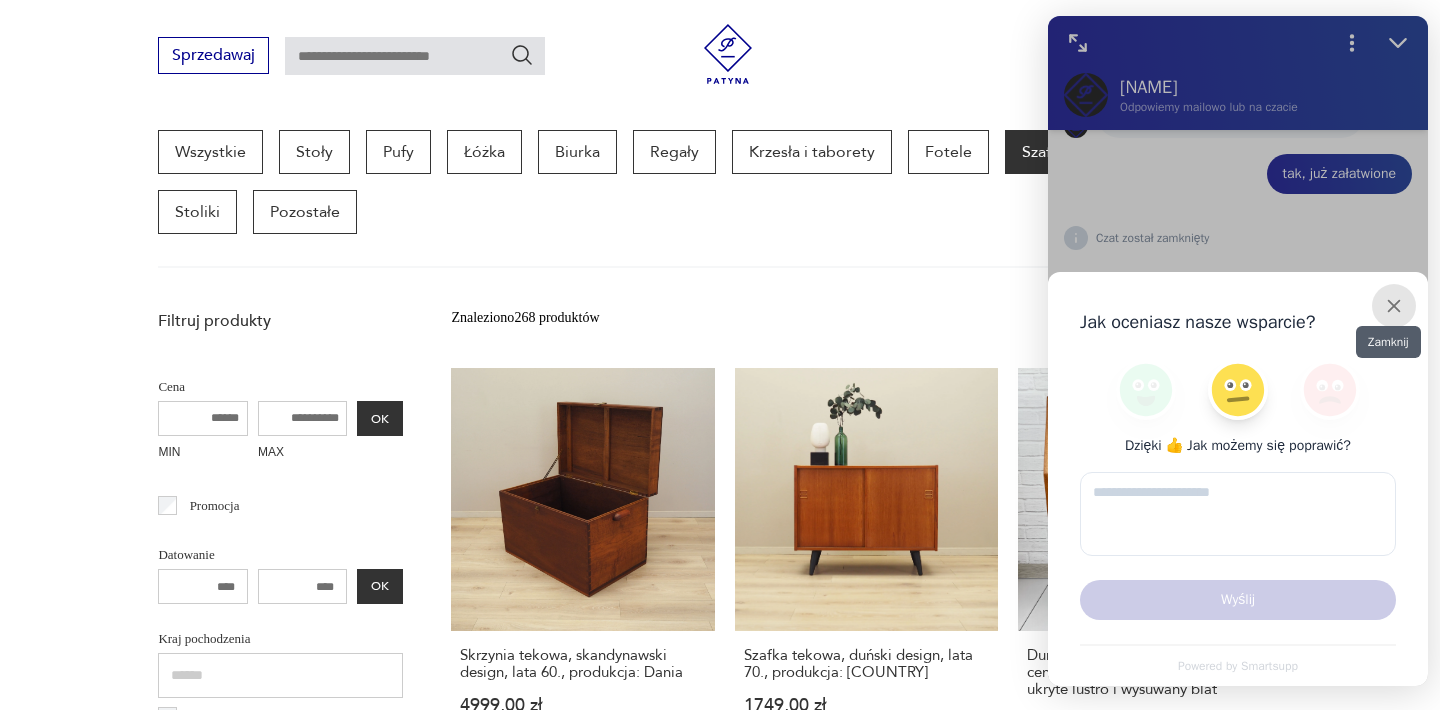 click 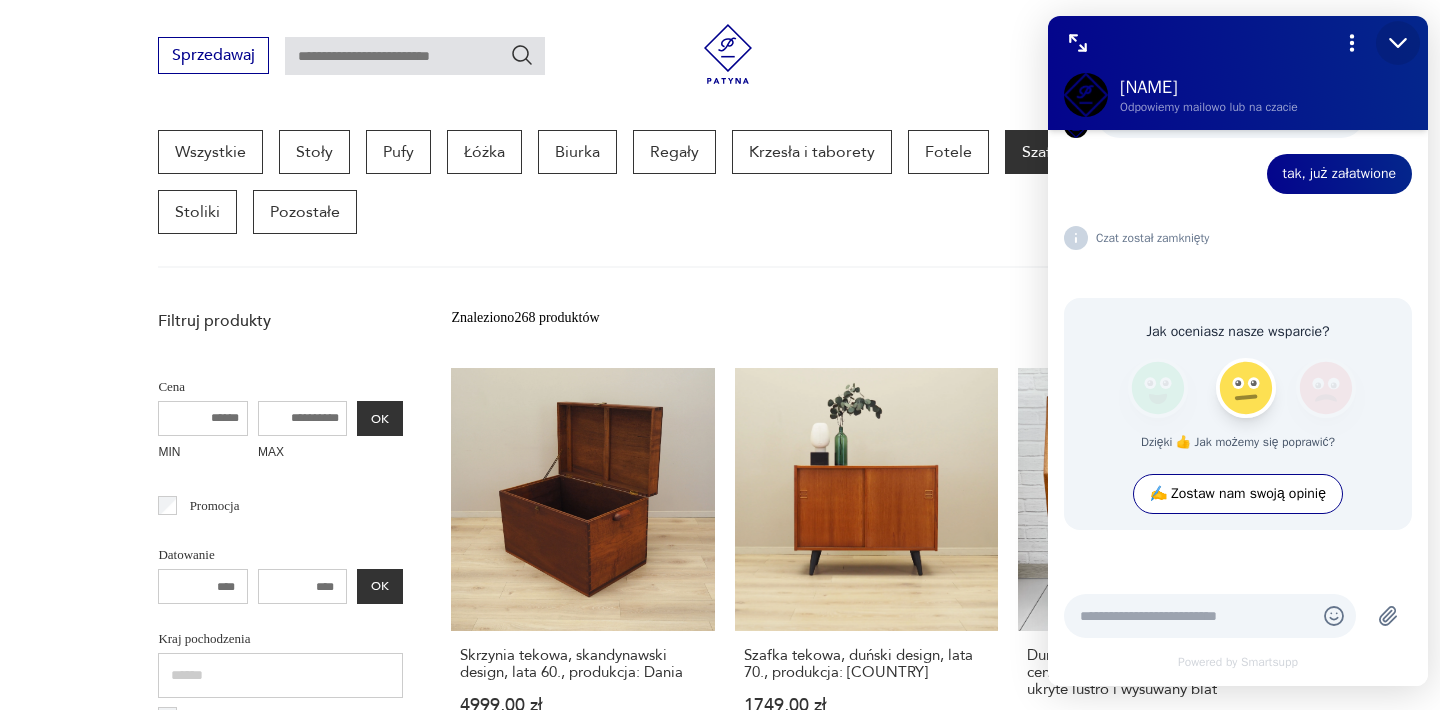 click 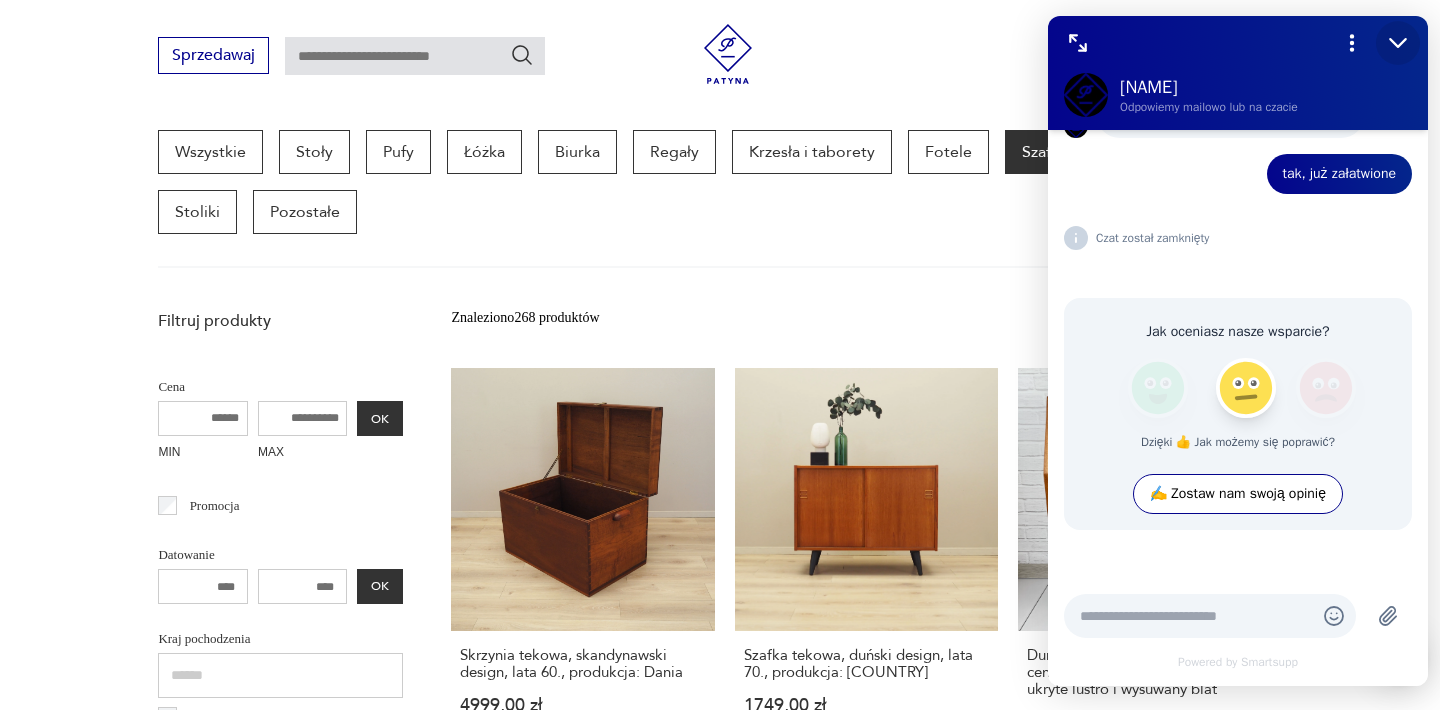 scroll, scrollTop: 0, scrollLeft: 0, axis: both 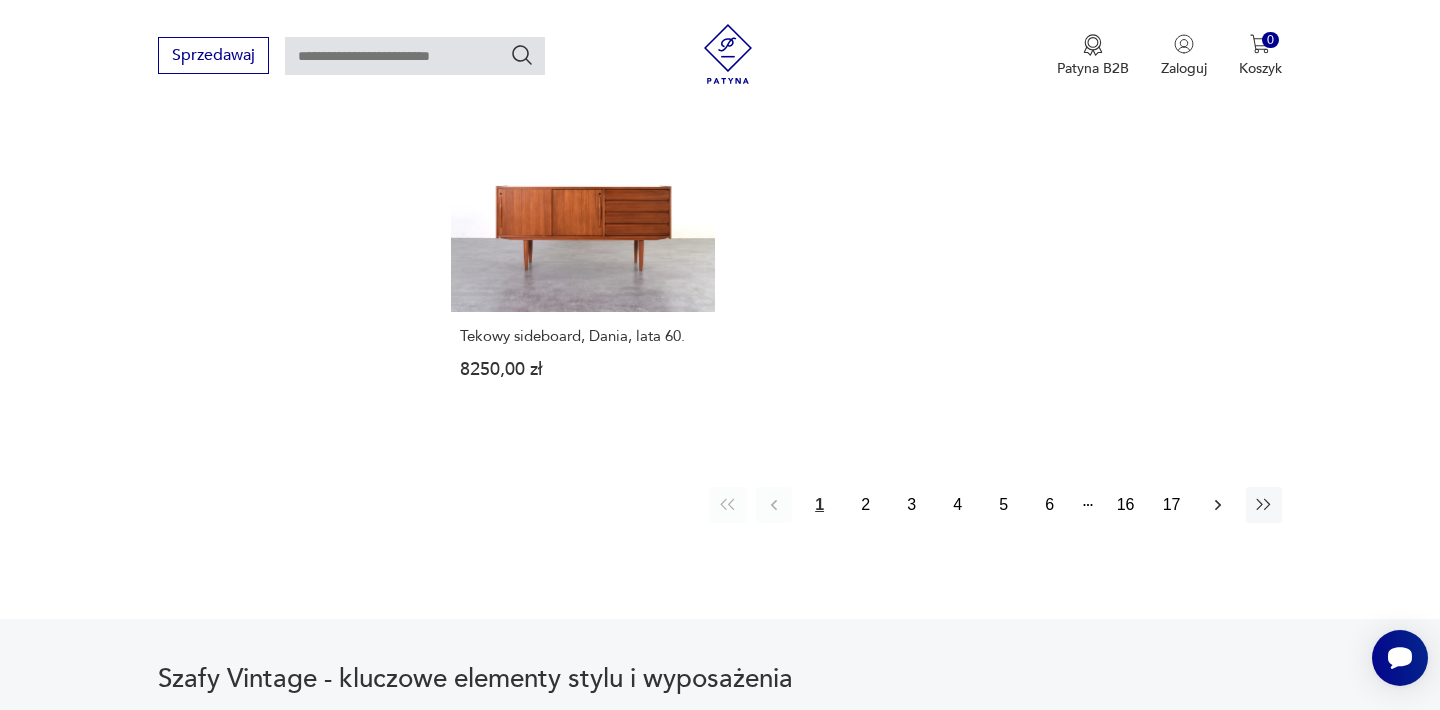 click 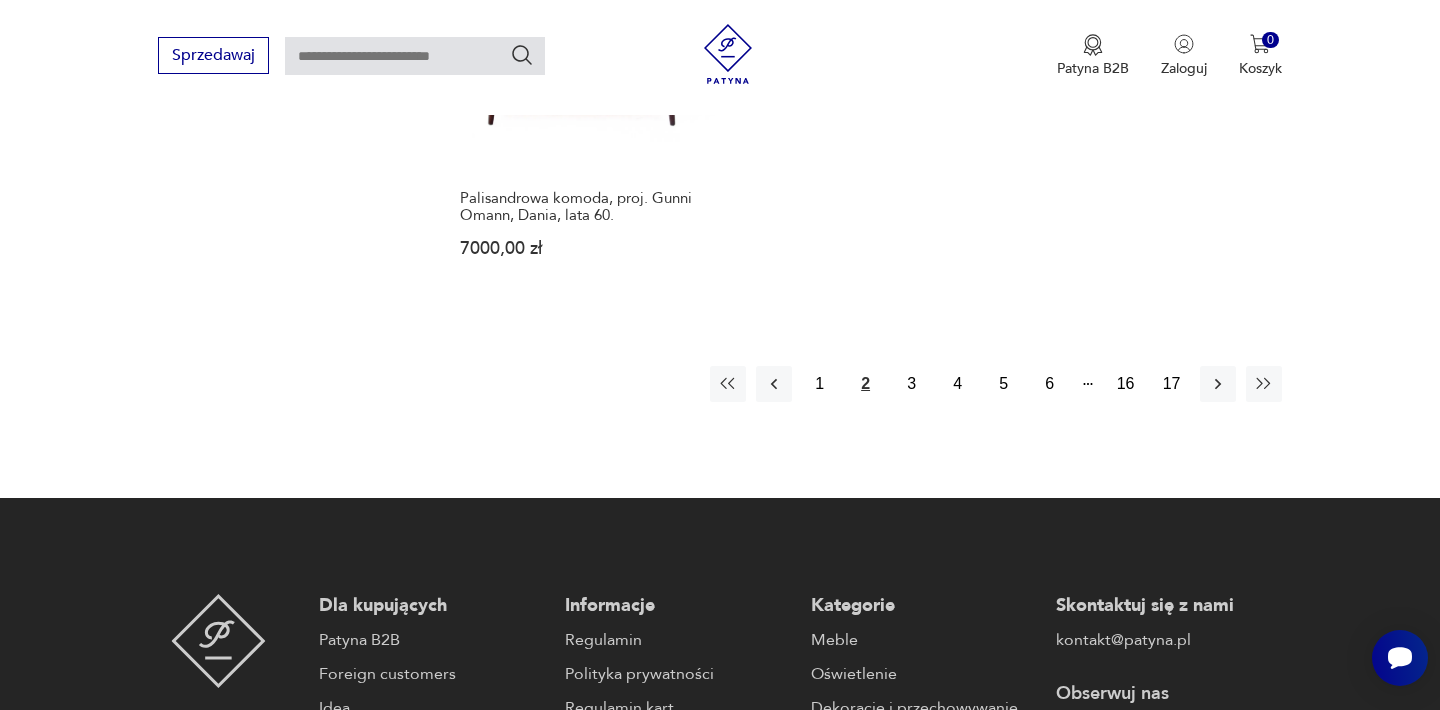 scroll, scrollTop: 3131, scrollLeft: 0, axis: vertical 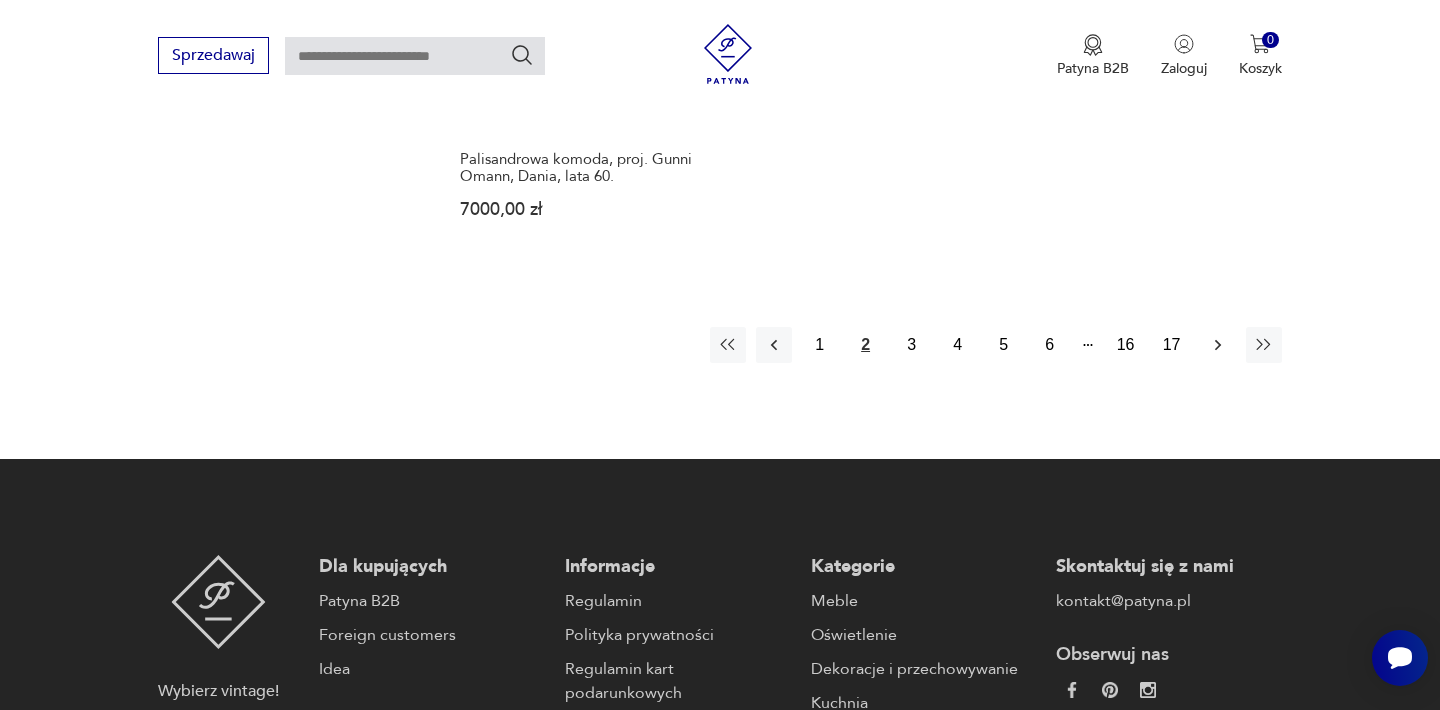 click 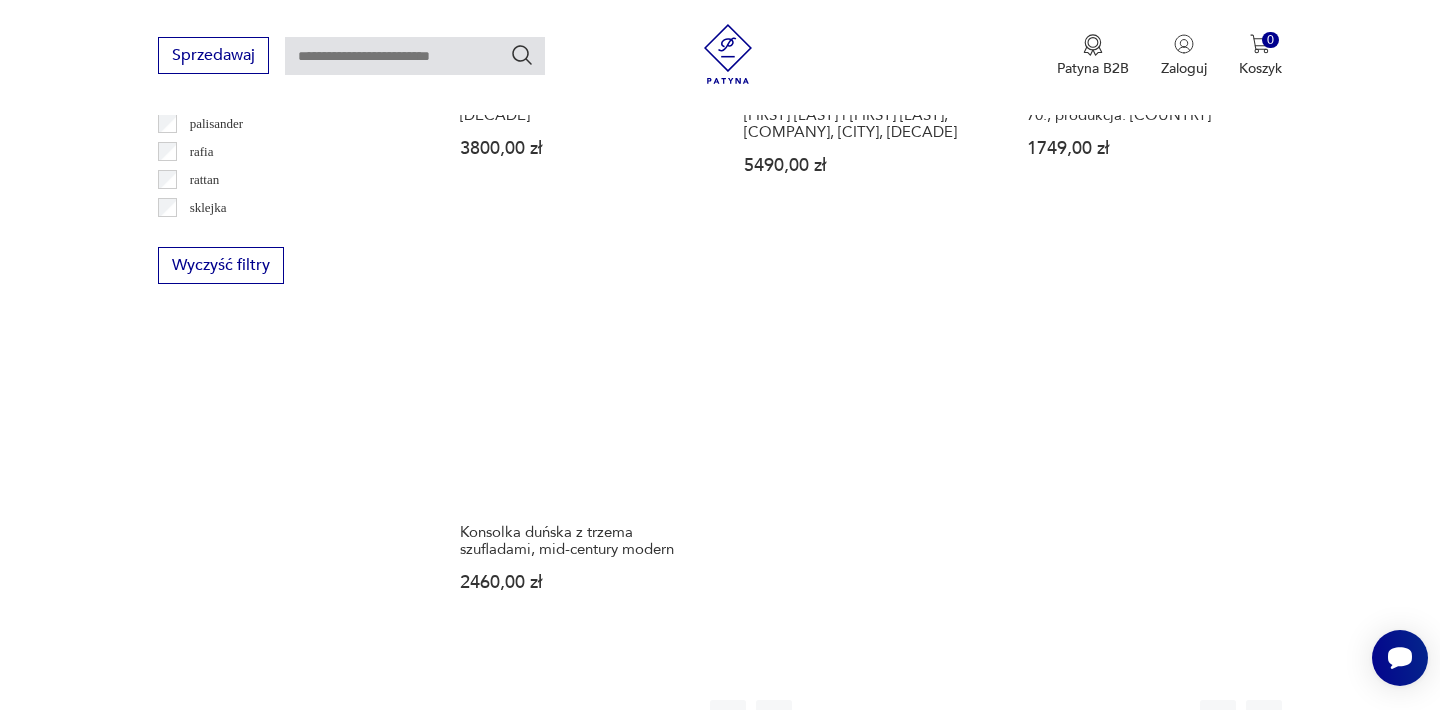 scroll, scrollTop: 2811, scrollLeft: 0, axis: vertical 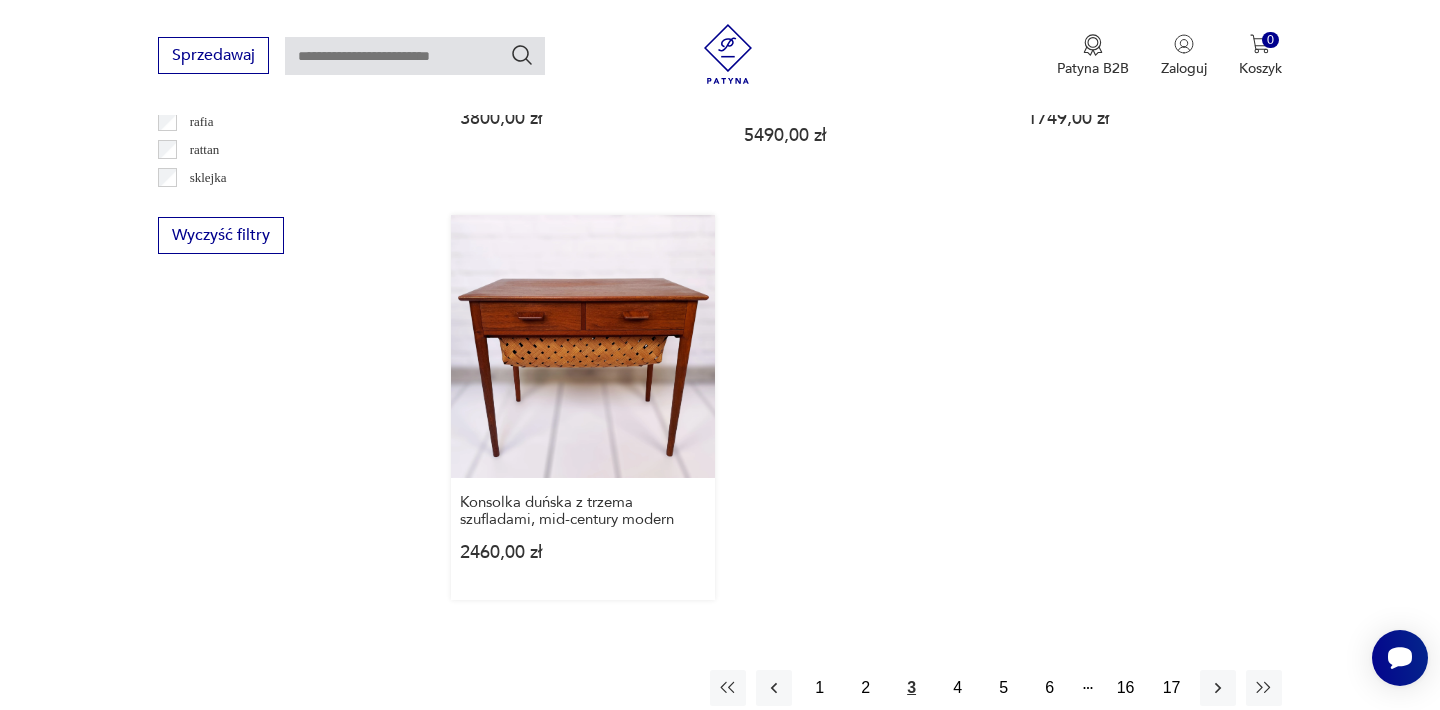 click on "Konsolka duńska z trzema szufladami, mid-century modern [PRICE]" at bounding box center (582, 407) 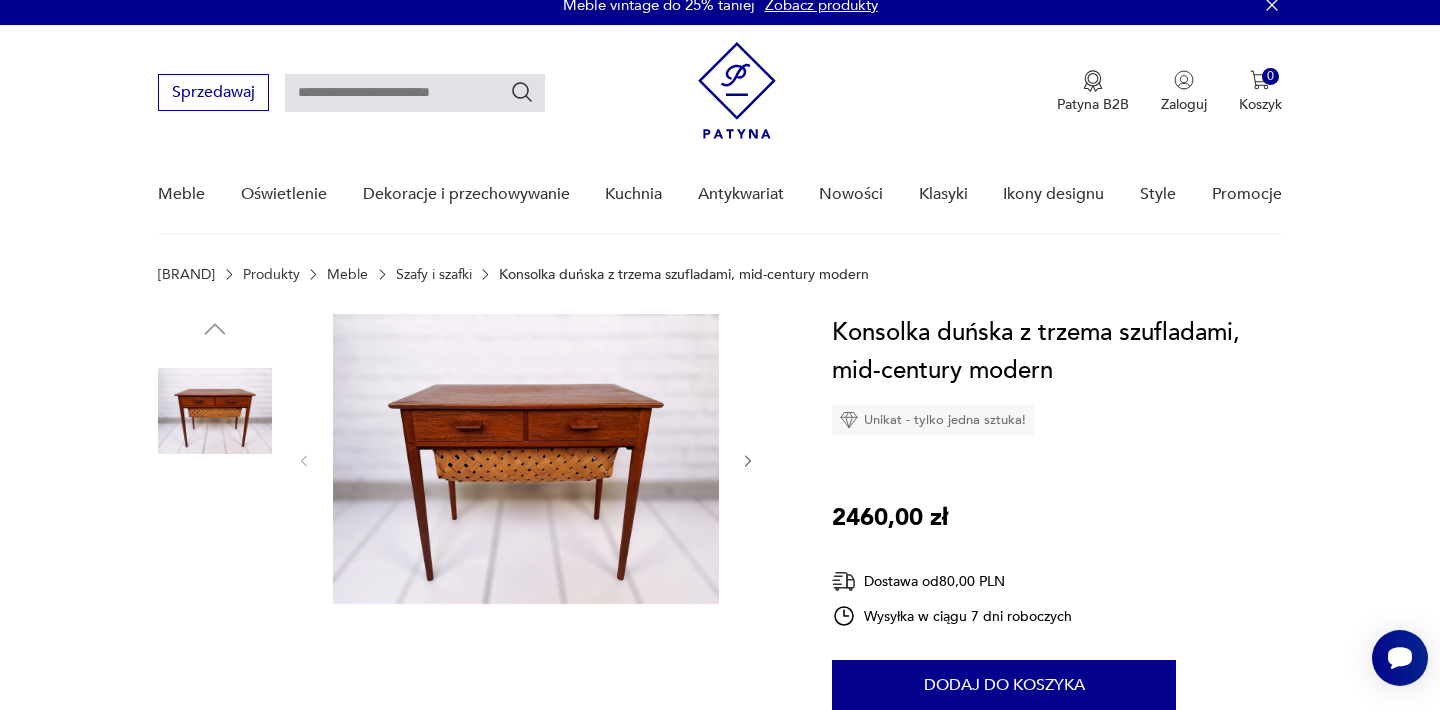 scroll, scrollTop: 0, scrollLeft: 0, axis: both 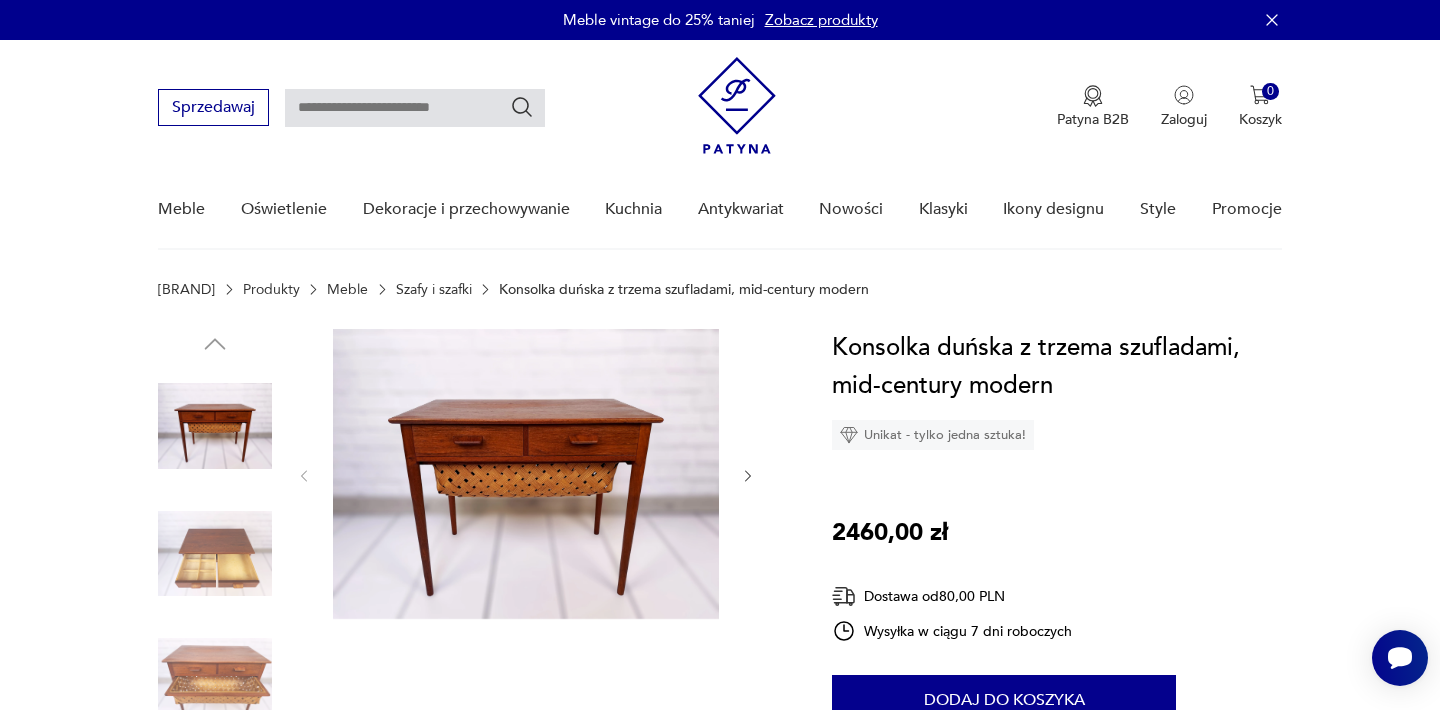 click on "Opis produktu Ta piękna konsola z [DECADE] to oryginalny mebel importowany bezpośrednio z [CITY], prezentujący autentyczny design z połowy wieku. Została profesjonalnie odrestaurowana i pokryta warstwą ochronną, aby zapewnić jej długowieczność i zachować wspaniałe wykończenie. Mebel posiada dwie mniejsze szuflady, w tym jedną z przegrodą, a także jedną dużą, przestronną szufladę na dole, idealną do przechowywania większych przedmiotów.
Dzięki eleganckiemu designowi z drewna tekowego i funkcjonalnemu przechowywaniu, ta konsola jest nie tylko funkcjonalnym elementem do przedpokoju lub salonu, ale także prawdziwą reprezentacją klasycznego skandynawskiego rzemiosła.
Wymiary:
Wymiary całkowite: Głębokość 39,5 cm, Szerokość 63 cm, Wysokość 53 cm
Małe szuflady (wnętrze): Szerokość 24,5 cm, Głębokość 30 cm, Wysokość 6,5 cm
Duża szuflada: Szerokość 40 cm, Głębokość 25 cm, Wysokość 14 cm Rozwiń więcej Szczegóły produktu Stan:   odnowiony Wysokość :   53" at bounding box center (720, 995) 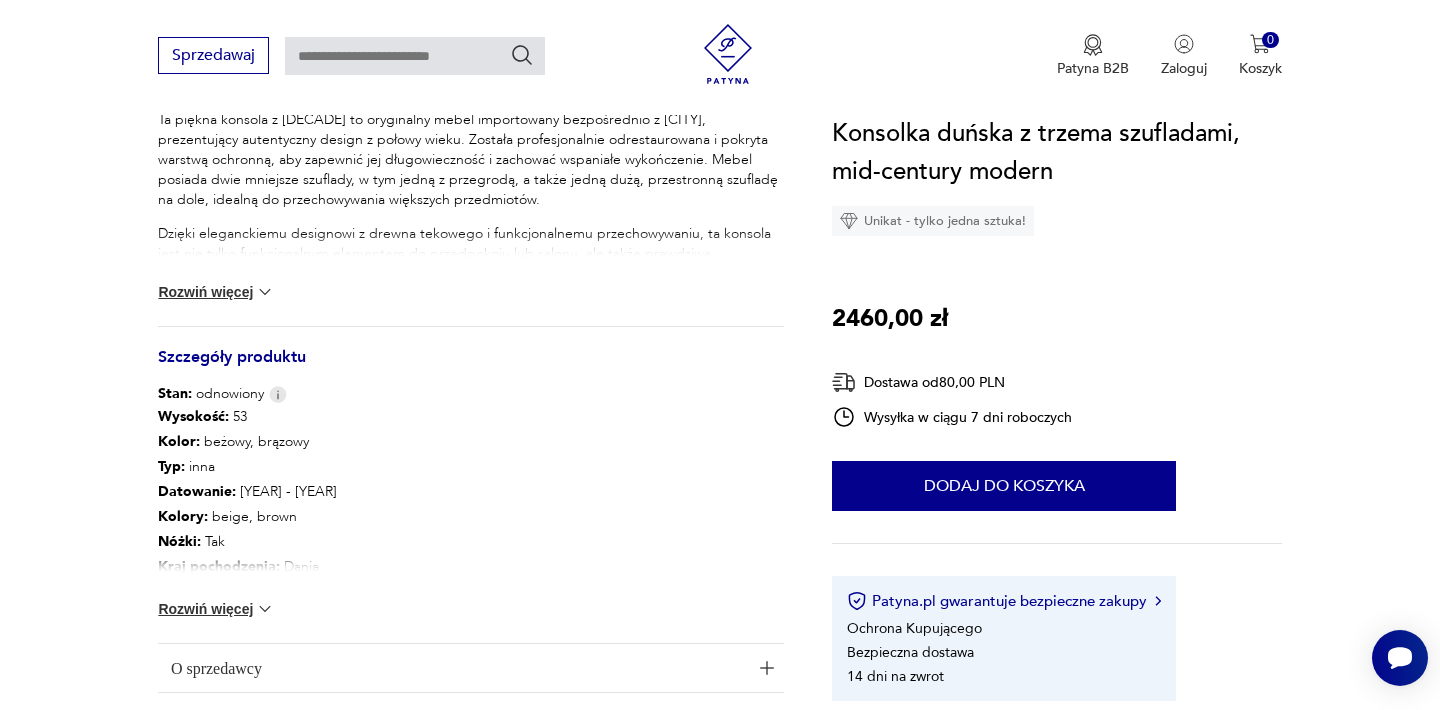 scroll, scrollTop: 880, scrollLeft: 0, axis: vertical 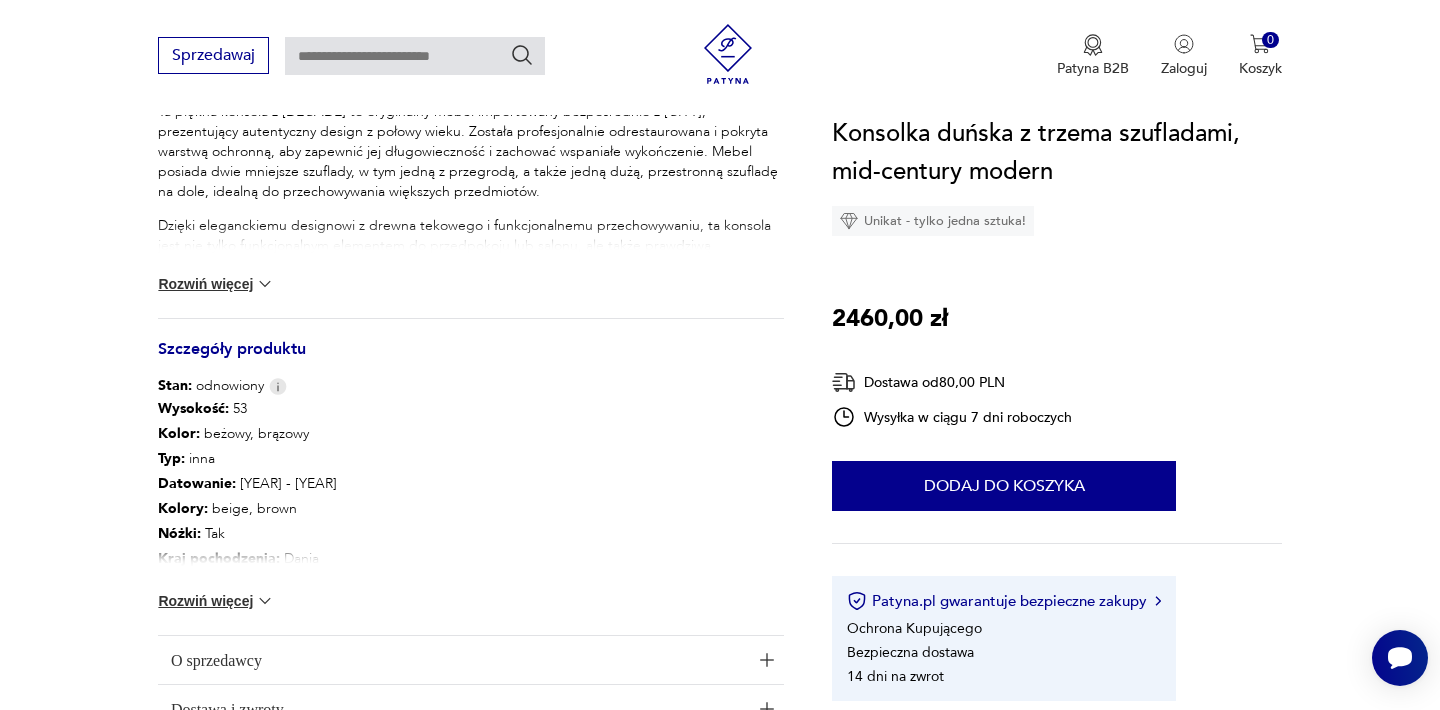 click on "Rozwiń więcej" at bounding box center (216, 601) 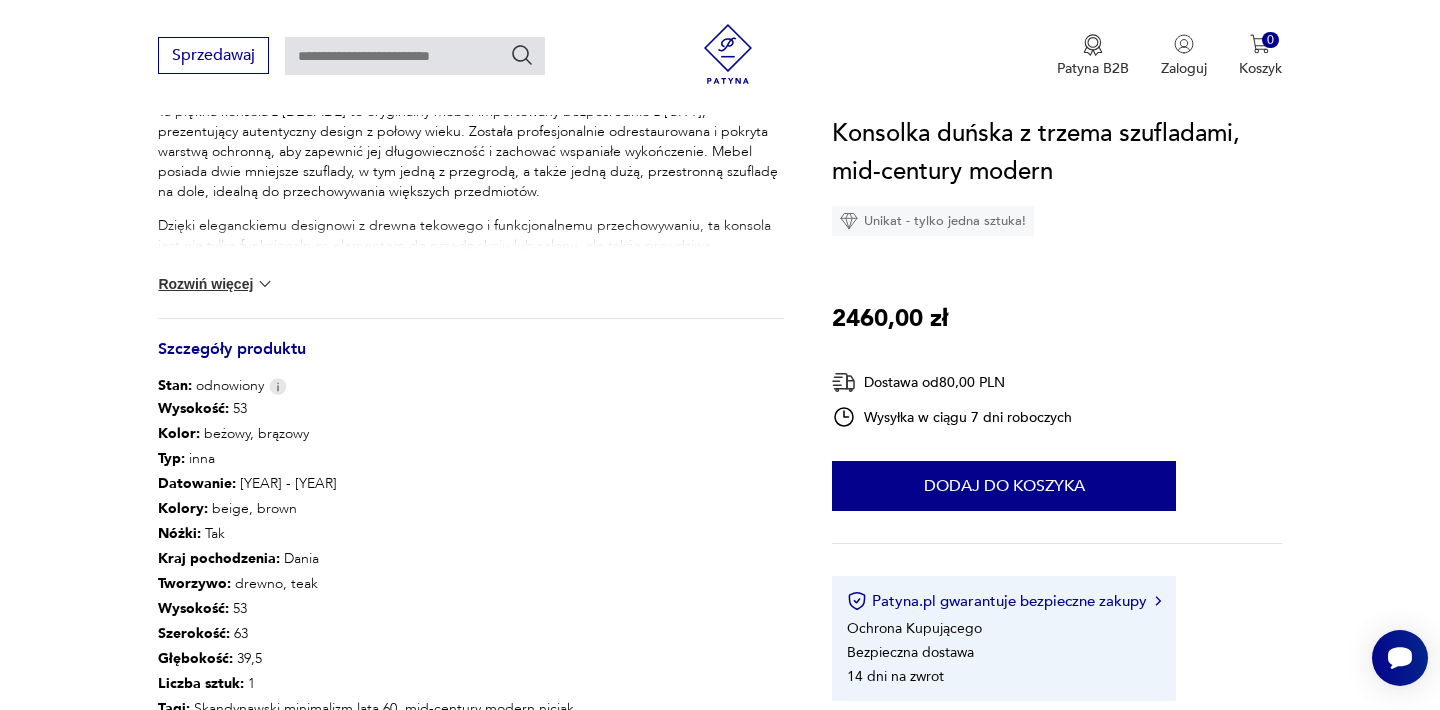 type 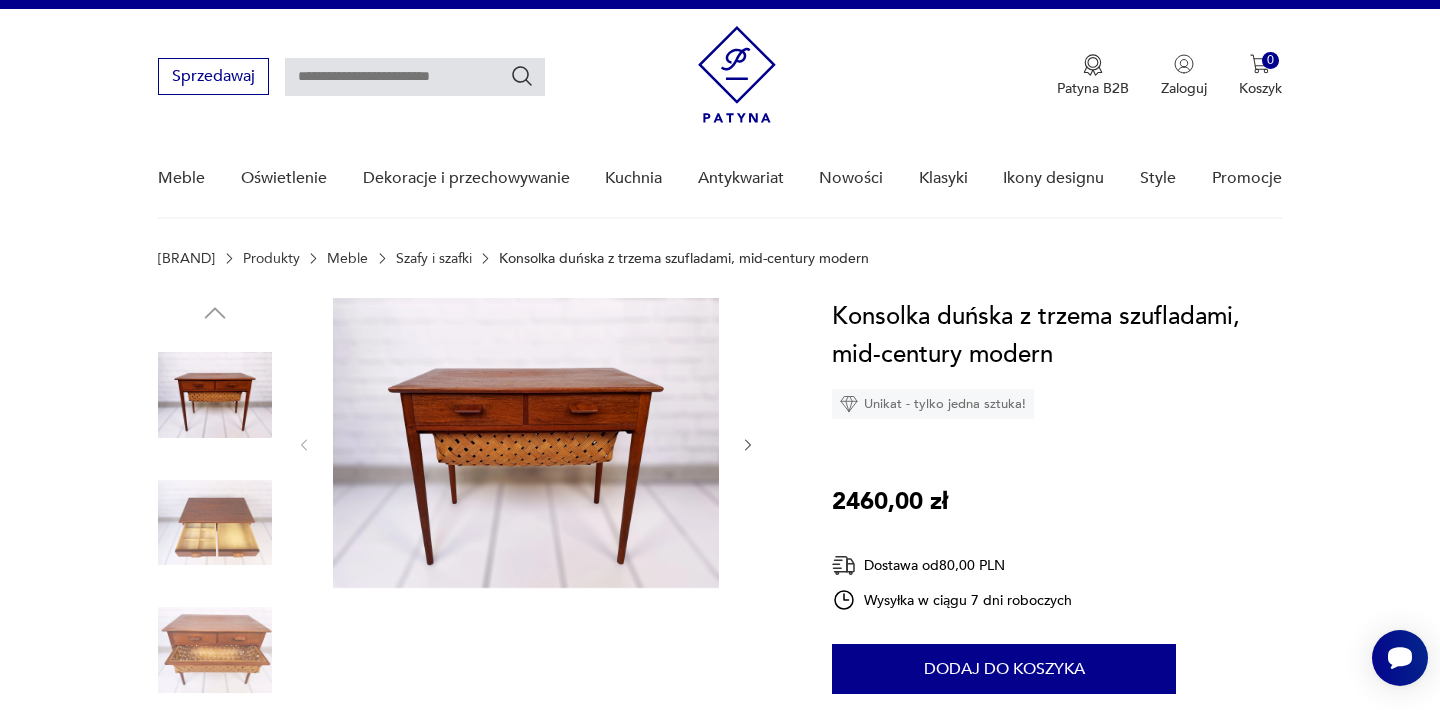 scroll, scrollTop: 0, scrollLeft: 0, axis: both 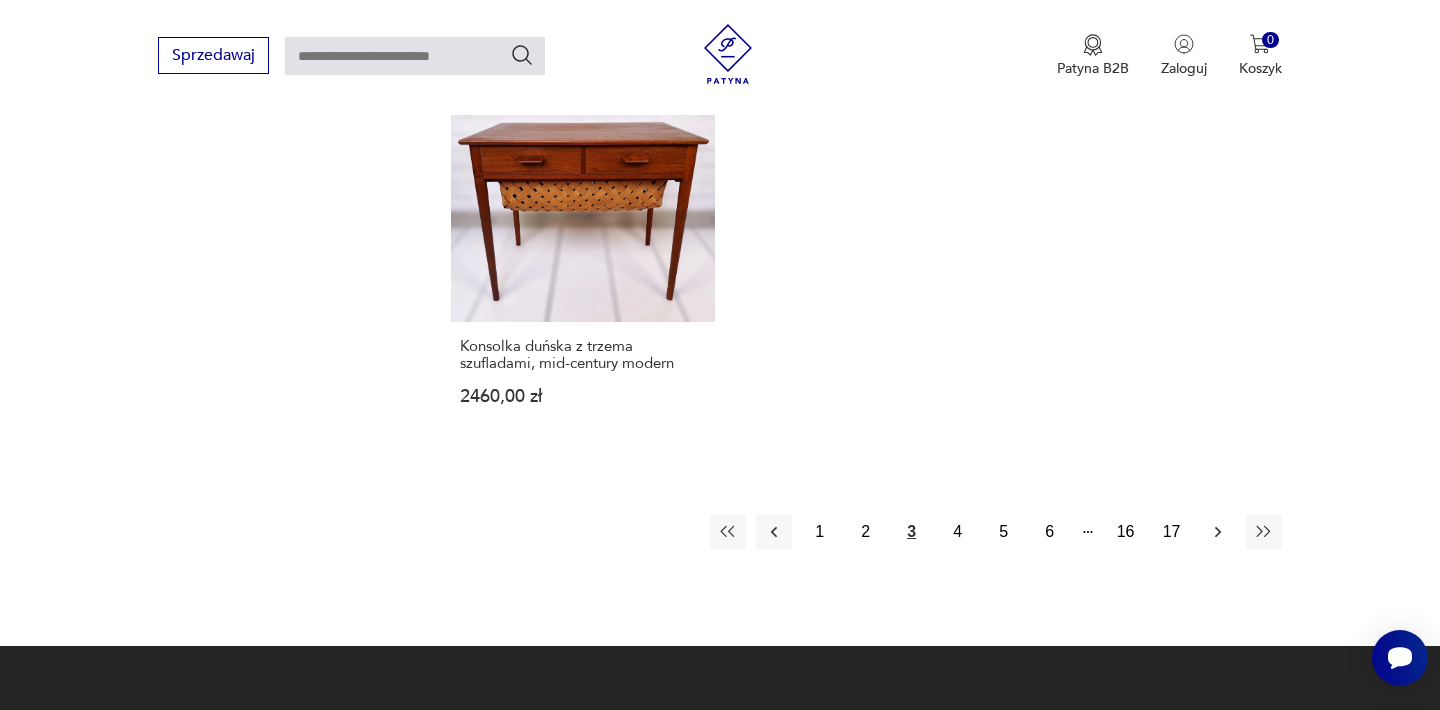 click 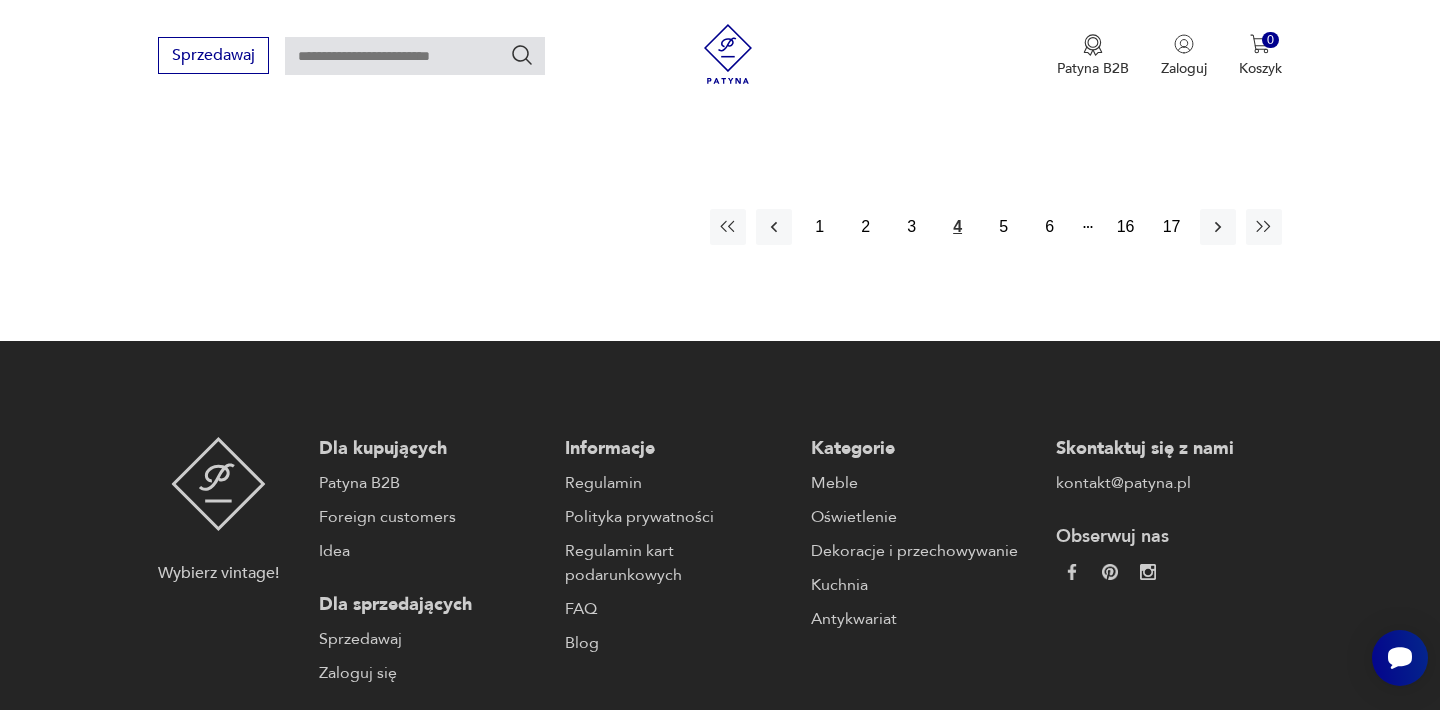 scroll, scrollTop: 3218, scrollLeft: 0, axis: vertical 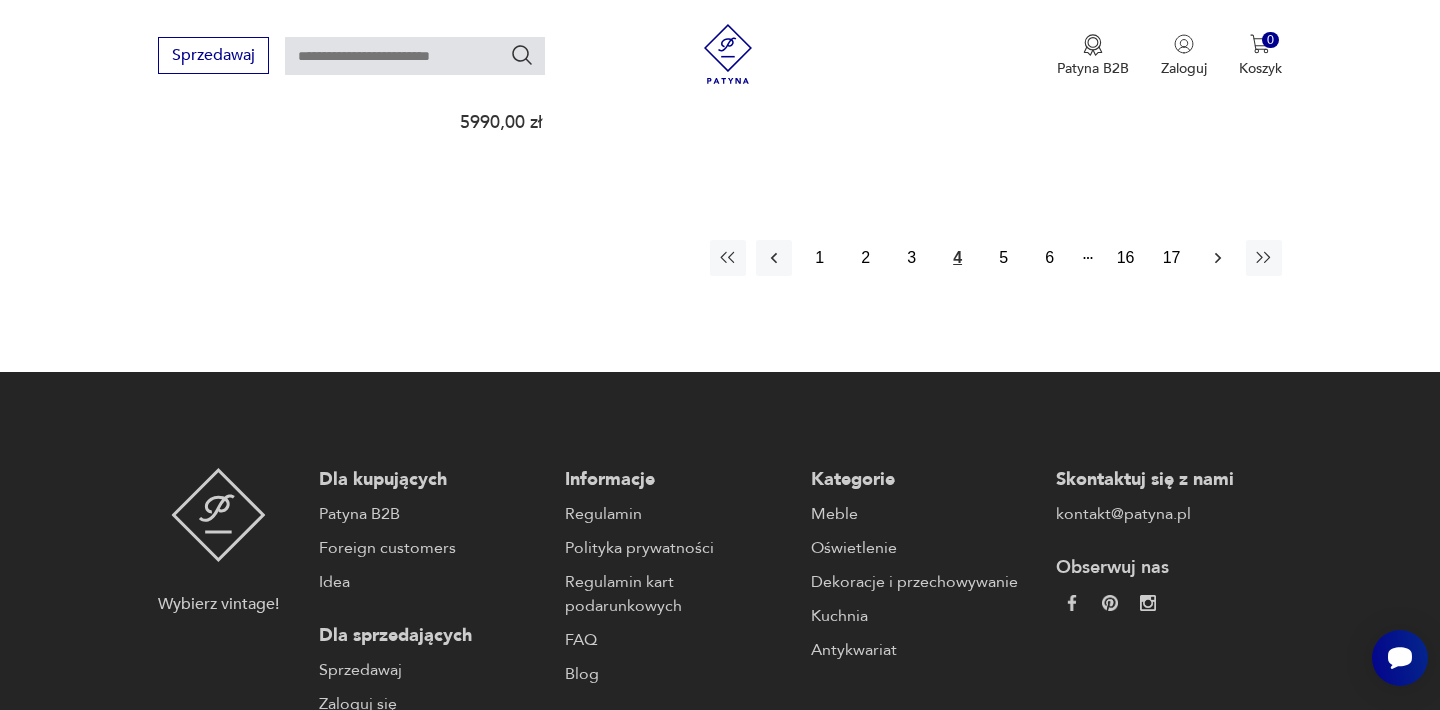 click 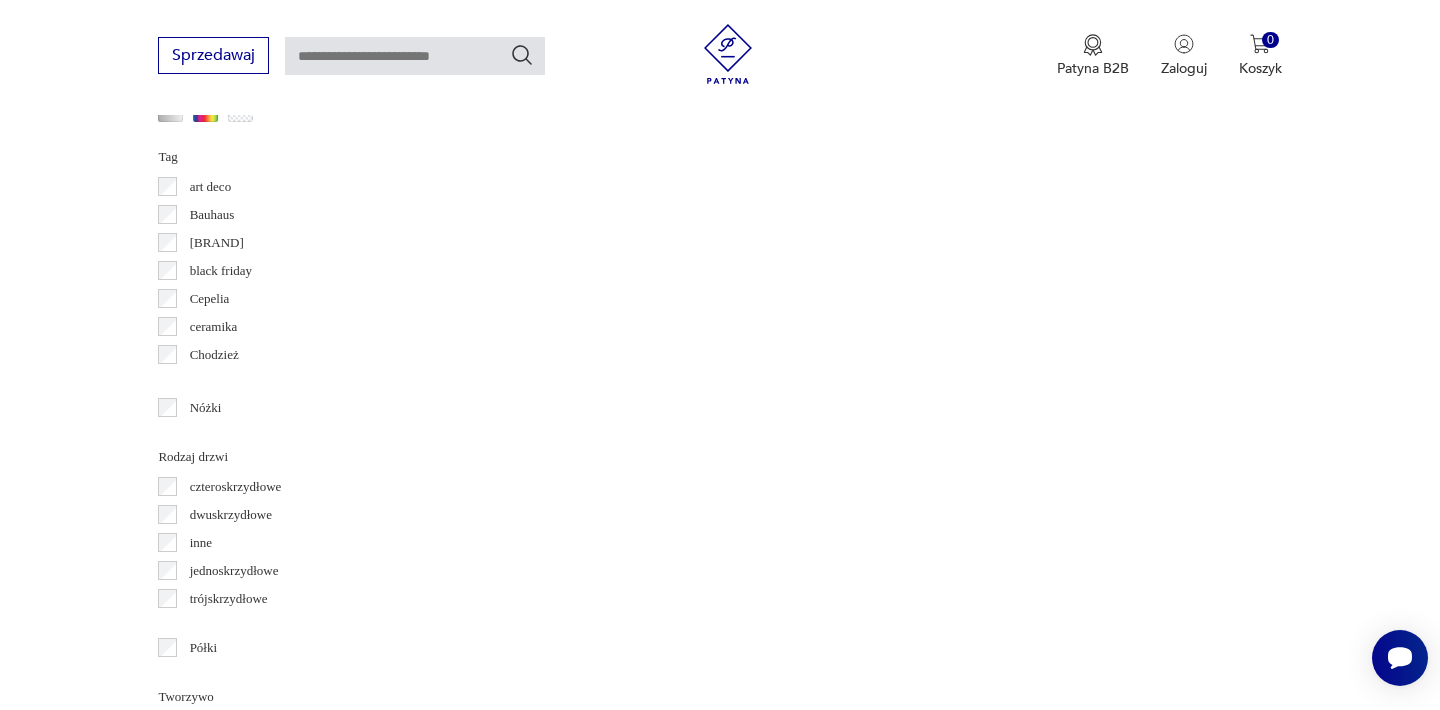 scroll, scrollTop: 531, scrollLeft: 0, axis: vertical 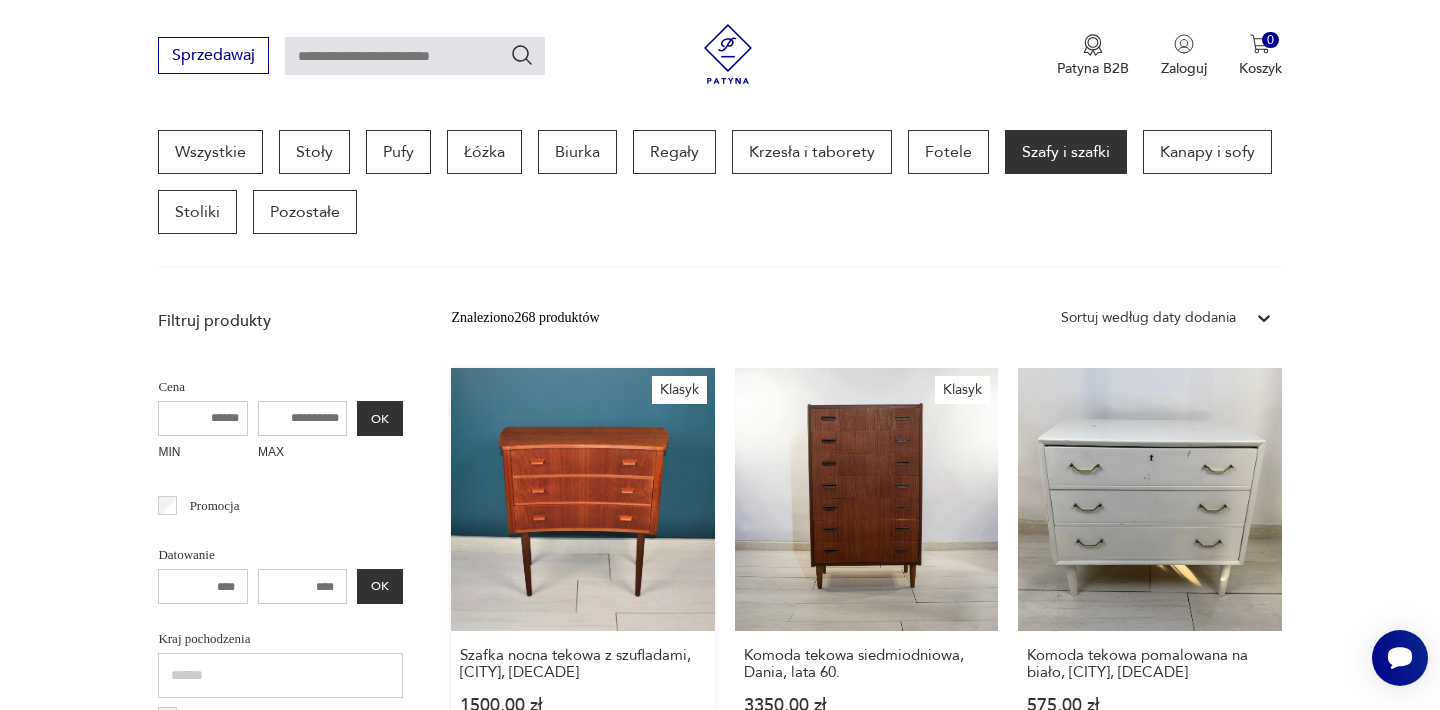 click on "Klasyk Szafka nocna tekowa z szufladami, [COUNTRY], lata 60. [PRICE]" at bounding box center [582, 560] 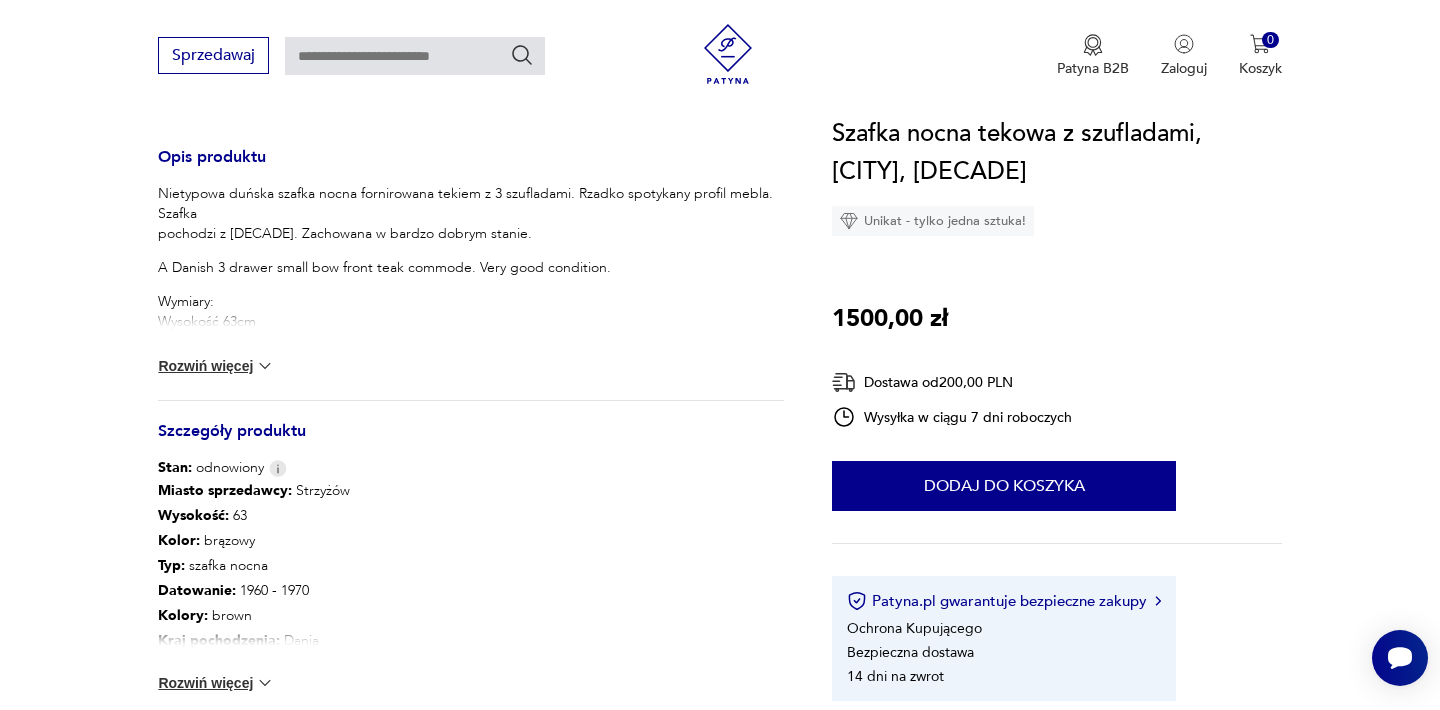 scroll, scrollTop: 800, scrollLeft: 0, axis: vertical 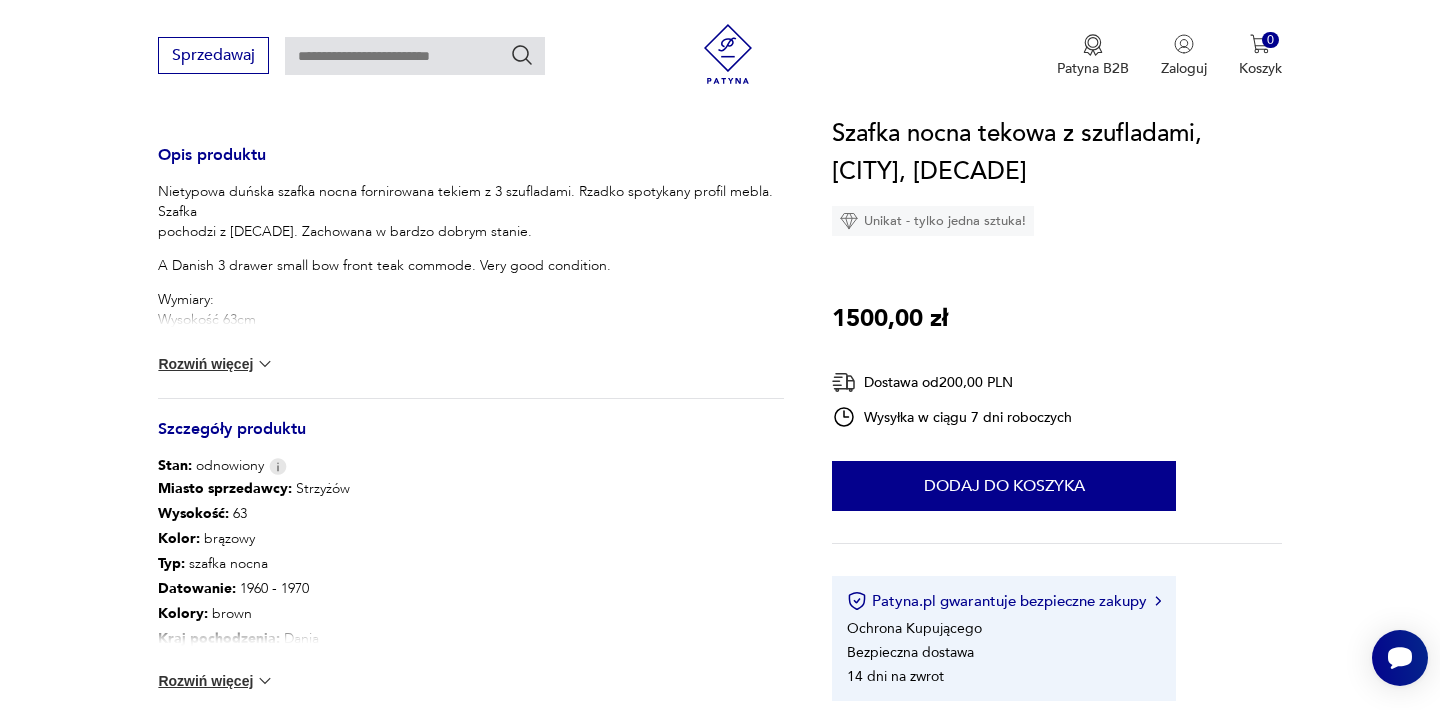 click on "Rozwiń więcej" at bounding box center (216, 681) 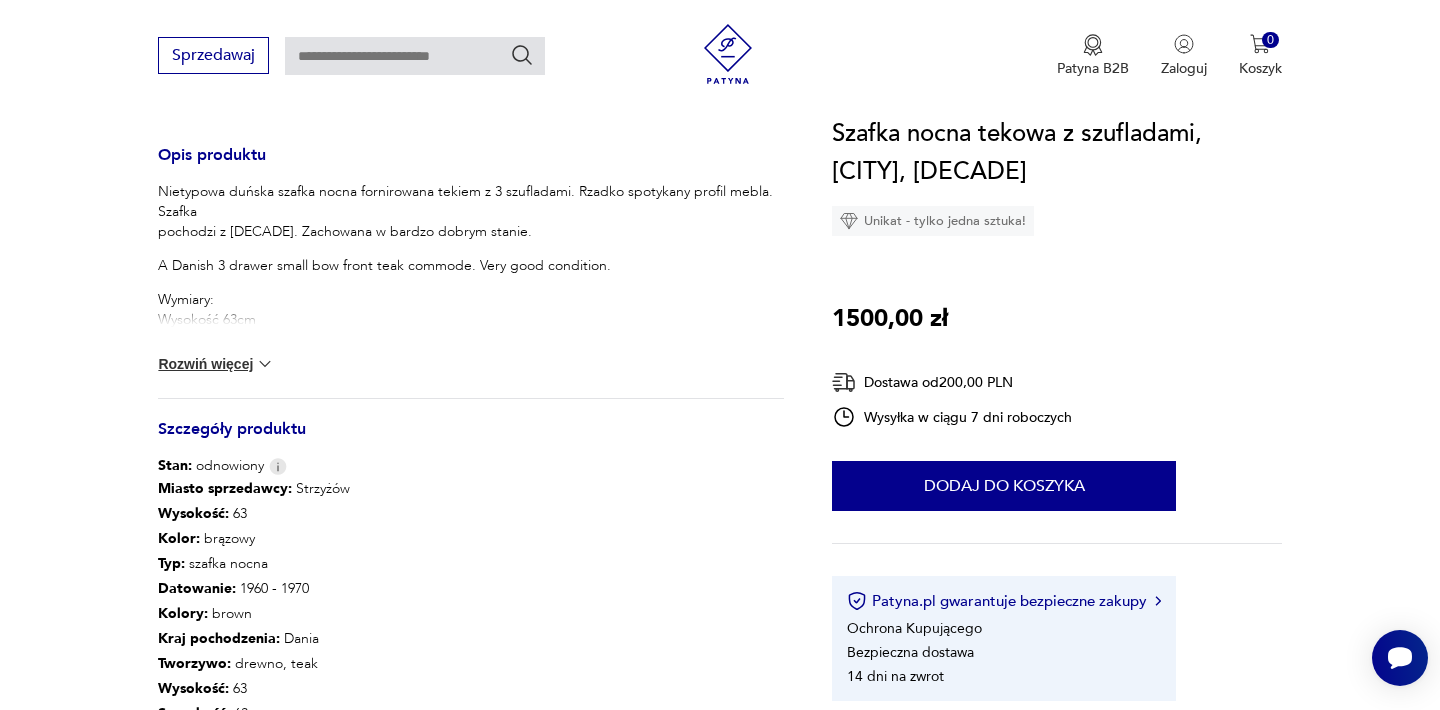 type 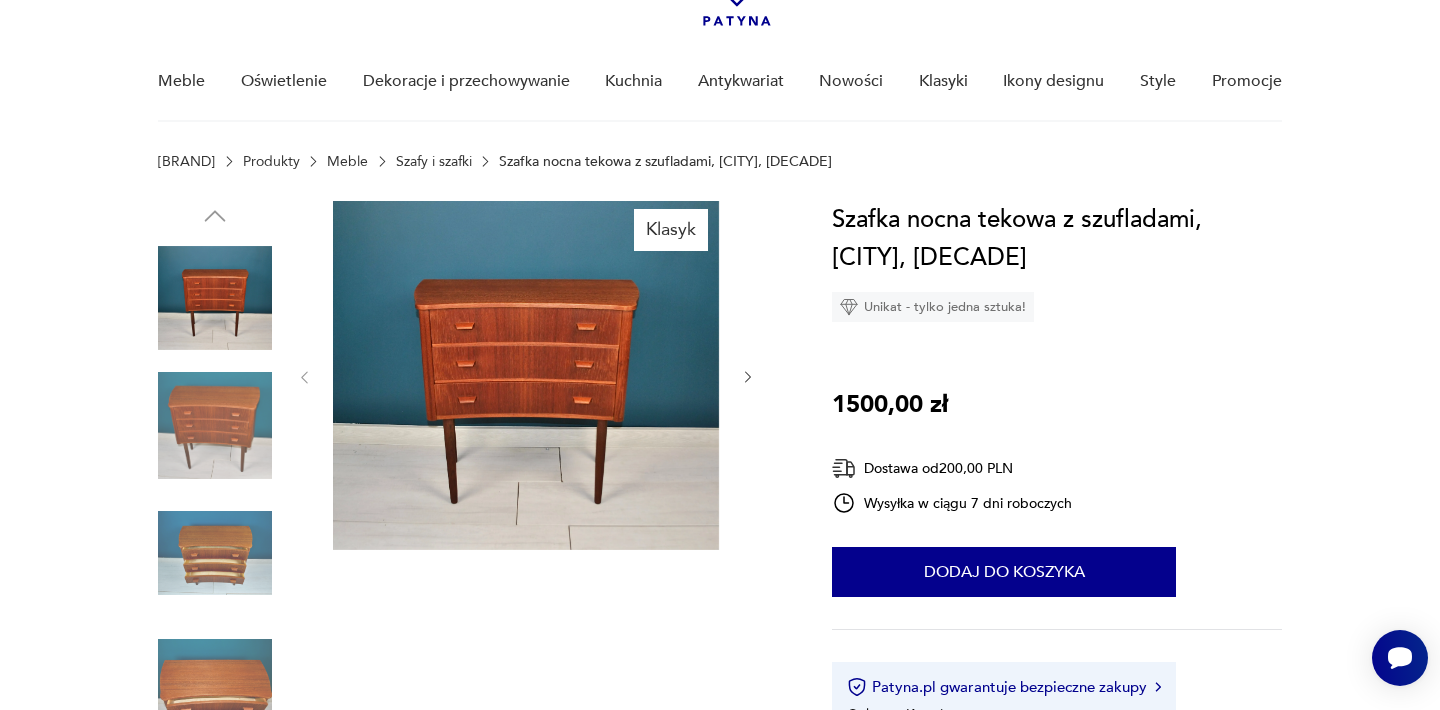 scroll, scrollTop: 120, scrollLeft: 0, axis: vertical 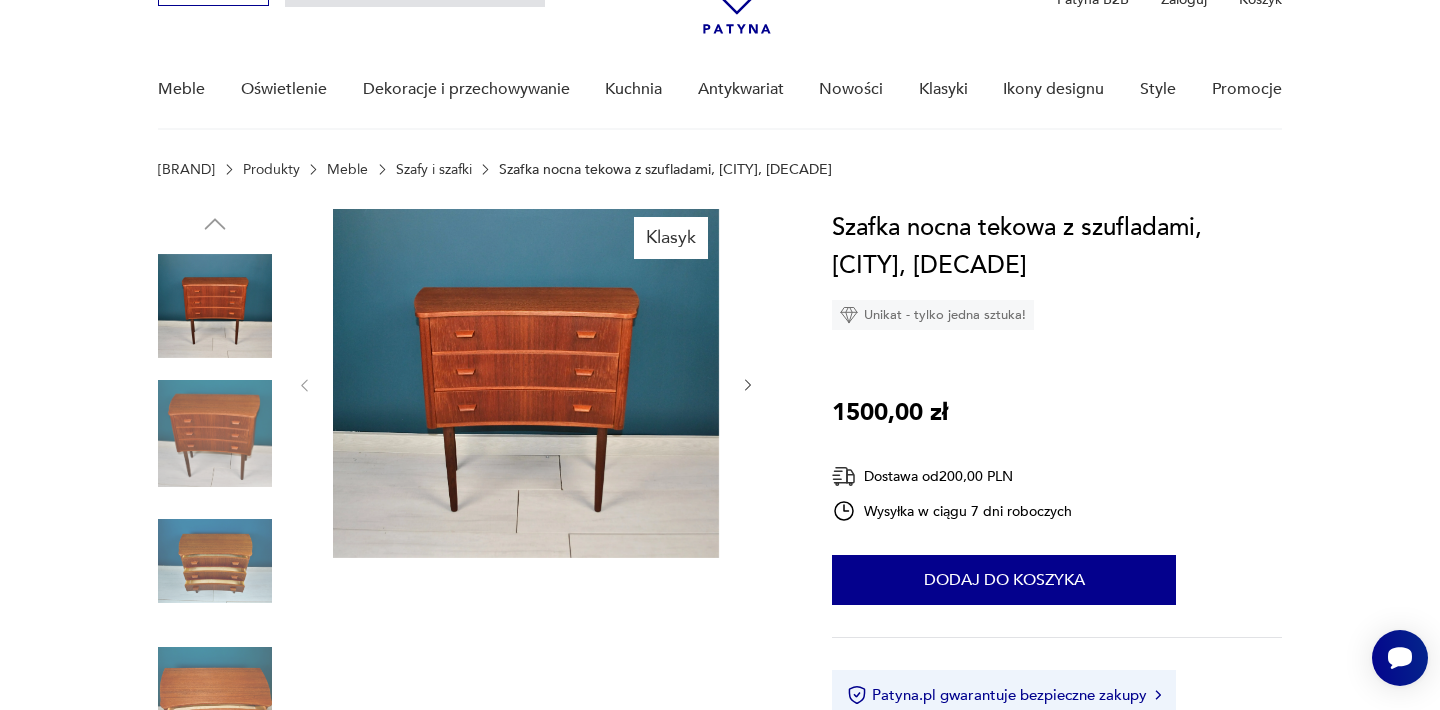 click at bounding box center (526, 383) 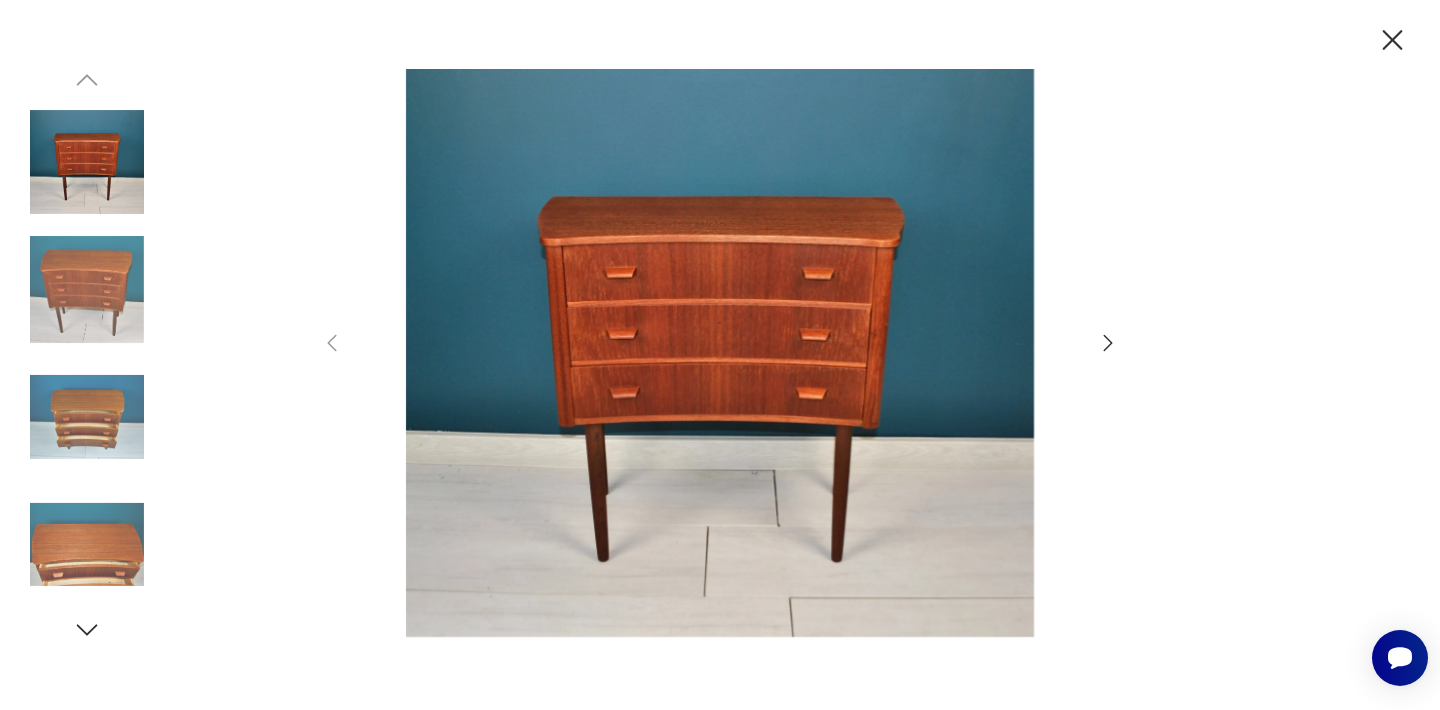 click 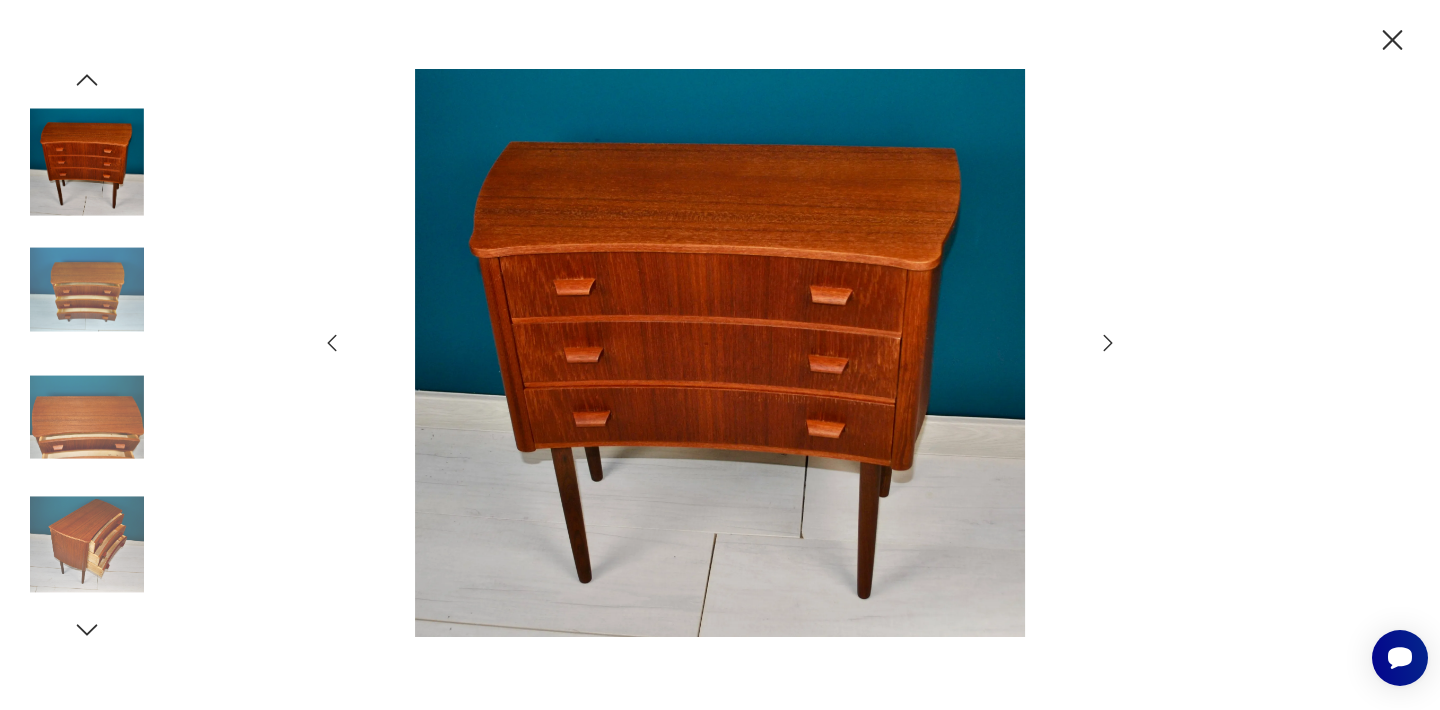 click 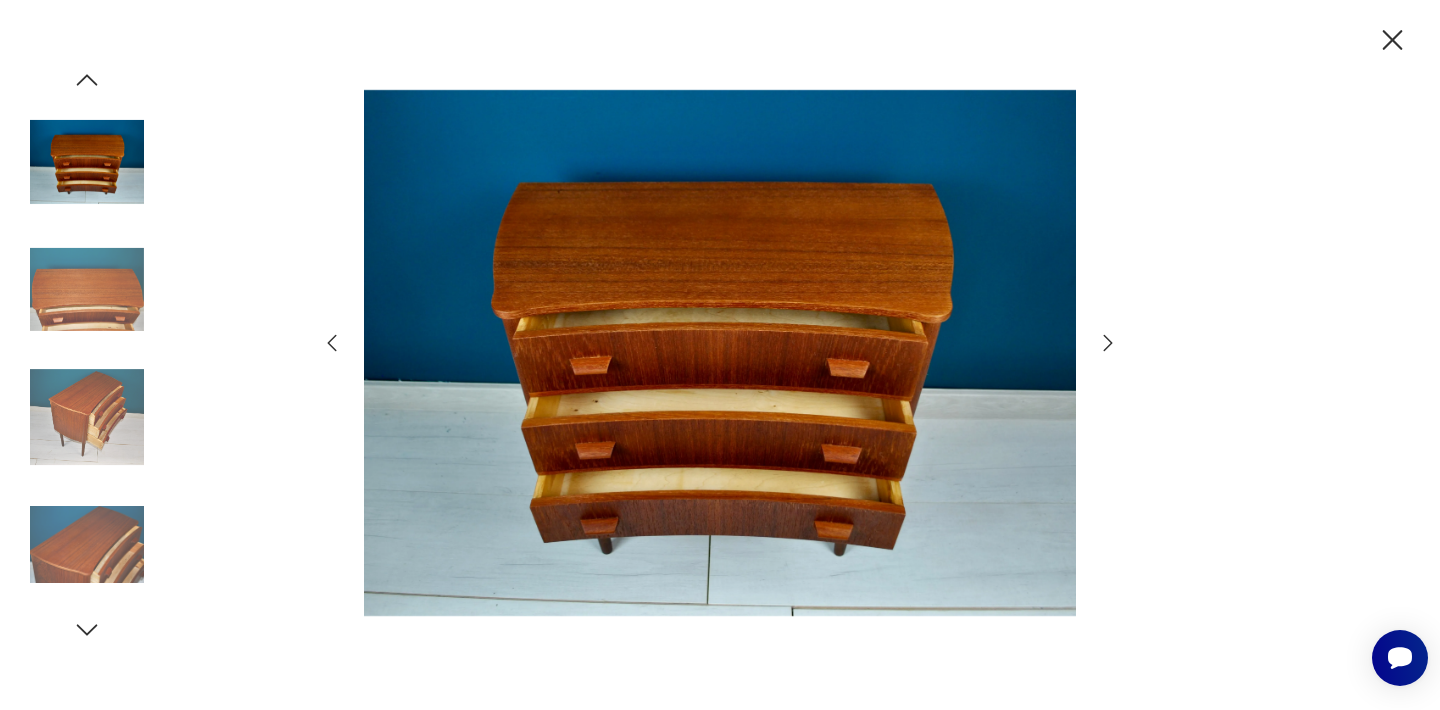 click 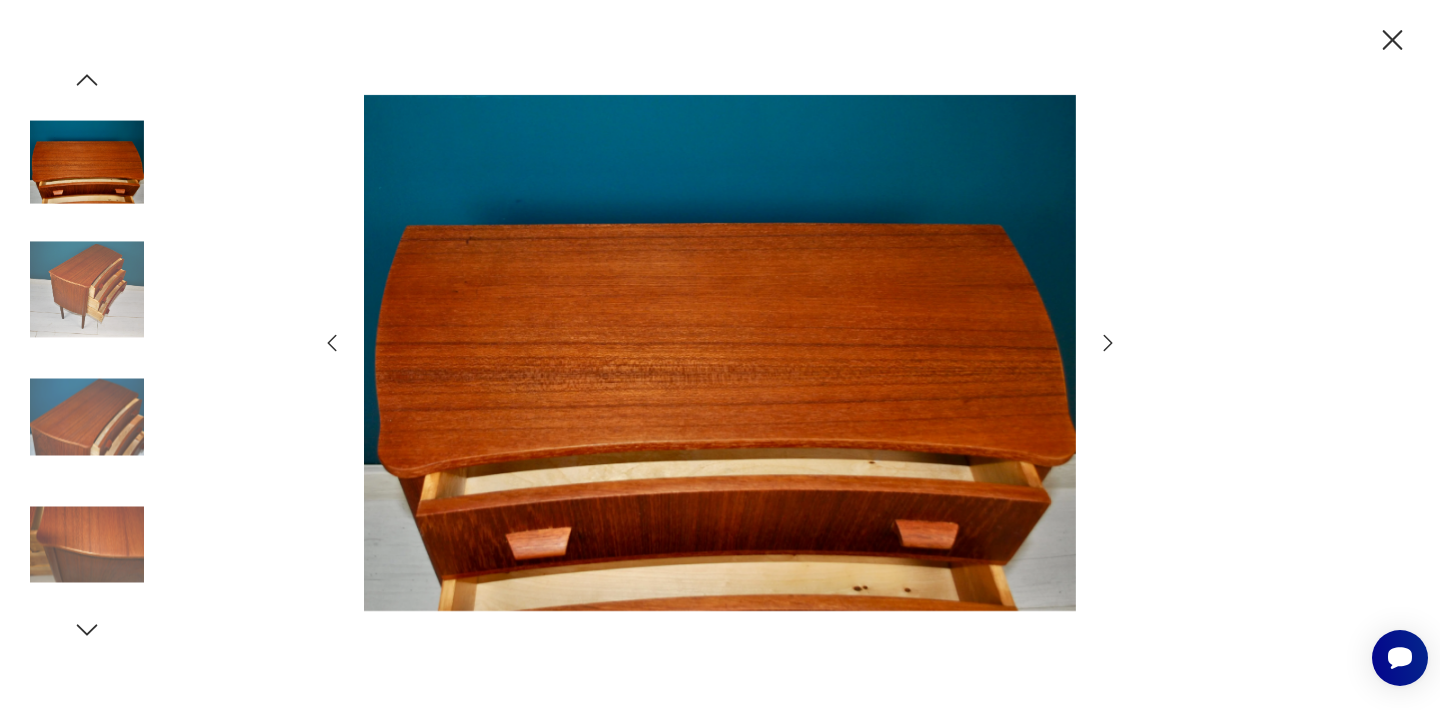 click 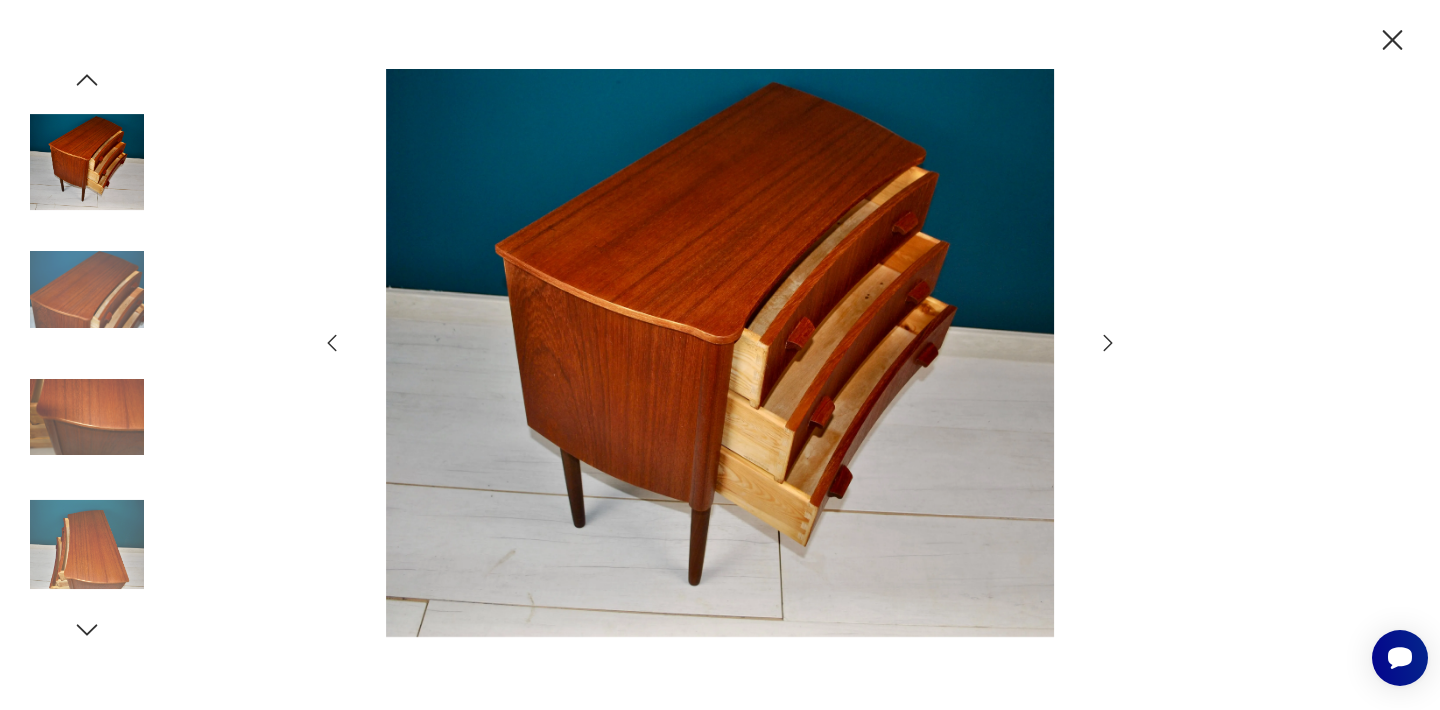 click 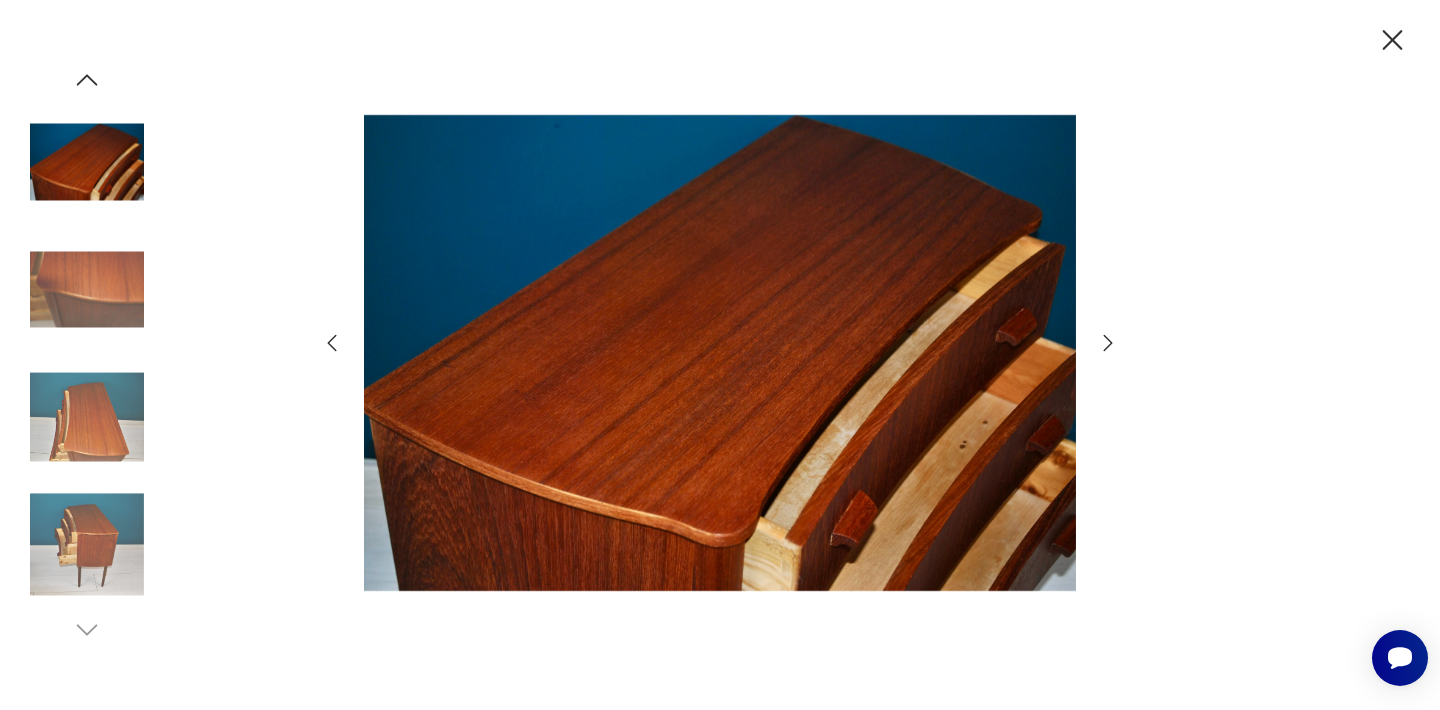 click 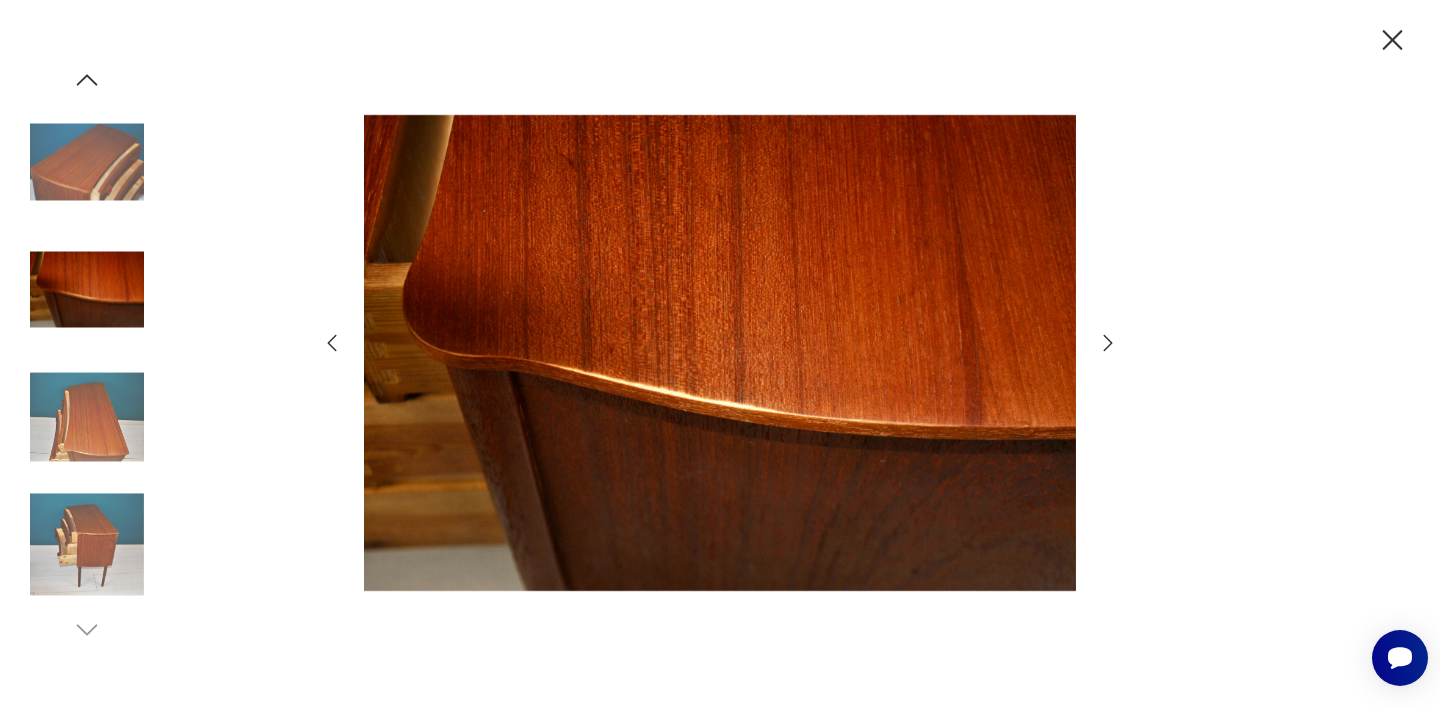 click 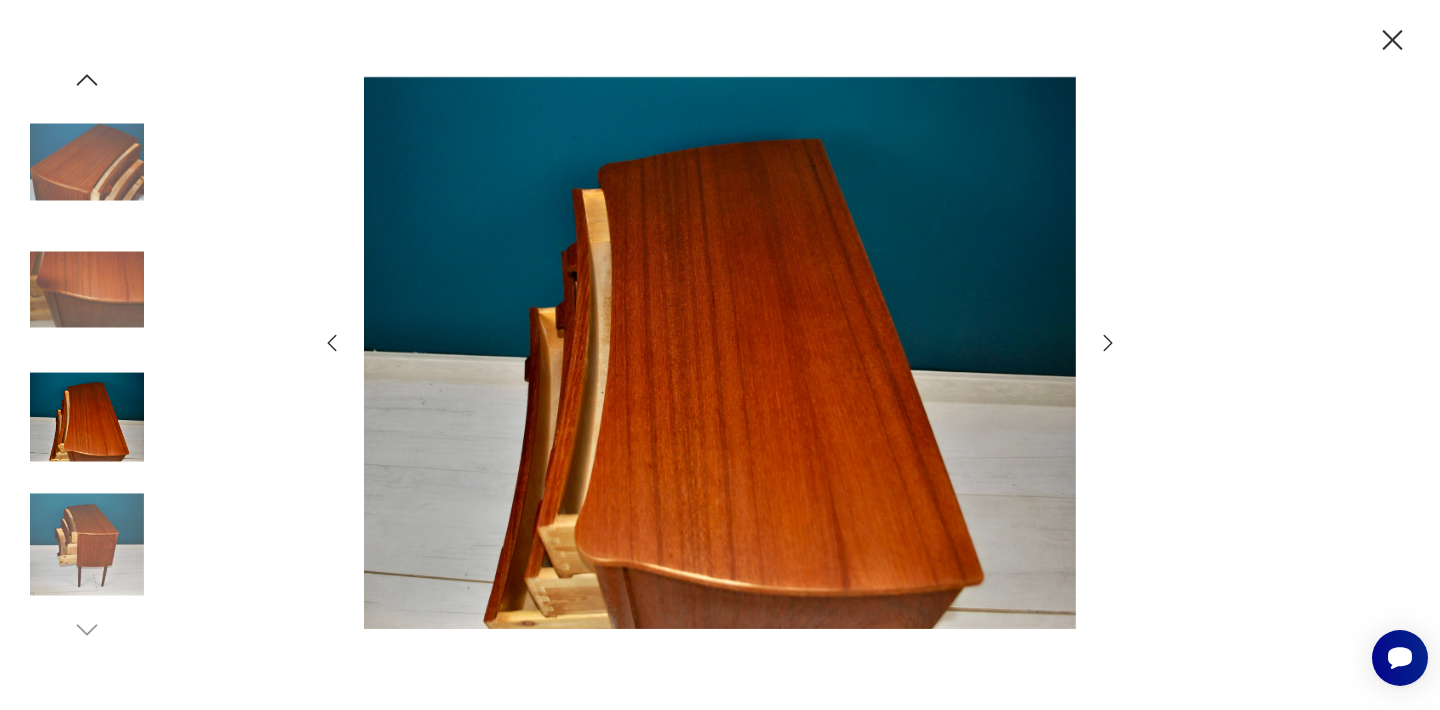 click 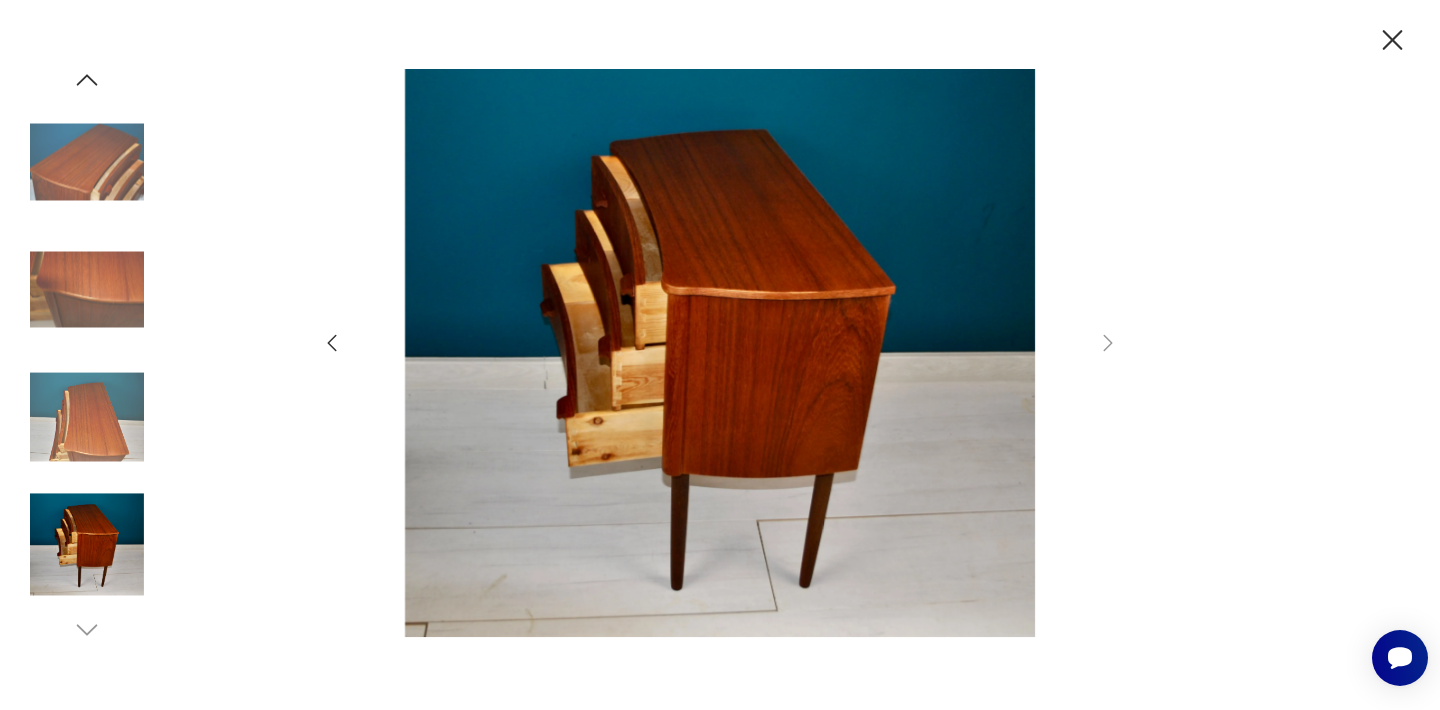 click 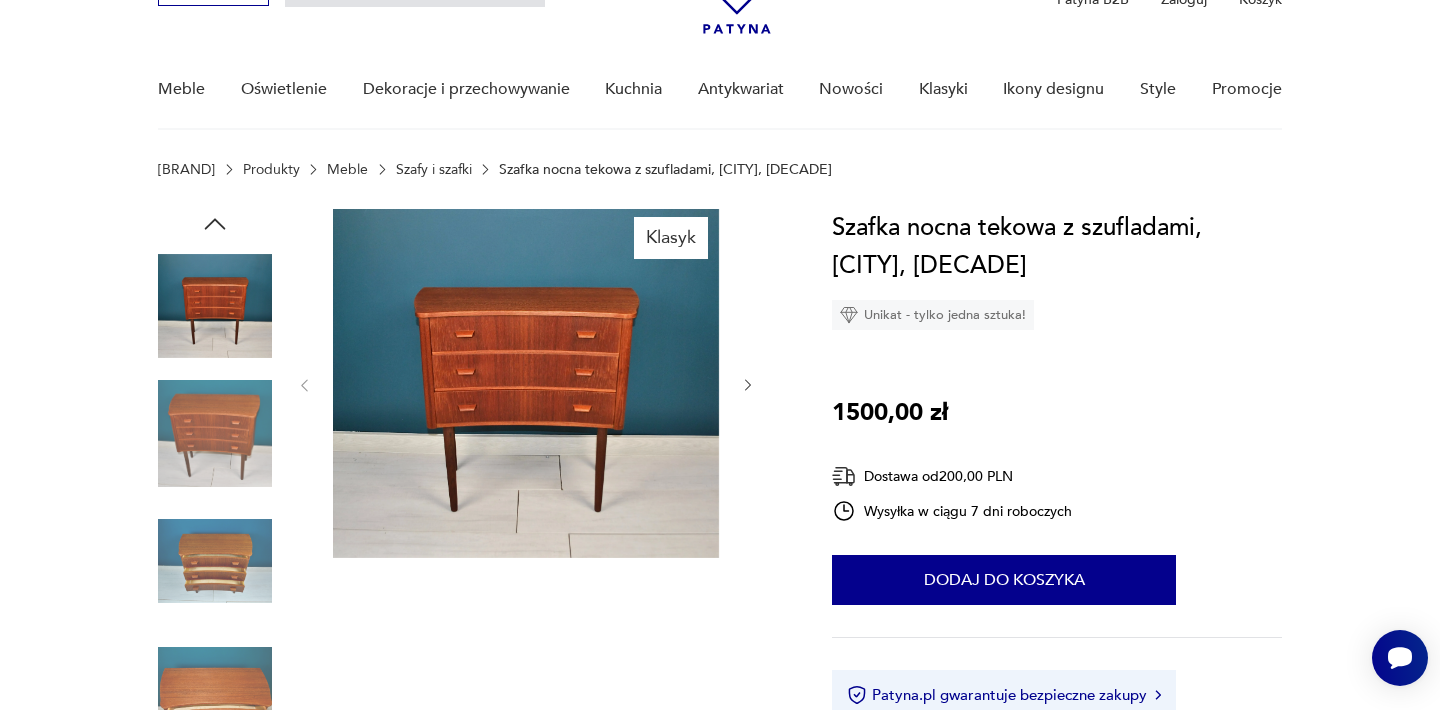 click at bounding box center [526, 383] 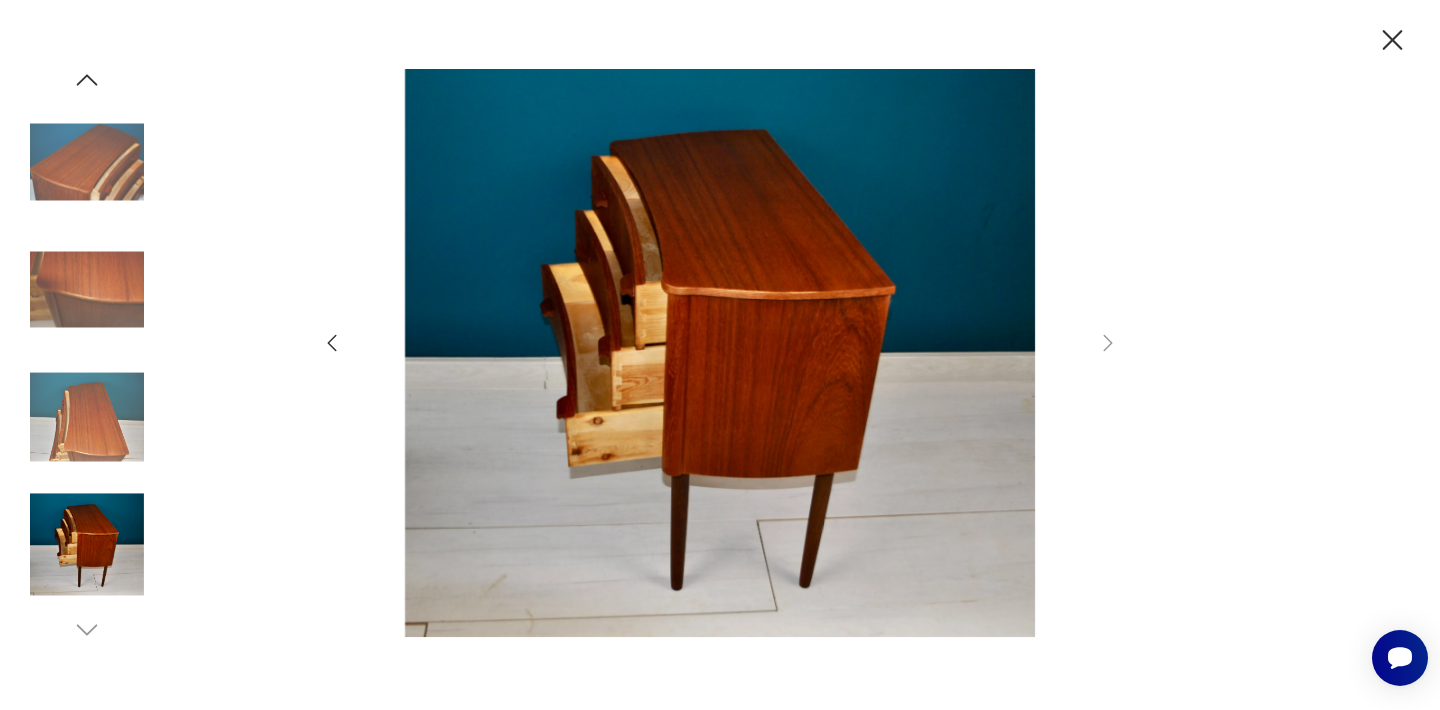 click 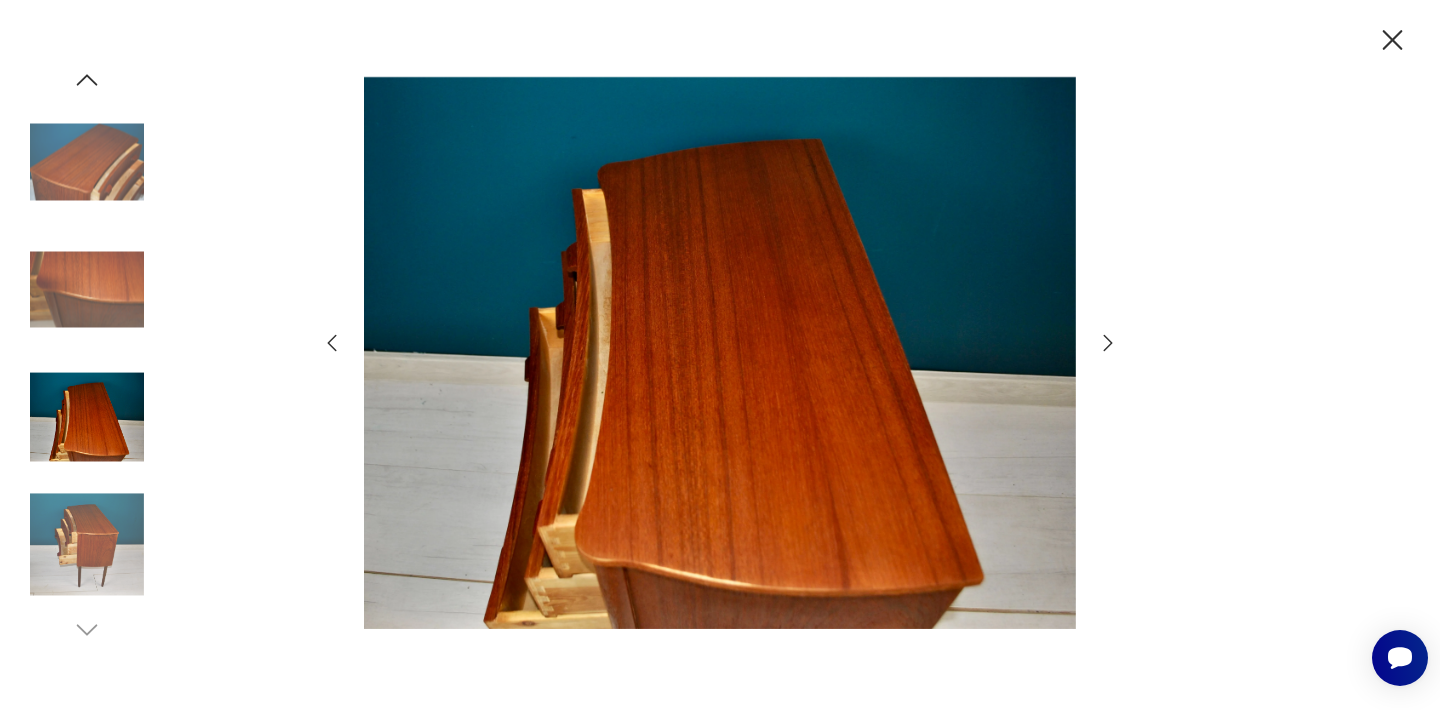 click 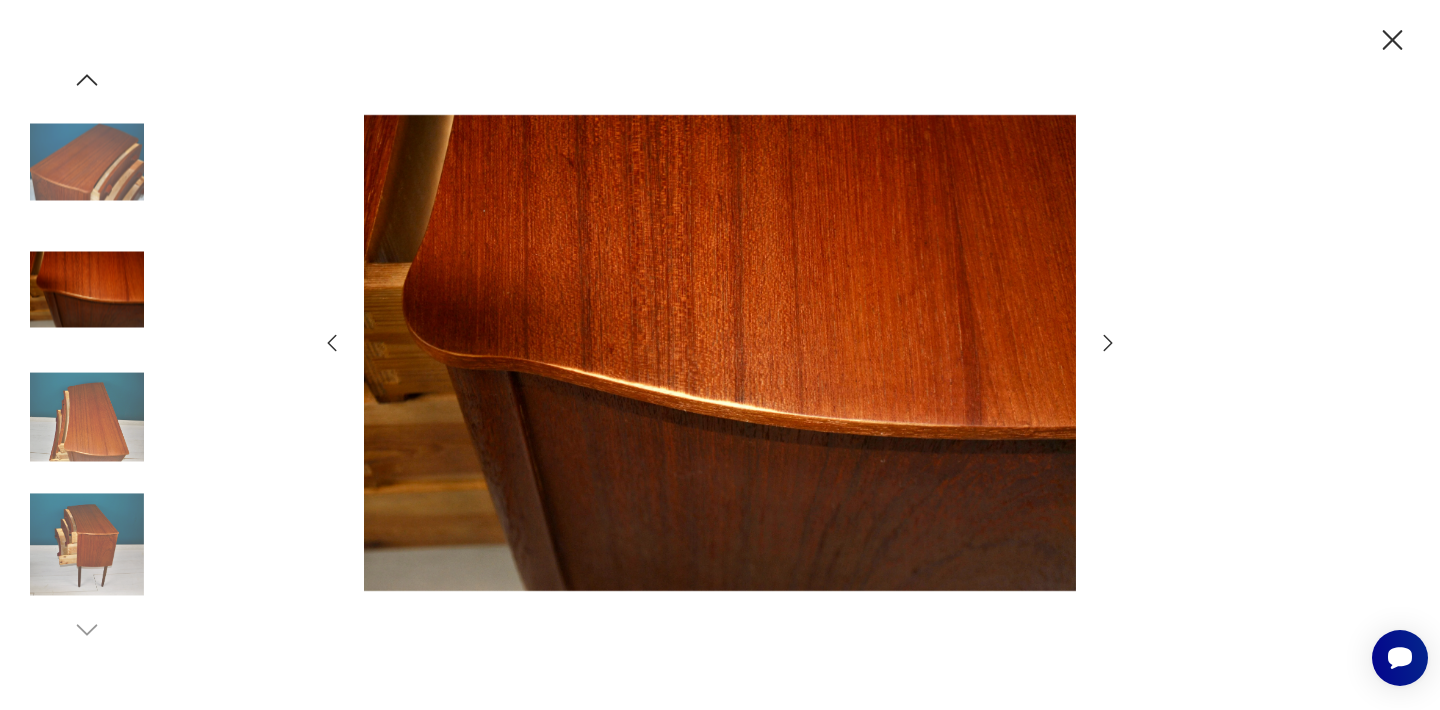 click 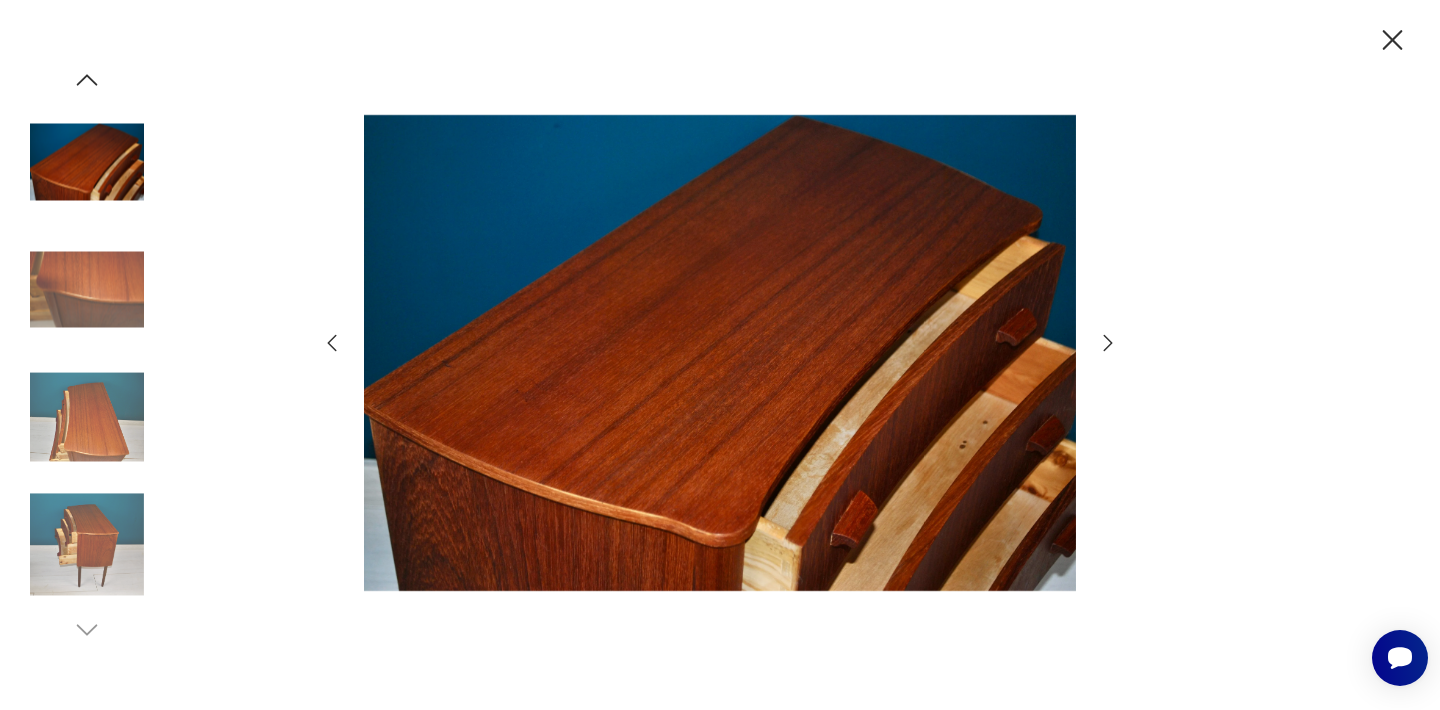 click 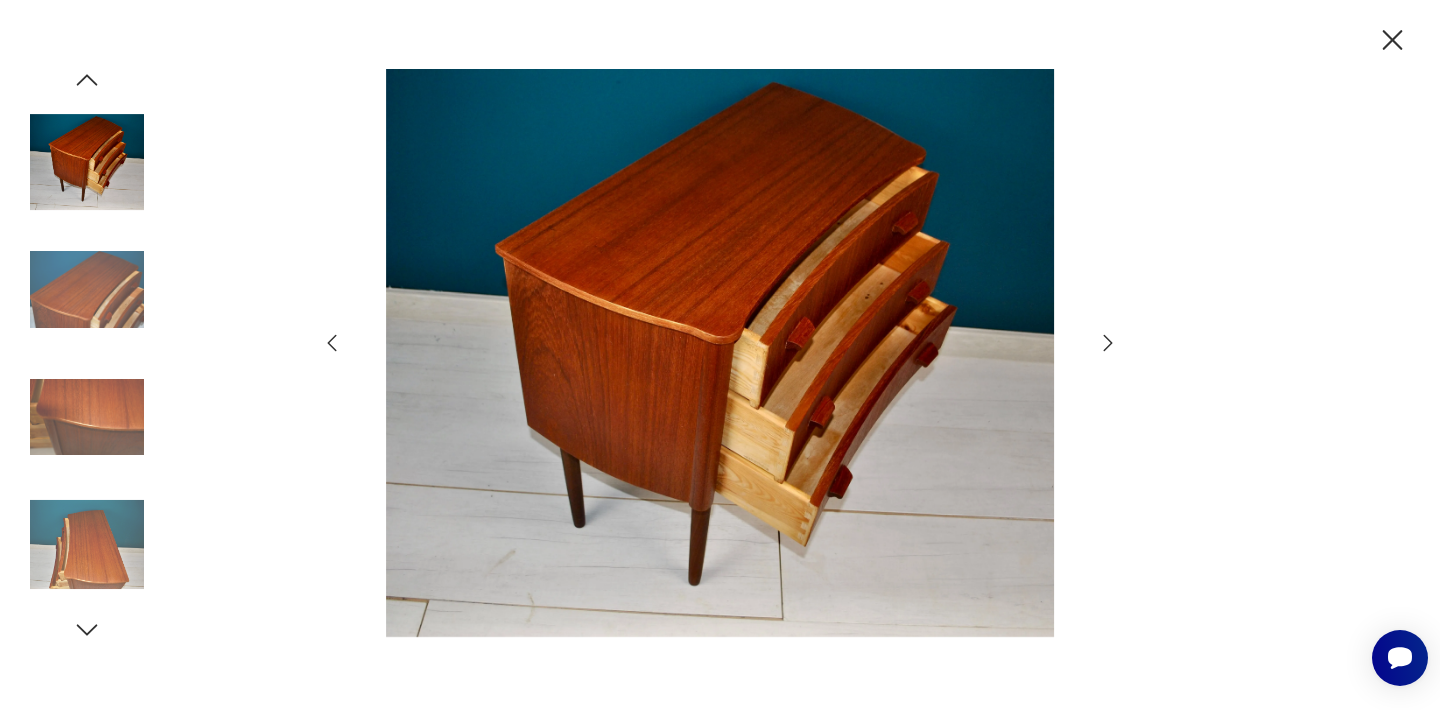 click 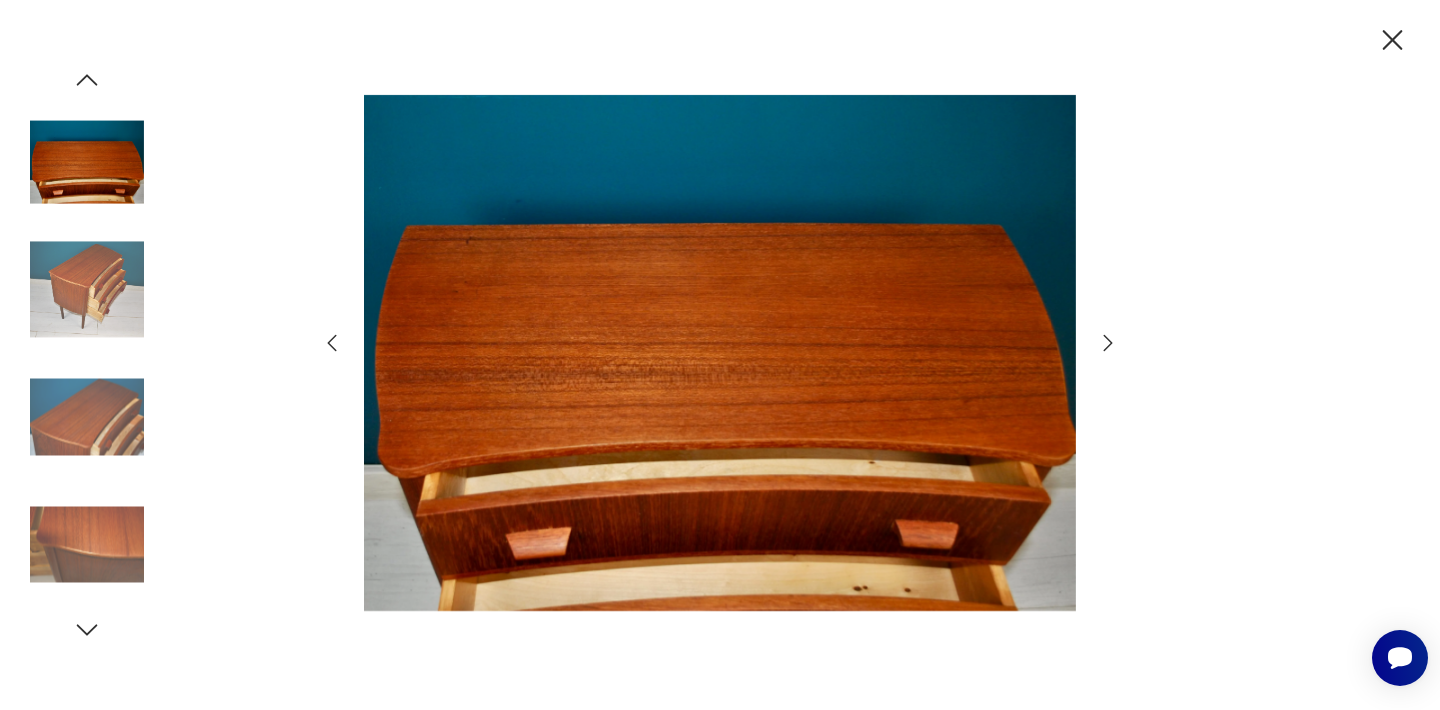 click 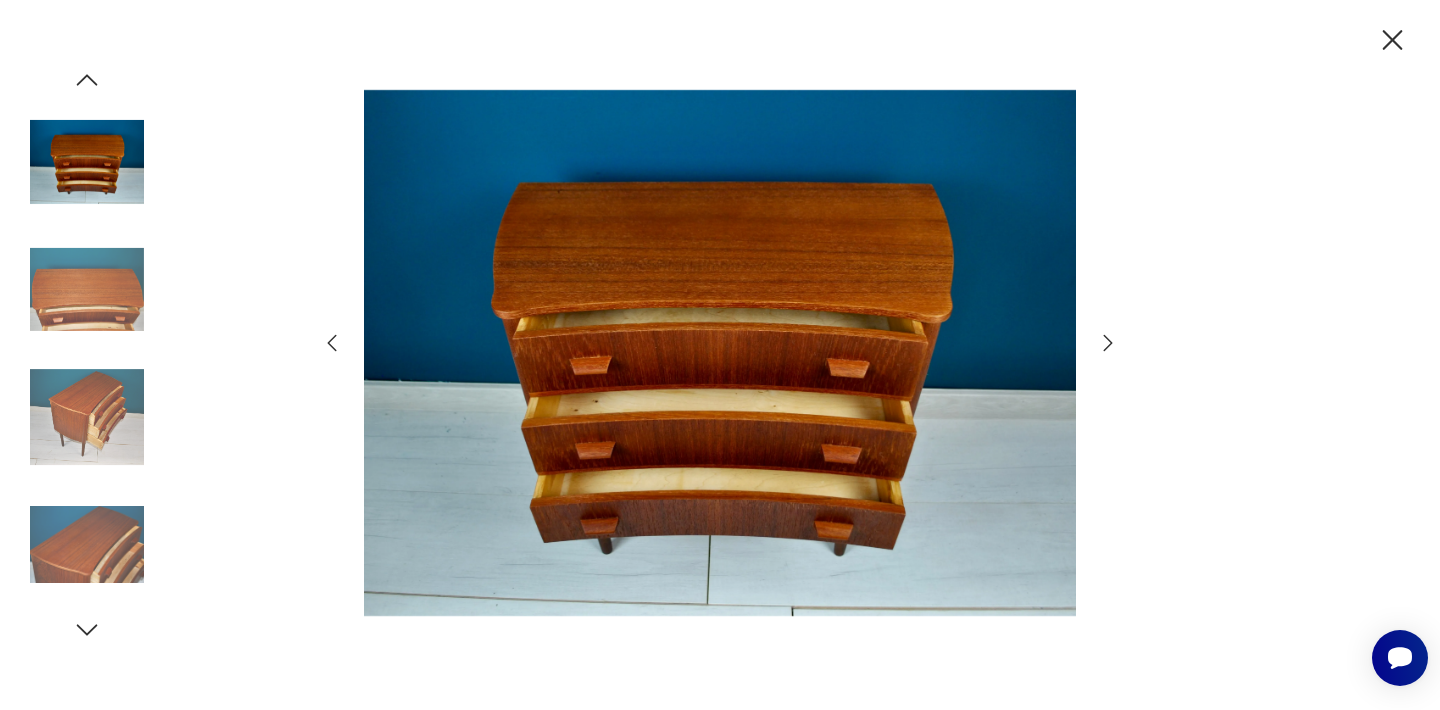 click 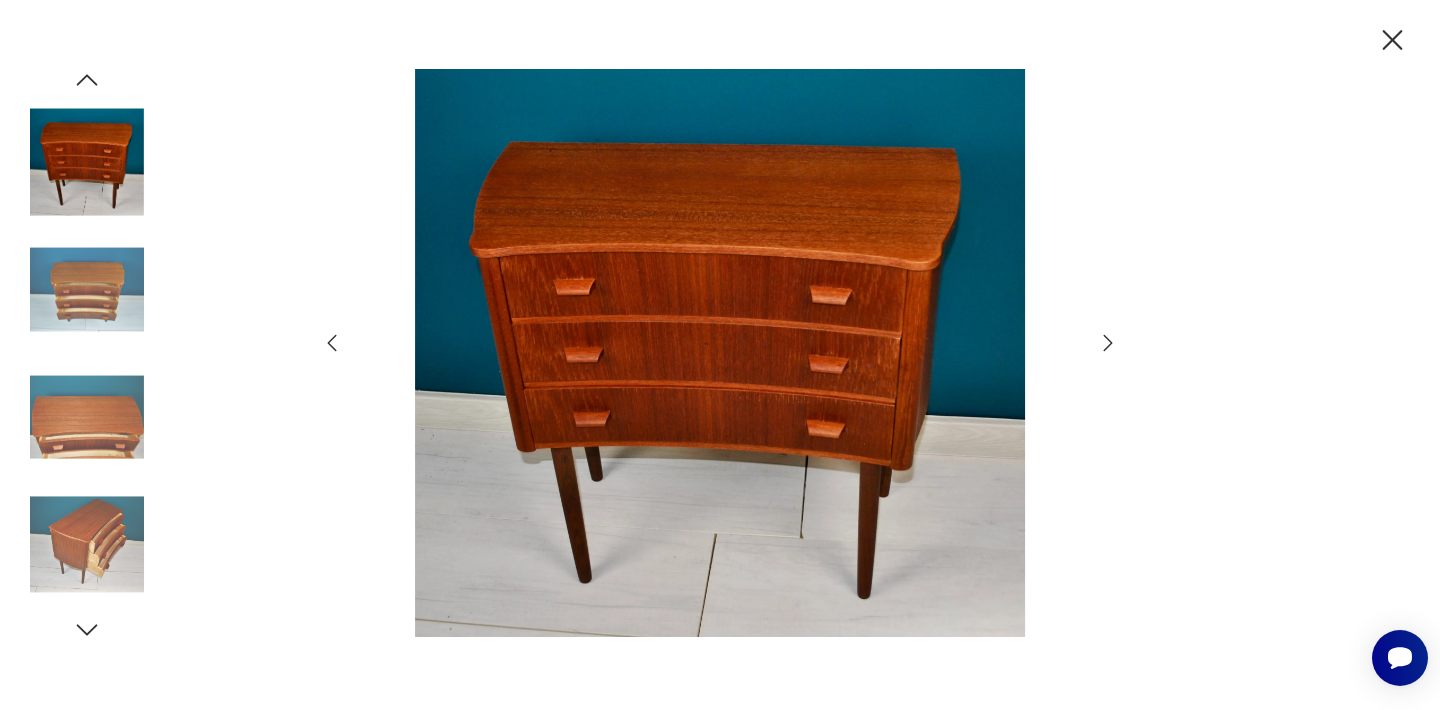 click 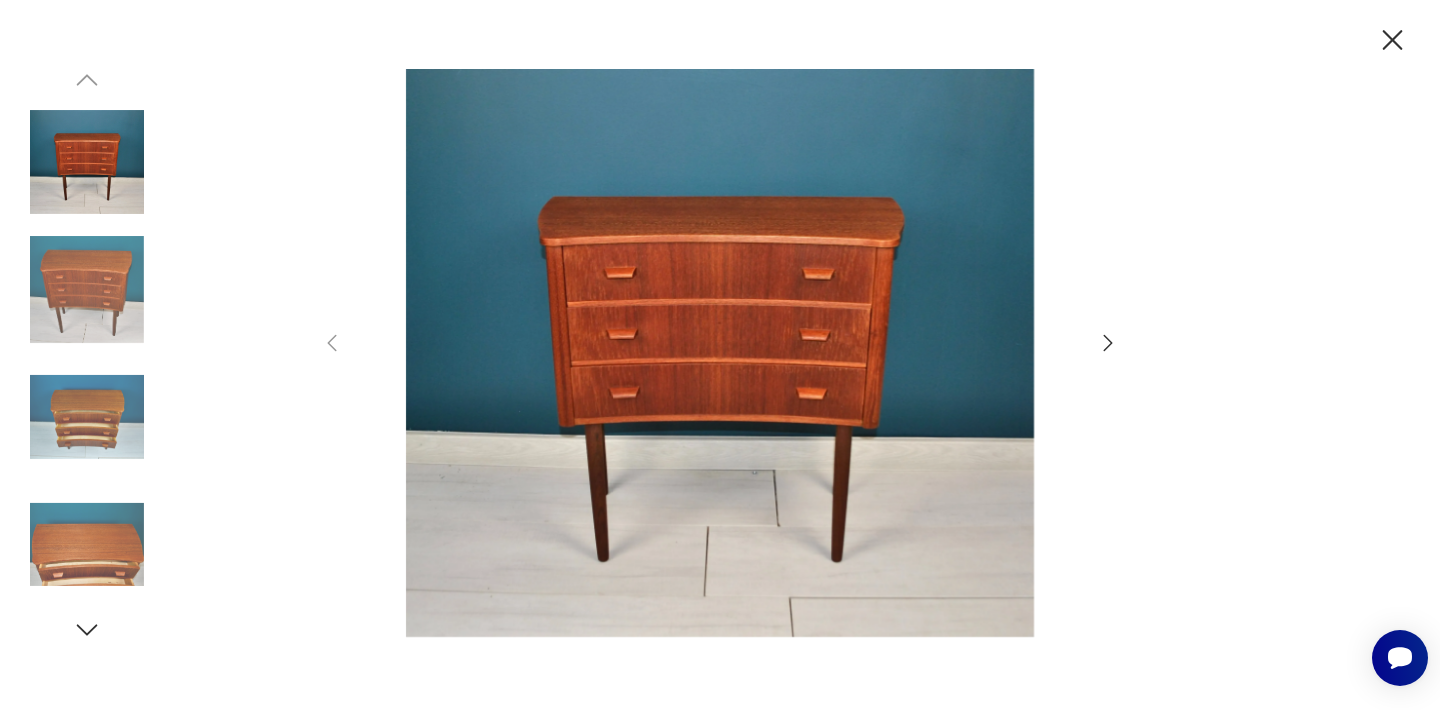 click 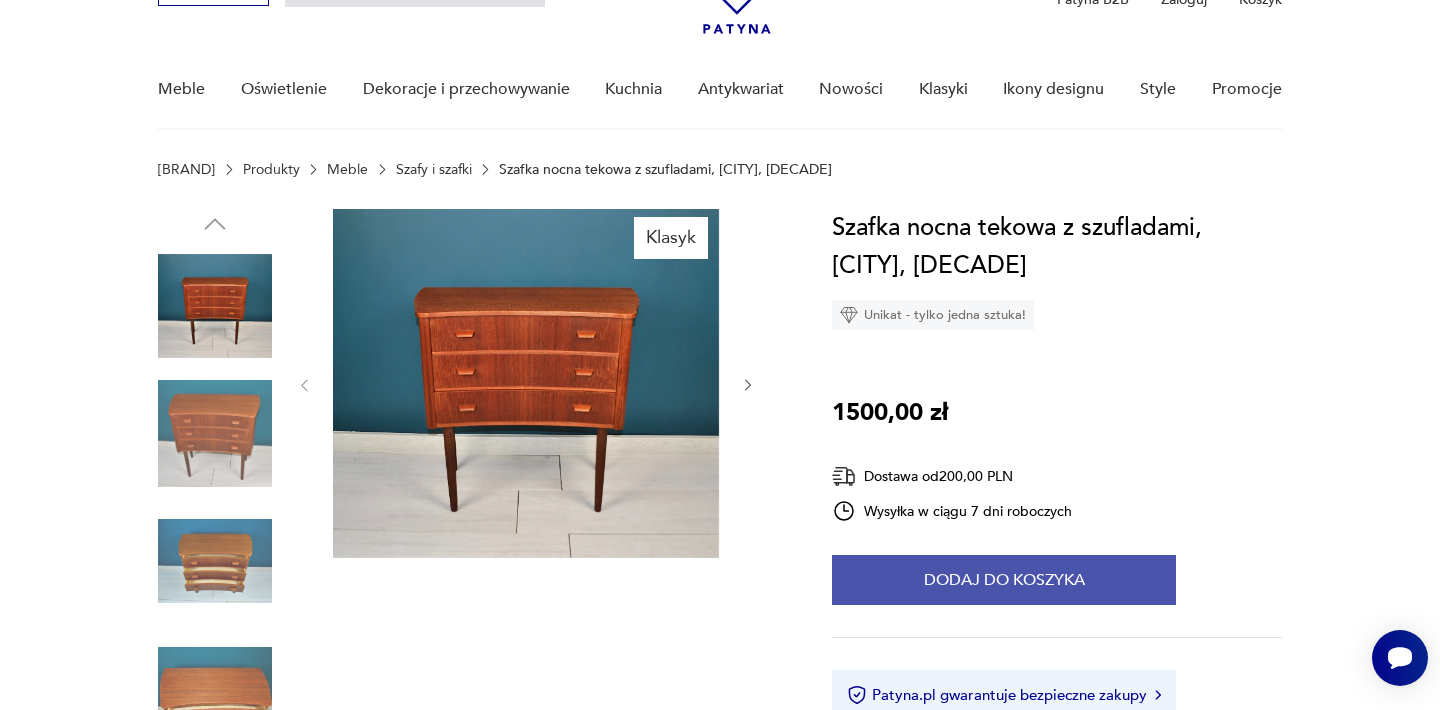 click on "Dodaj do koszyka" at bounding box center [1004, 580] 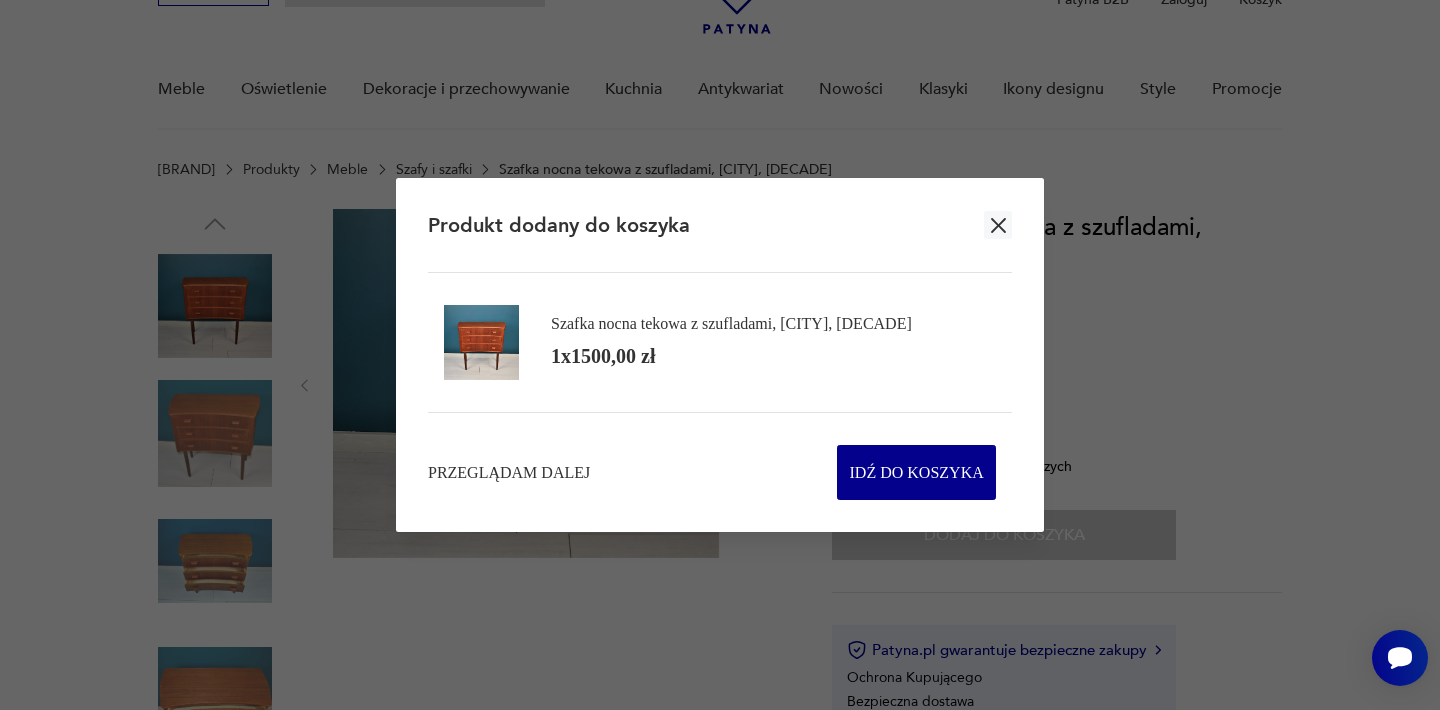 click 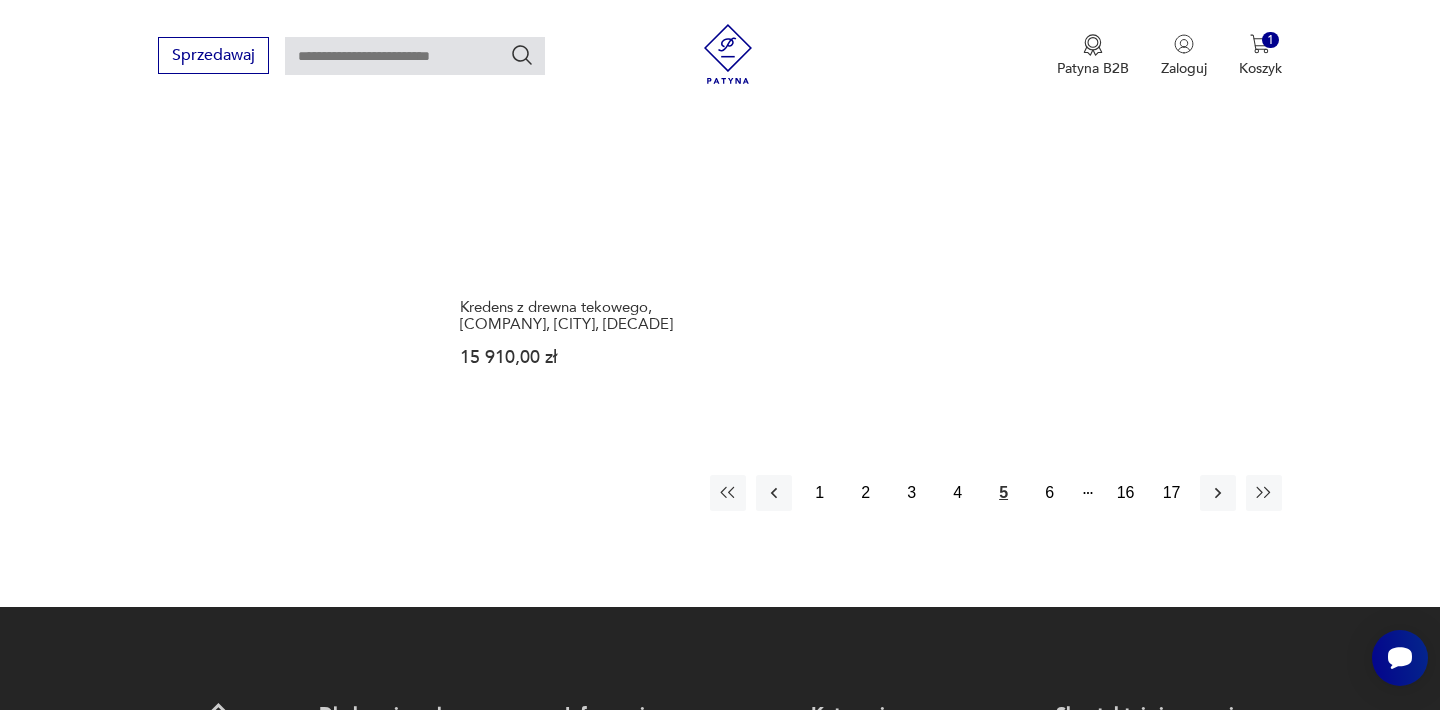 scroll, scrollTop: 3009, scrollLeft: 0, axis: vertical 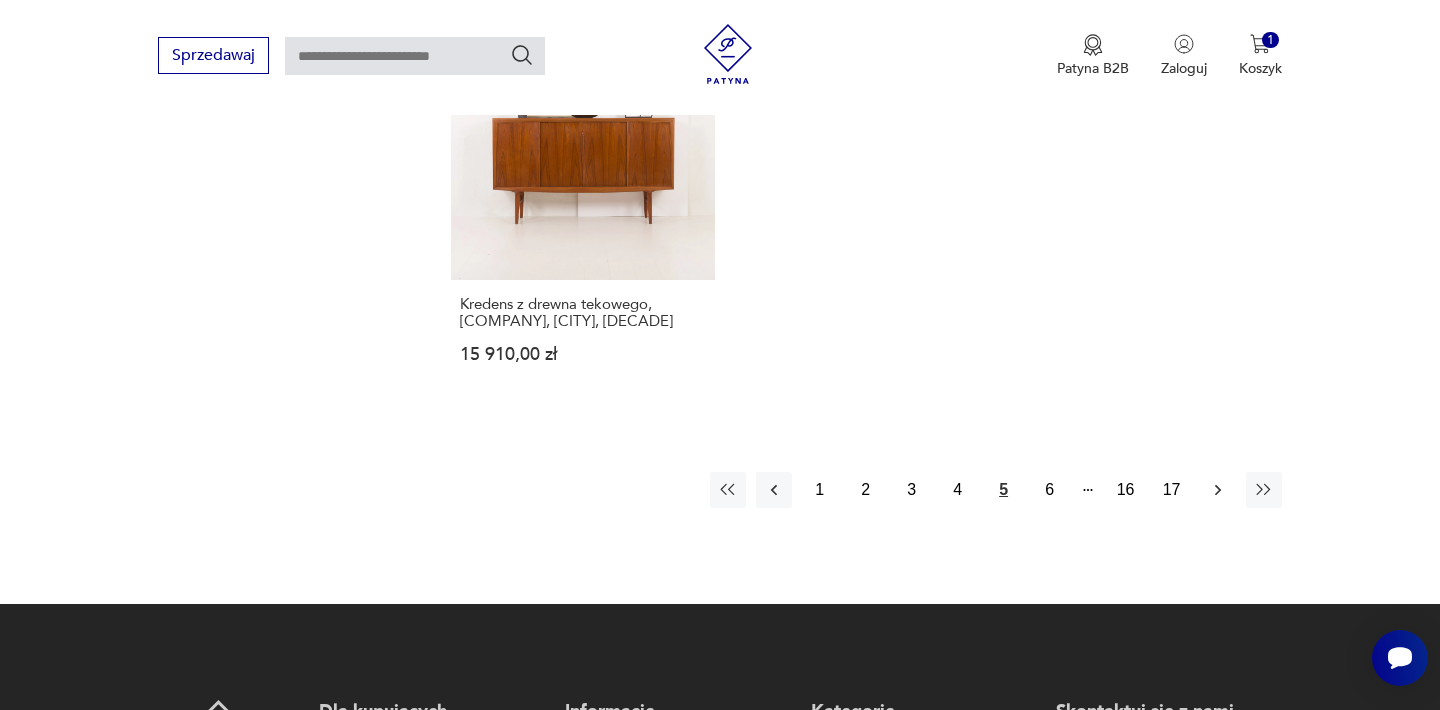 click 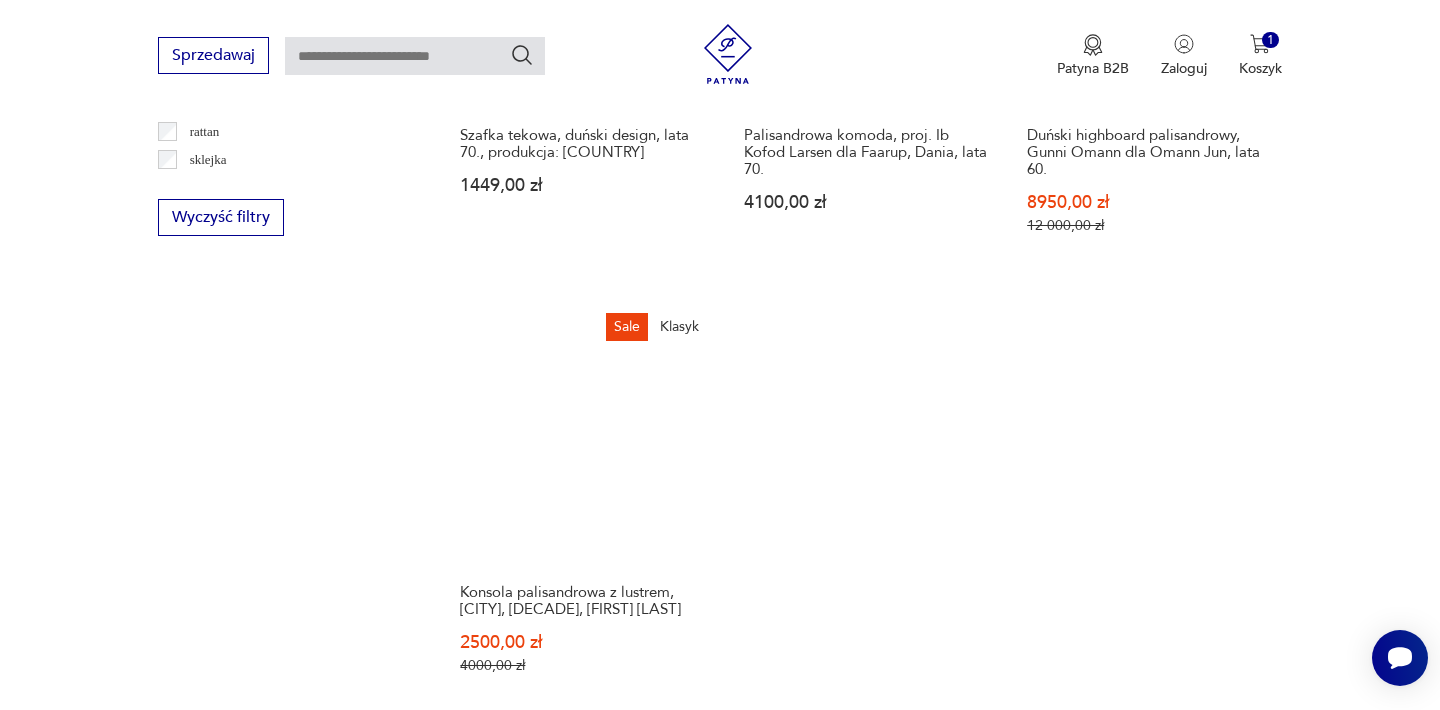 scroll, scrollTop: 2851, scrollLeft: 0, axis: vertical 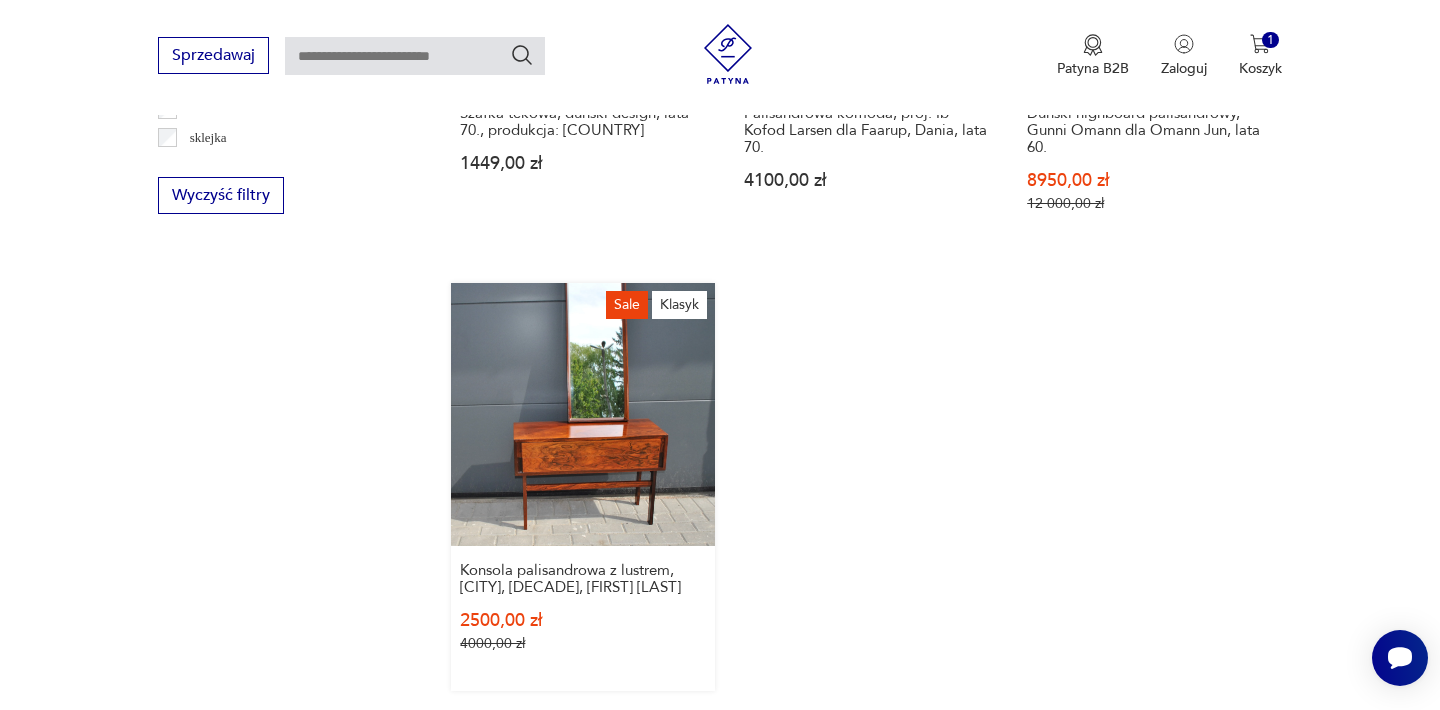 click on "Sale Klasyk Konsola palisandrowa z lustrem, [COUNTRY], lata 60., Niels Clausen [PRICE] [PRICE]" at bounding box center [582, 487] 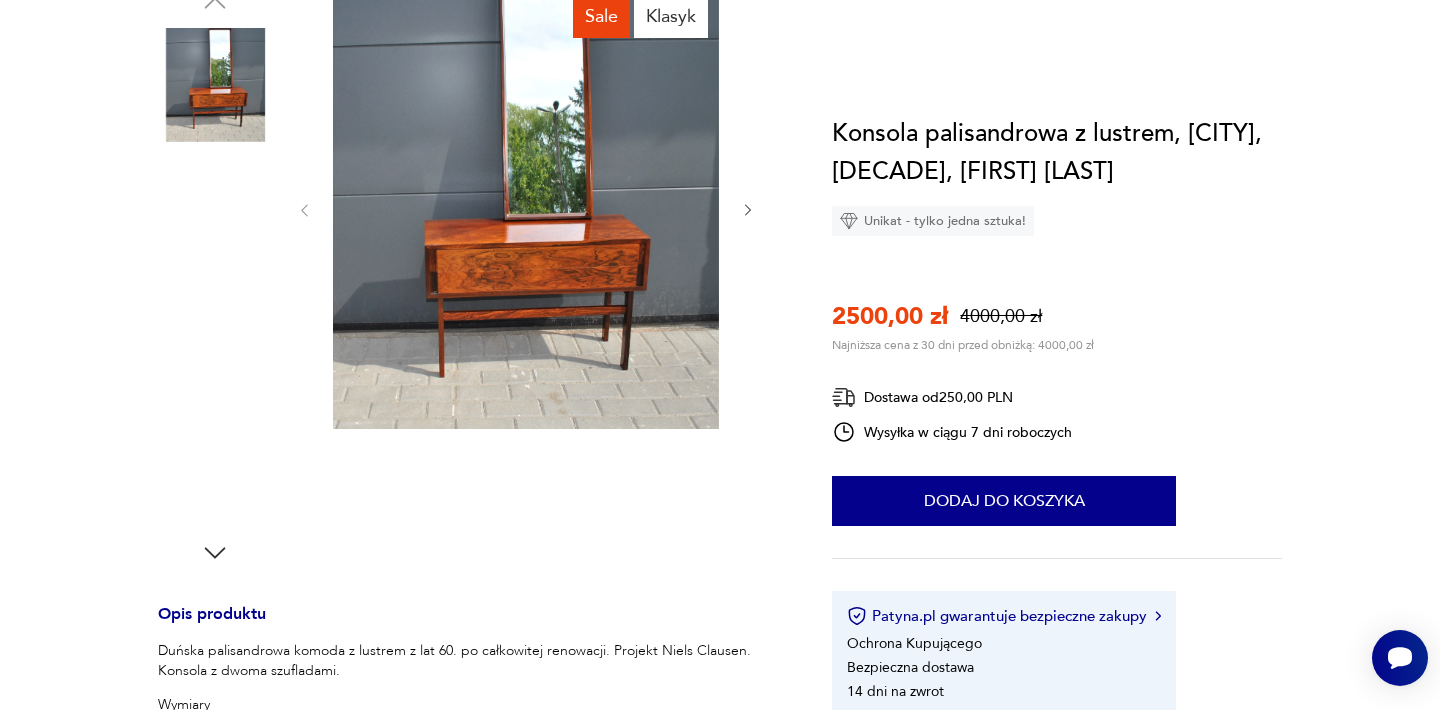 scroll, scrollTop: 0, scrollLeft: 0, axis: both 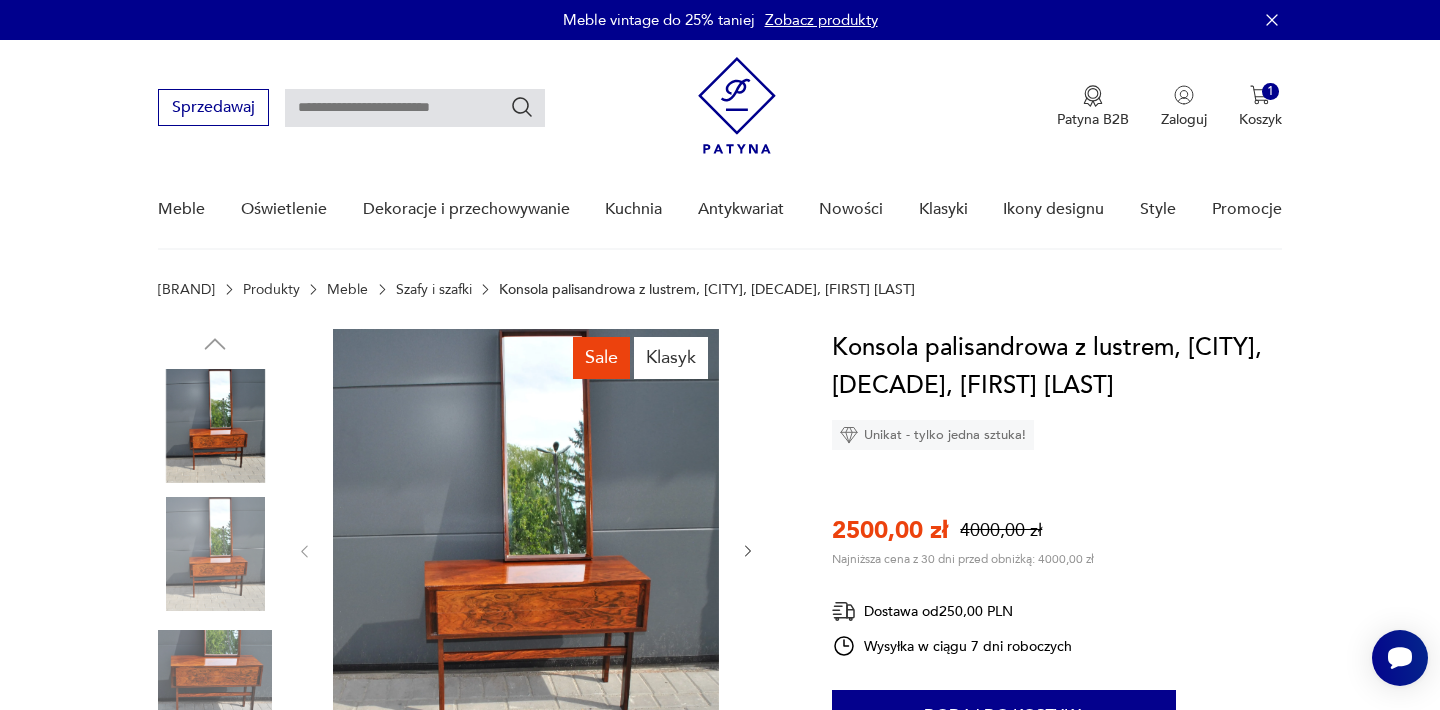 click at bounding box center [526, 549] 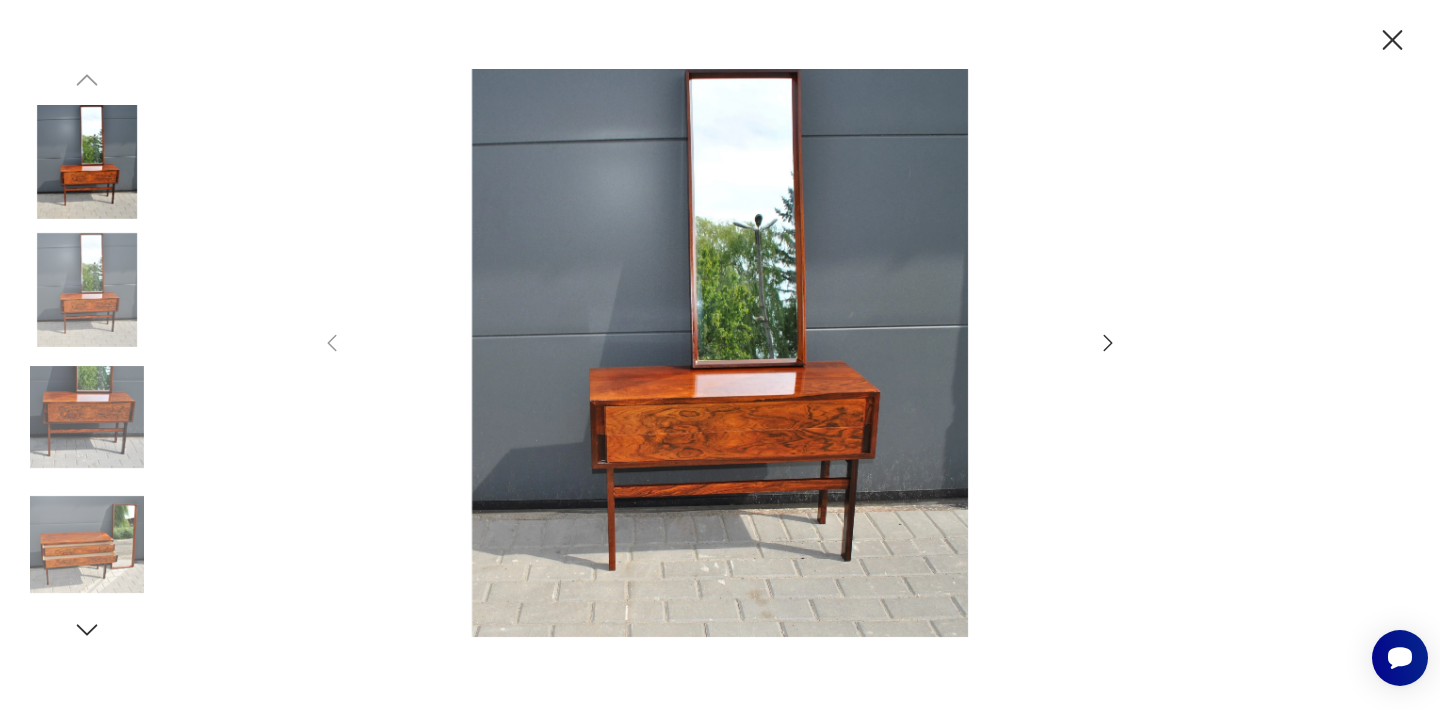 click 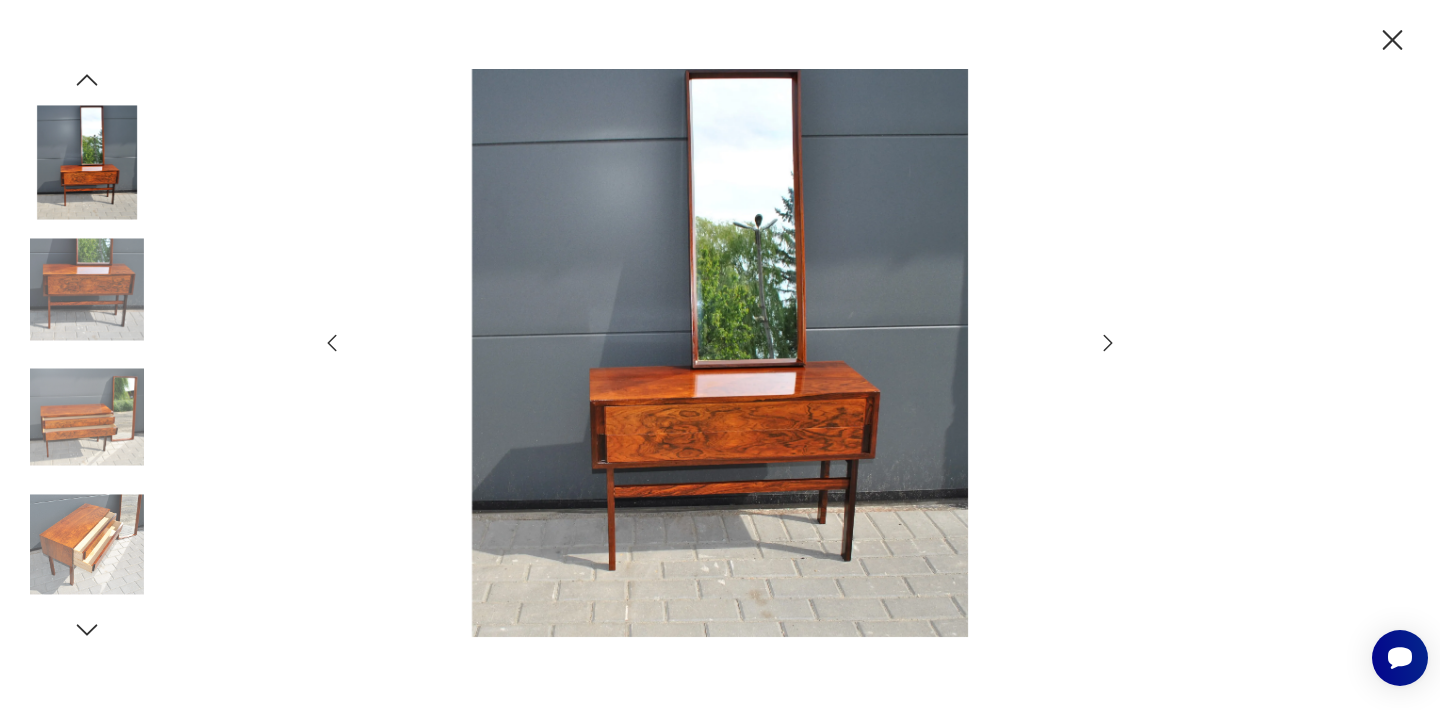 click 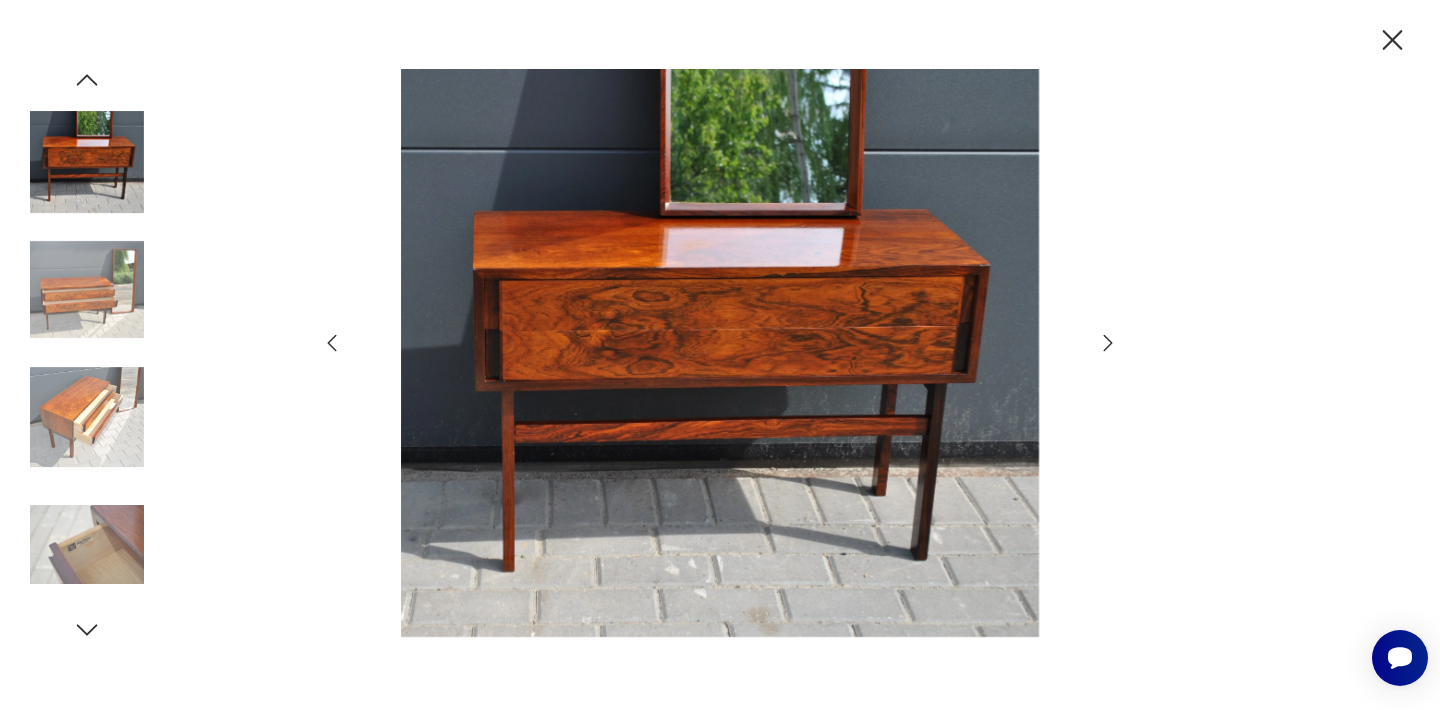 click 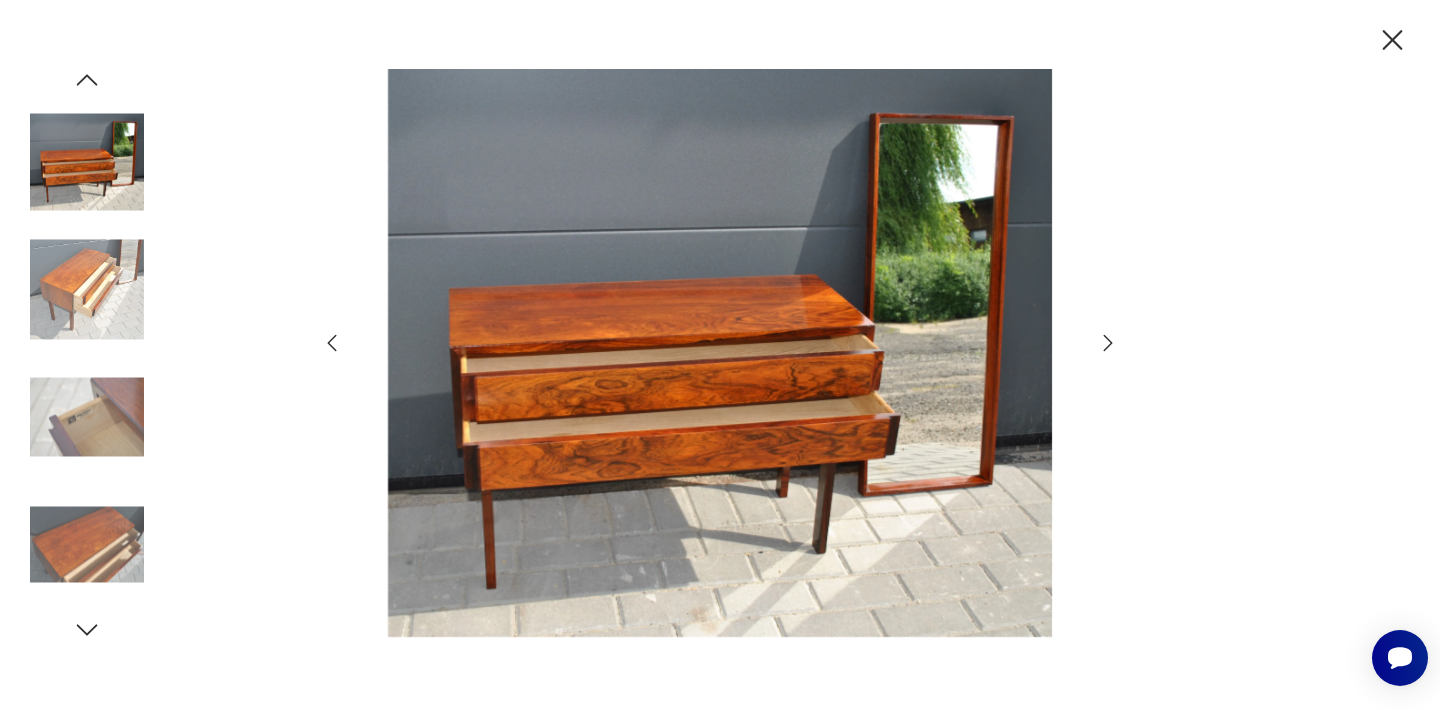 click 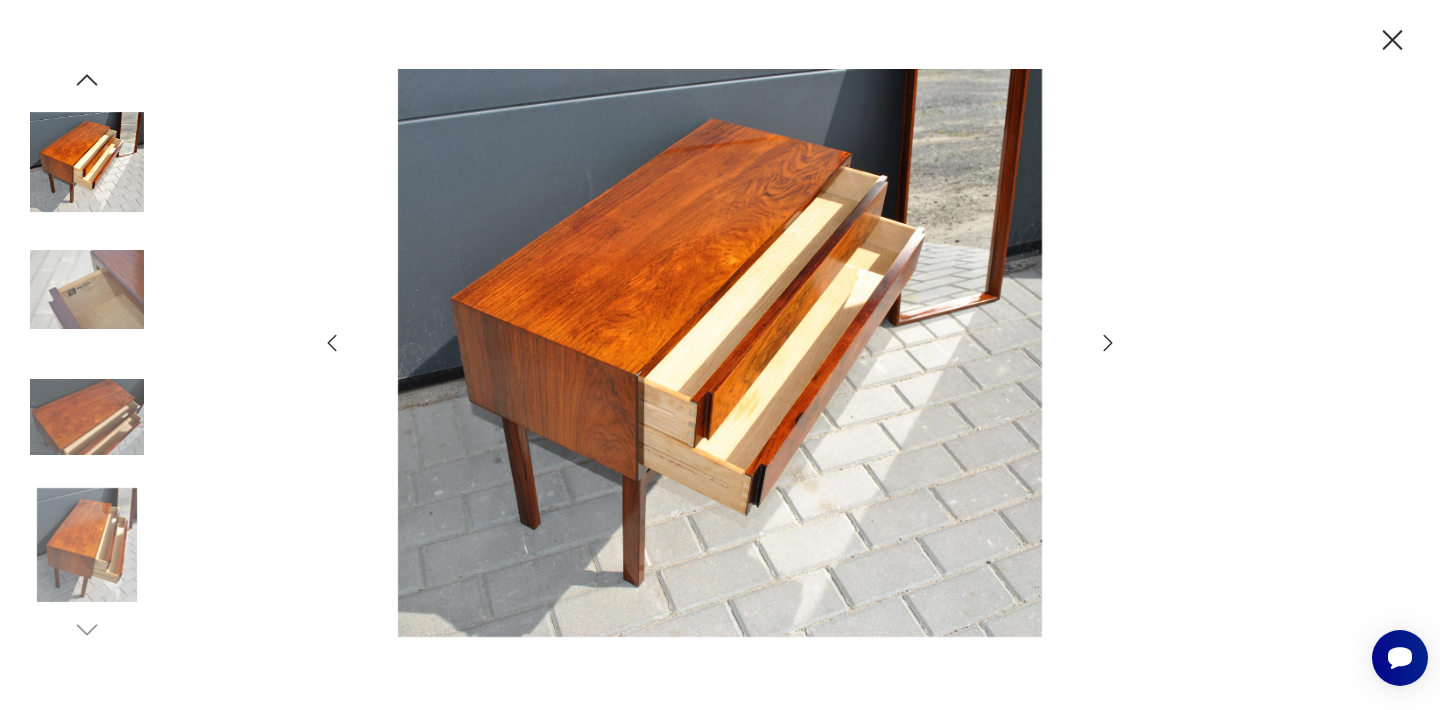 click 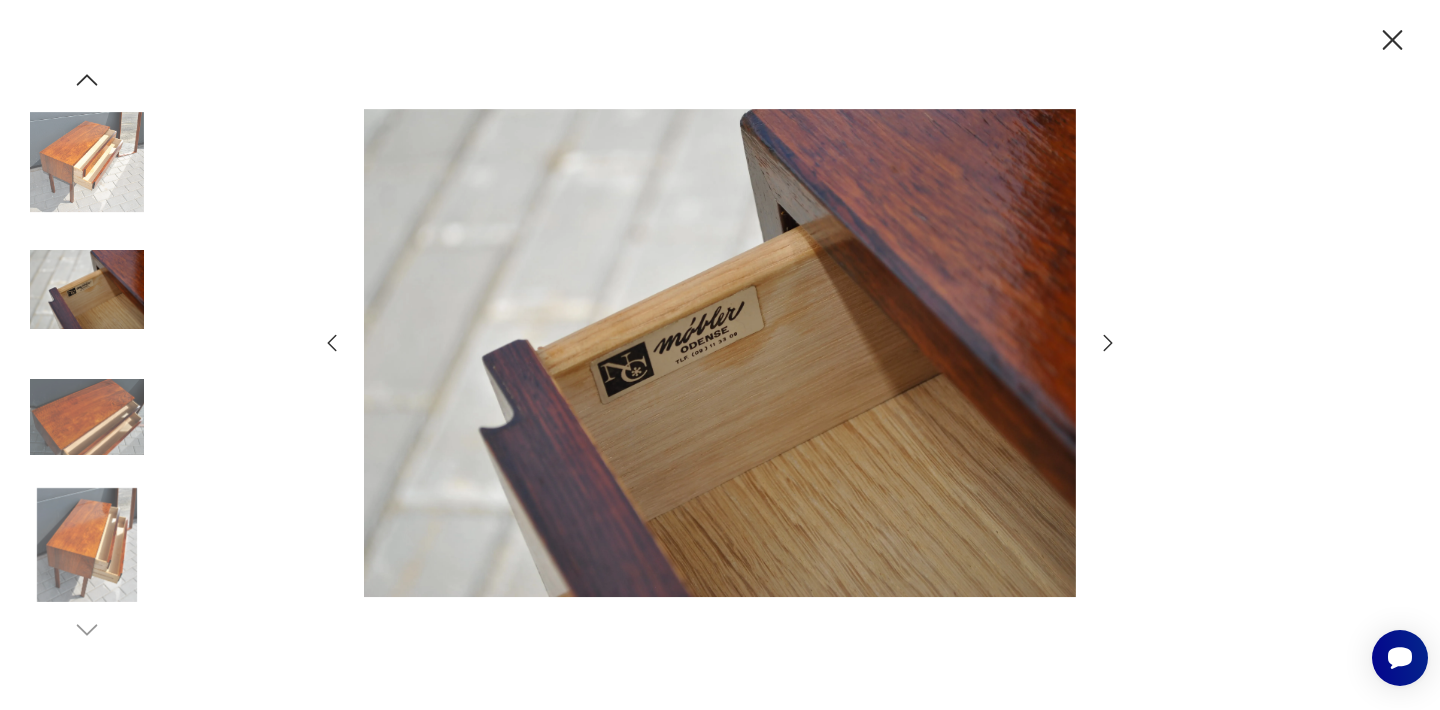 click 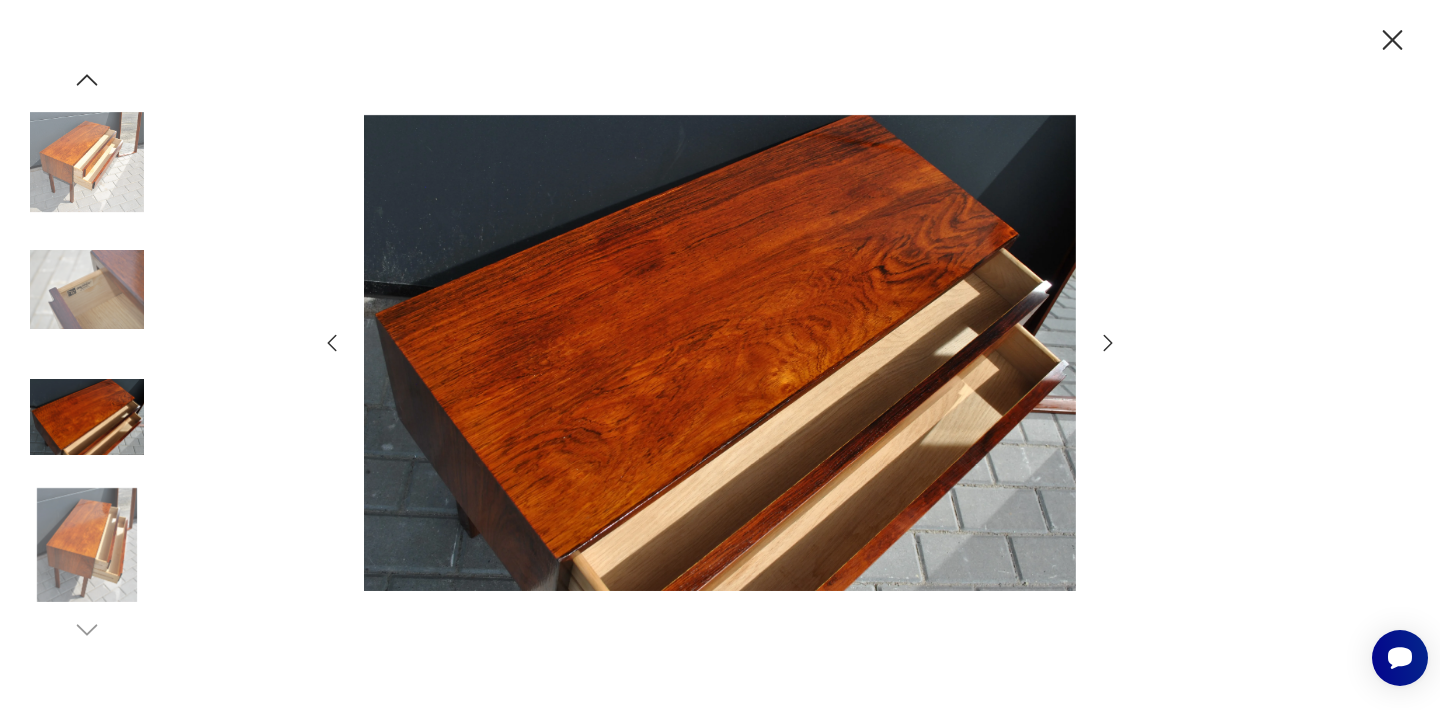 click 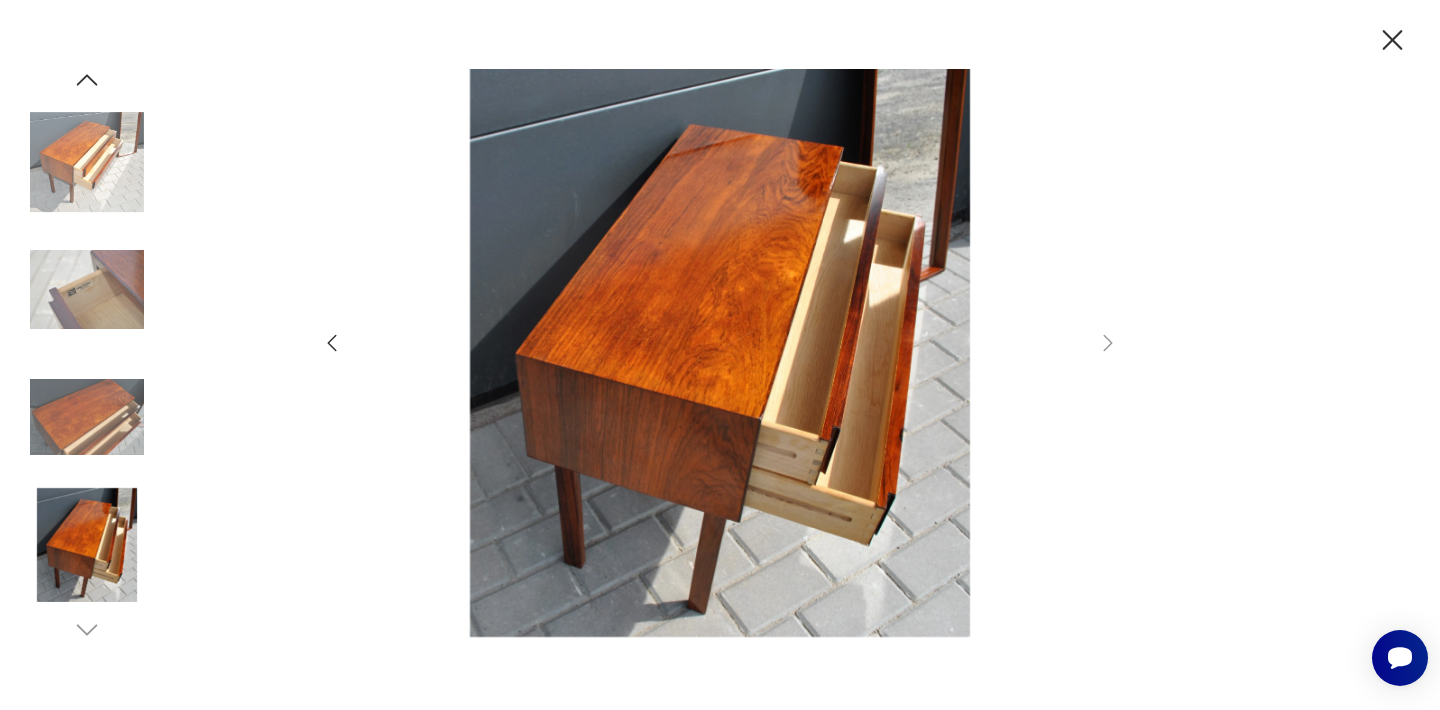 click 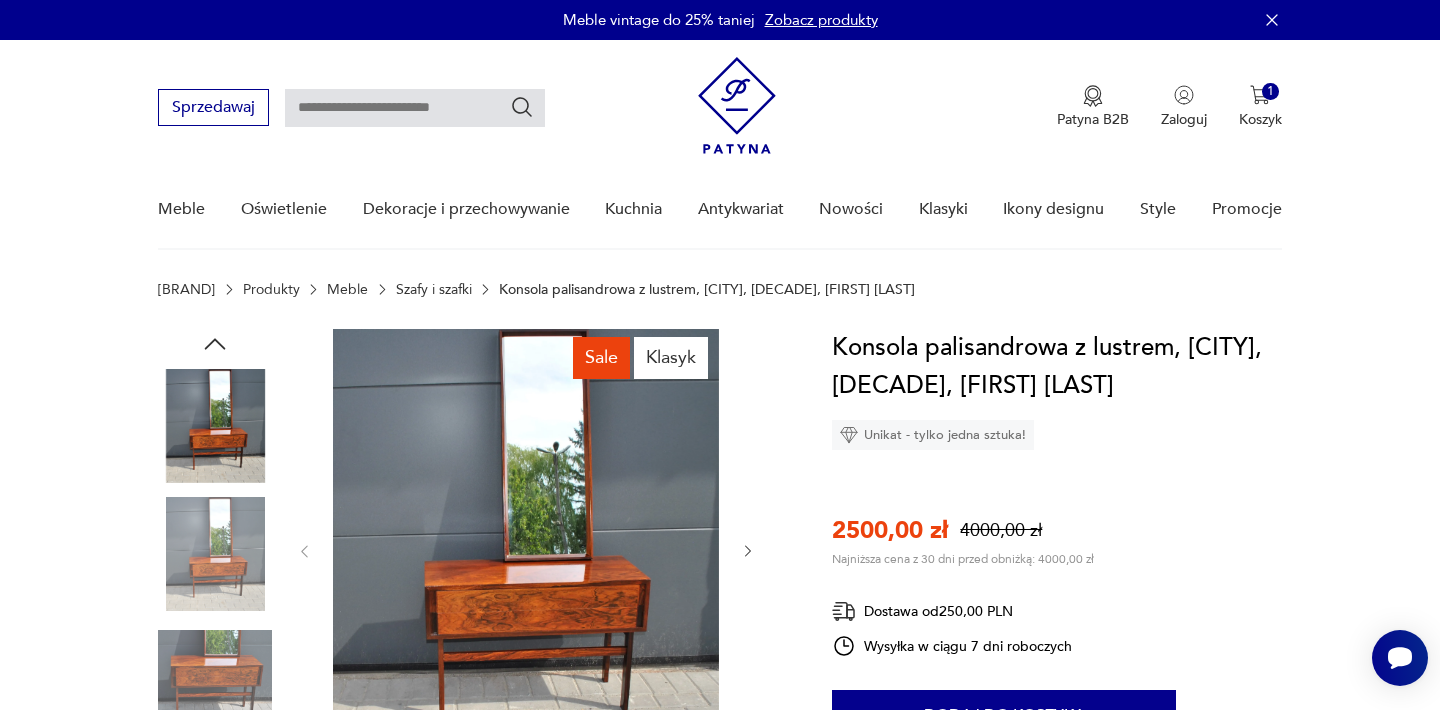 click on "Sale Klasyk Opis produktu Duńska palisandrowa komoda z lustrem z [DECADE] po całkowitej renowacji. Projekt [FIRST] [LAST]. Konsola z dwoma szufladami.
Wymiary
Komoda
Szerokość - 80cm
Wysokość - 54cm
Głębokość - 32cm
Lustro
Wysokość – 90cm
Szerokość – 35cm Rozwiń więcej Szczegóły produktu Stan:   odnowiony Miasto sprzedawcy :   [CITY] Wysokość :   54 Kolor:   brązowy Typ :   inna Datowanie :   [YEAR] - [YEAR] Kolory :   brown Kraj pochodzenia :   [CITY] Tworzywo :   drewno, palisander Wysokość :   54 Szerokość :   80 Głębokość :   32 Liczba sztuk:   1 Tagi:   Skandynawski minimalizm ,  design ,  komoda ,  luksusowo ,  mid-century modern ,  black friday Rozwiń więcej O sprzedawcy Skandynawskie Perły Zweryfikowany sprzedawca [CITY] Od roku z Patyną Dostawa i zwroty Dostępne formy dostawy: Odbiór osobisty - [CITY]   0,00 zł Kurier   250,00 zł Zwroty: Jeśli z jakiegokolwiek powodu chcesz zwrócić zamówiony przedmiot, masz na to   Unikat - tylko jedna sztuka!" at bounding box center [720, 995] 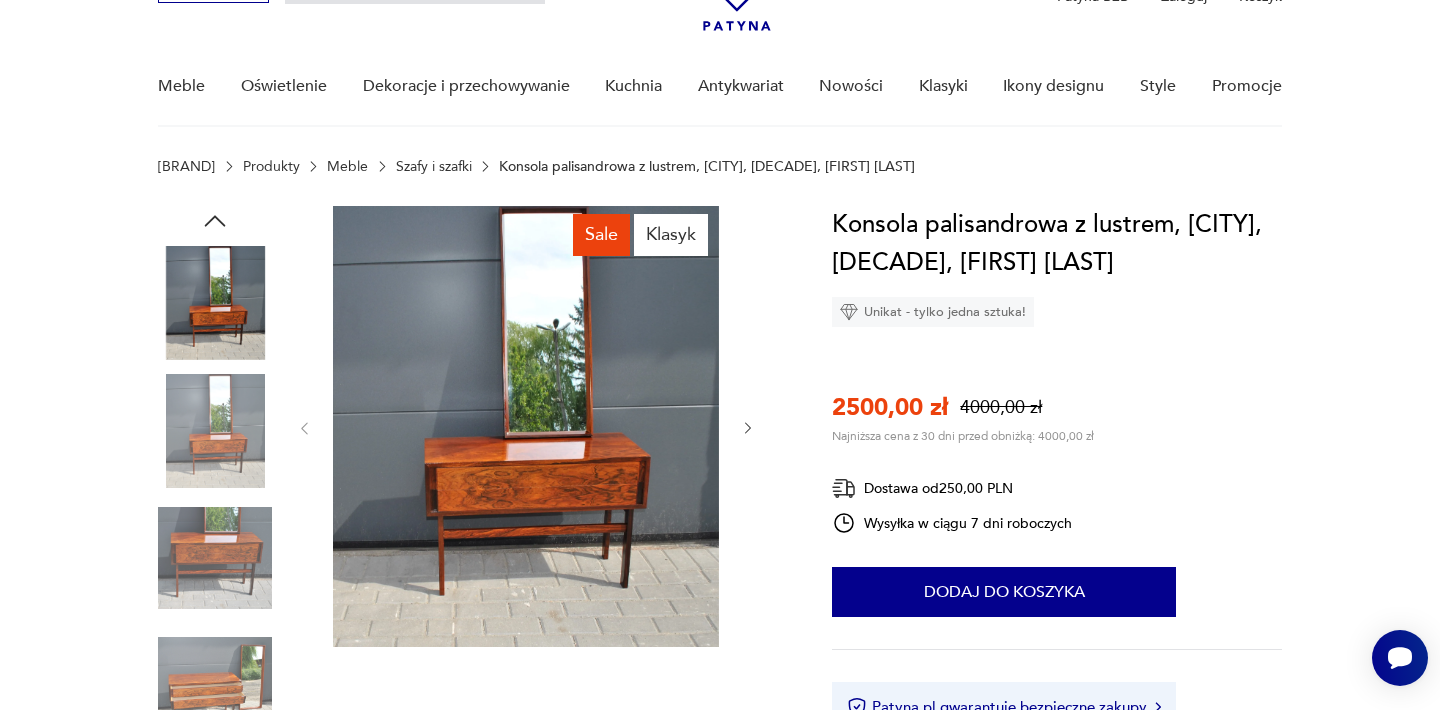 scroll, scrollTop: 120, scrollLeft: 0, axis: vertical 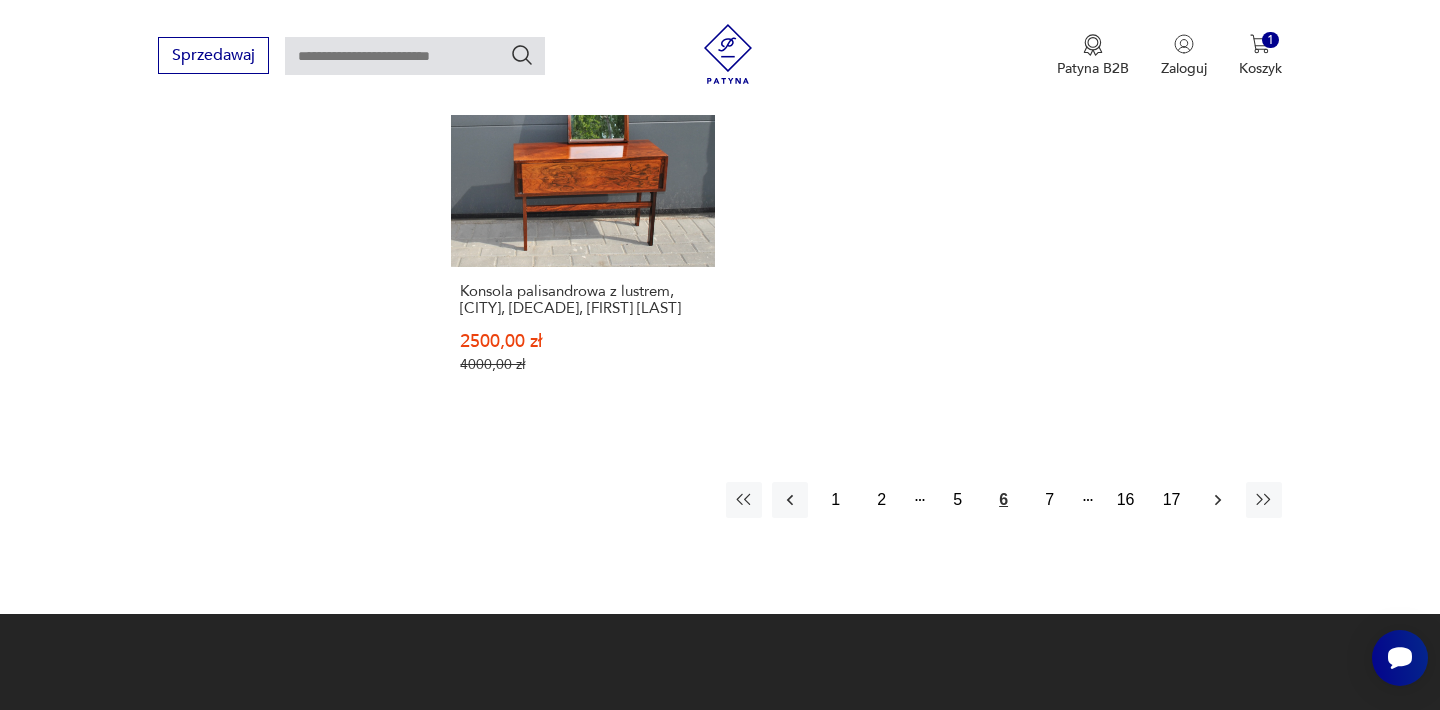 click 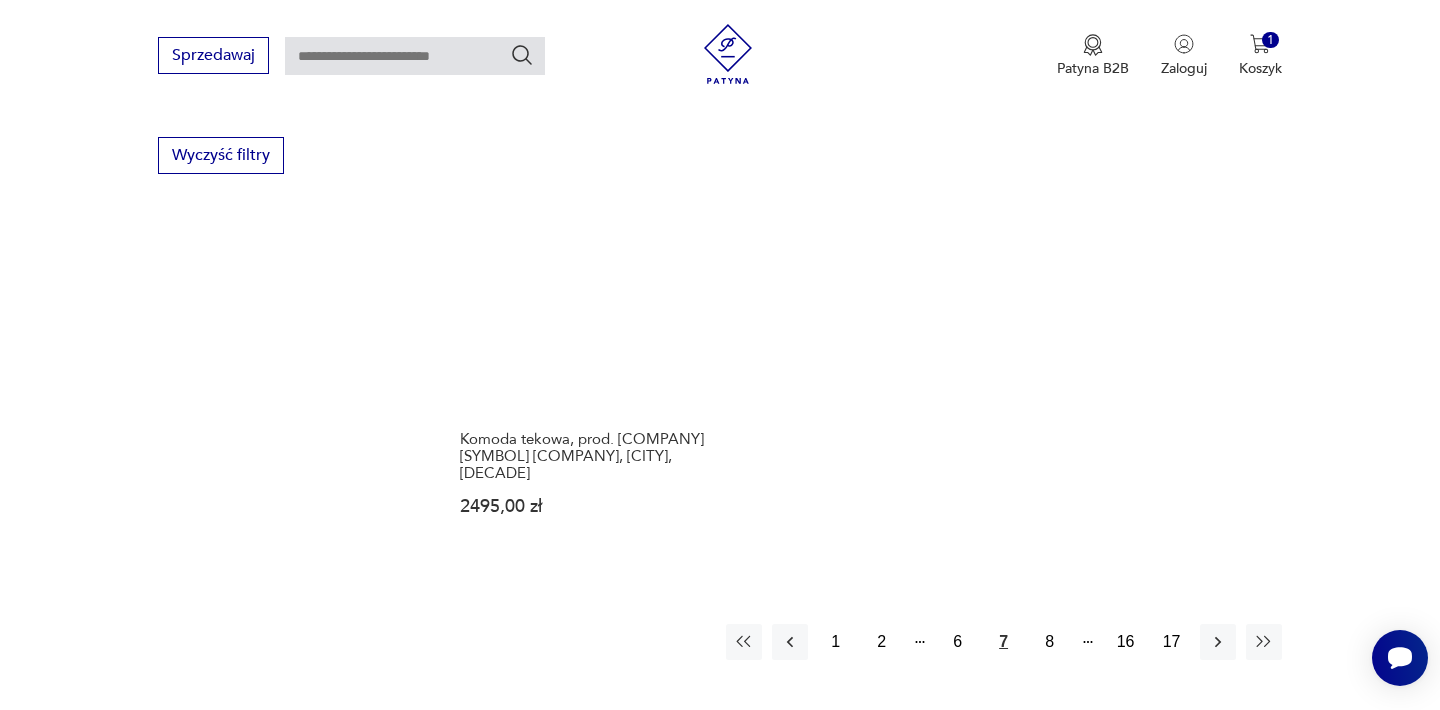scroll, scrollTop: 2931, scrollLeft: 0, axis: vertical 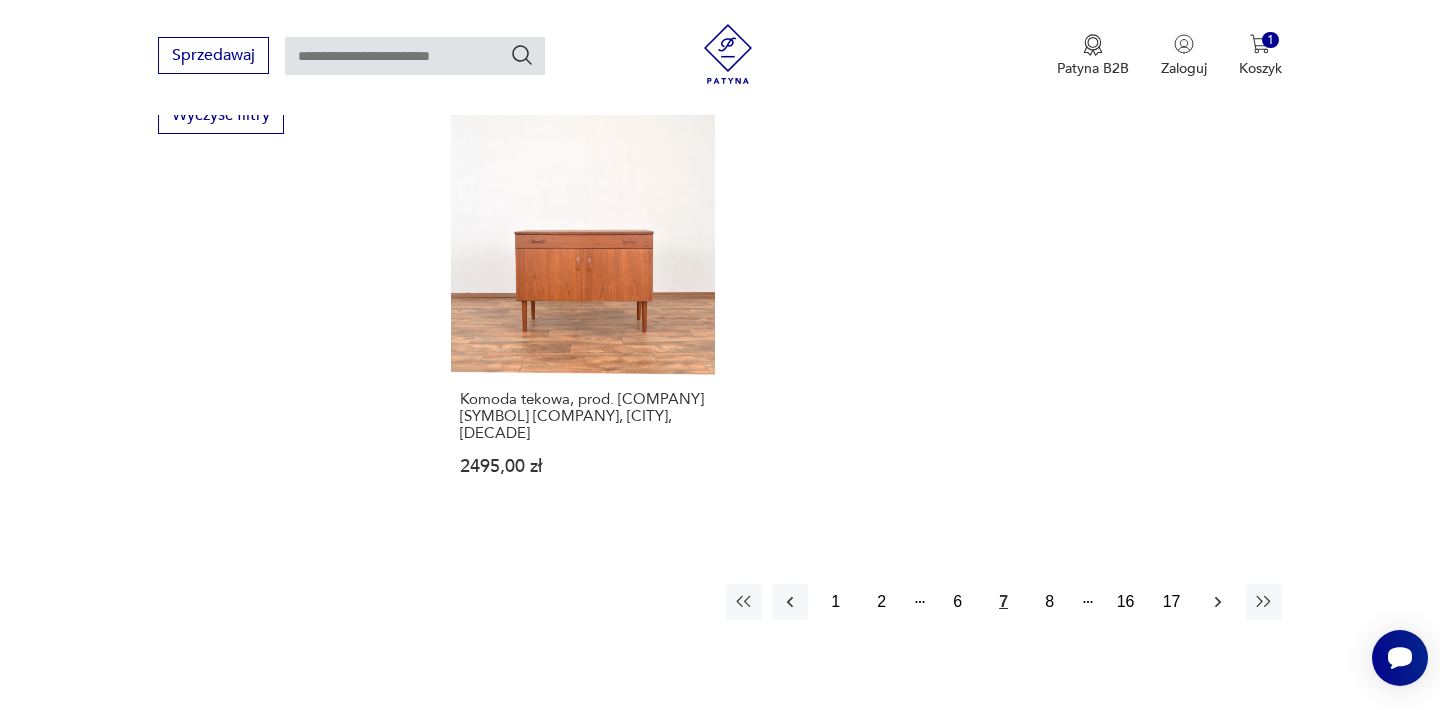 click 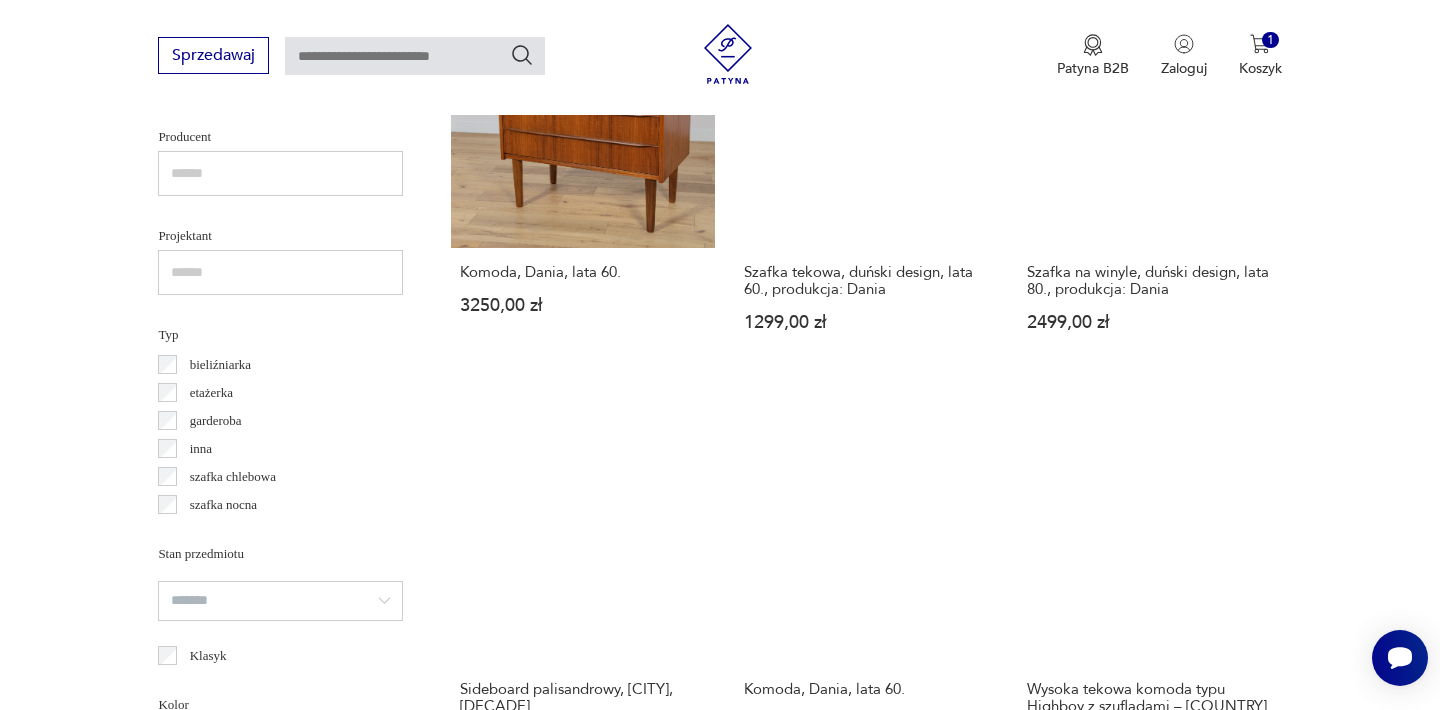 scroll, scrollTop: 1251, scrollLeft: 0, axis: vertical 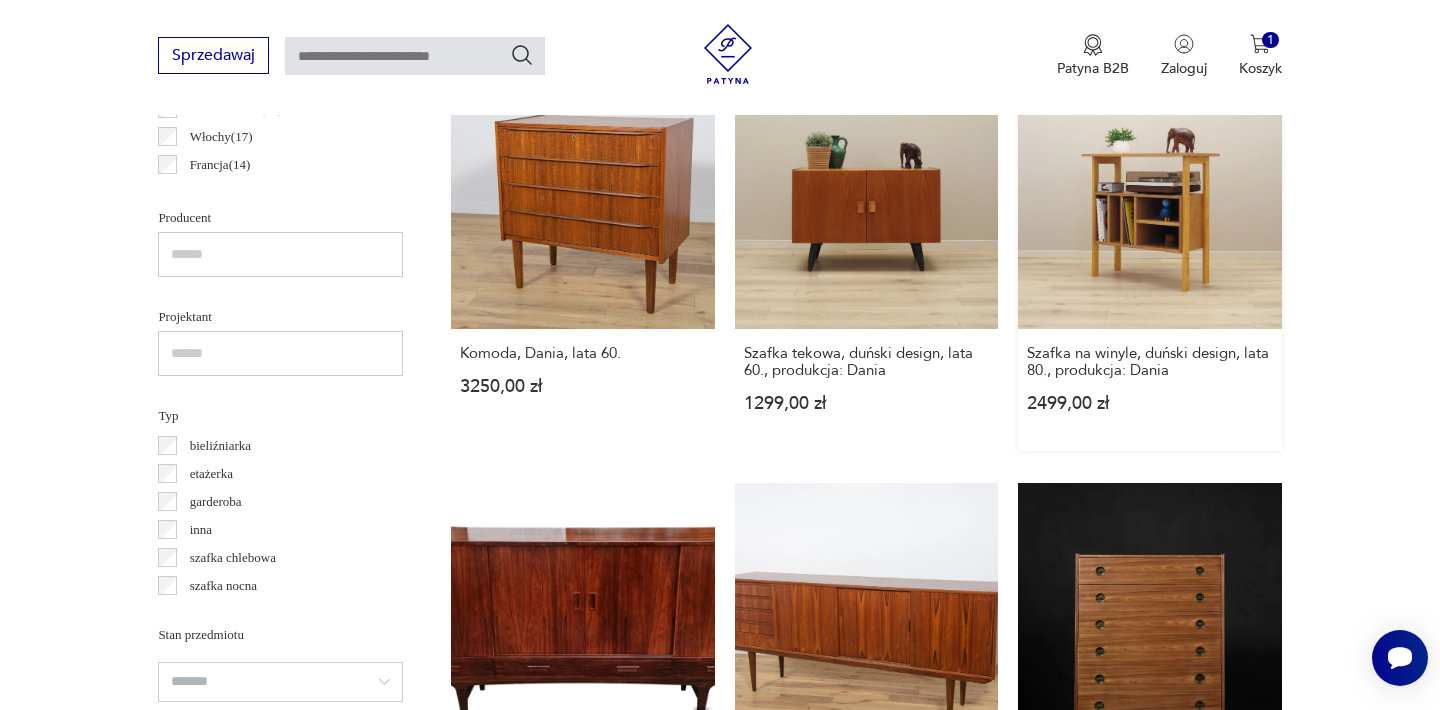 click on "Szafka na winyle, duński design, [DECADE], produkcja: [CITY] [PRICE]" at bounding box center (1149, 257) 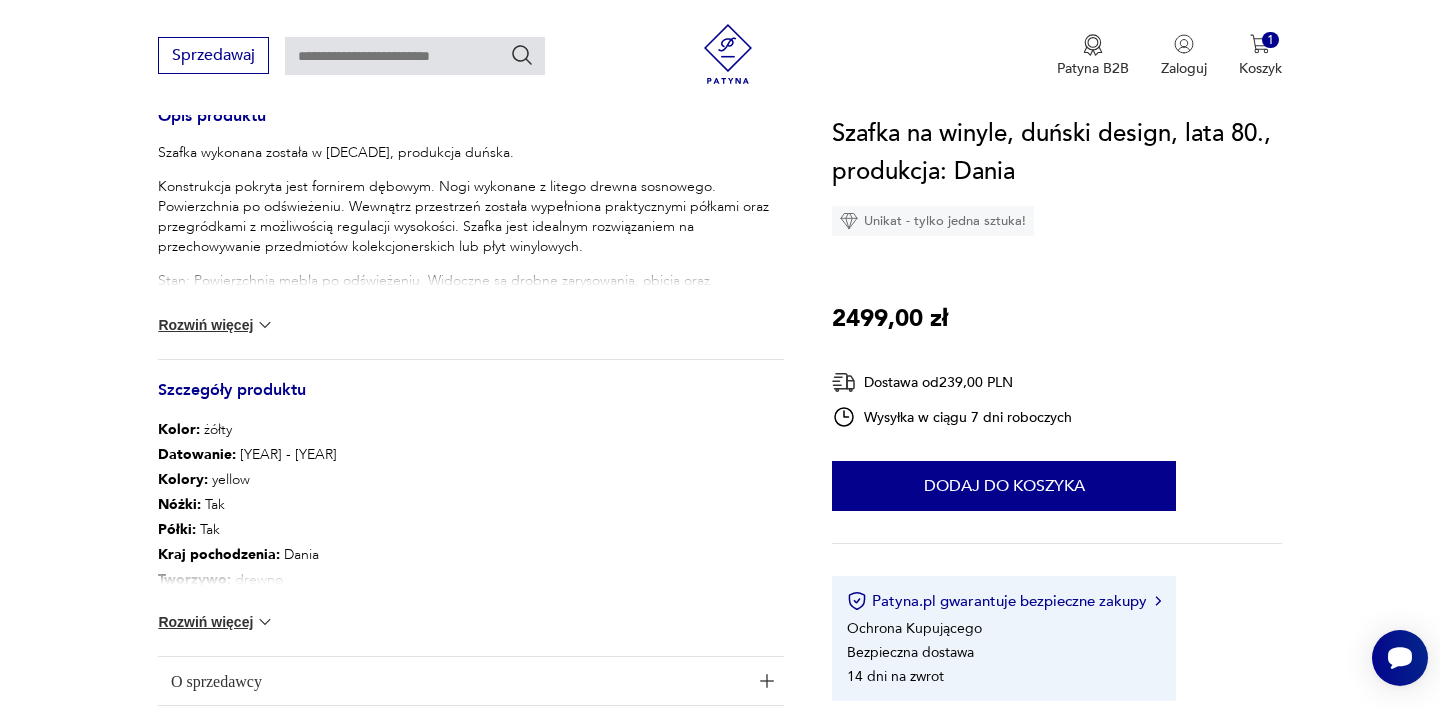 scroll, scrollTop: 840, scrollLeft: 0, axis: vertical 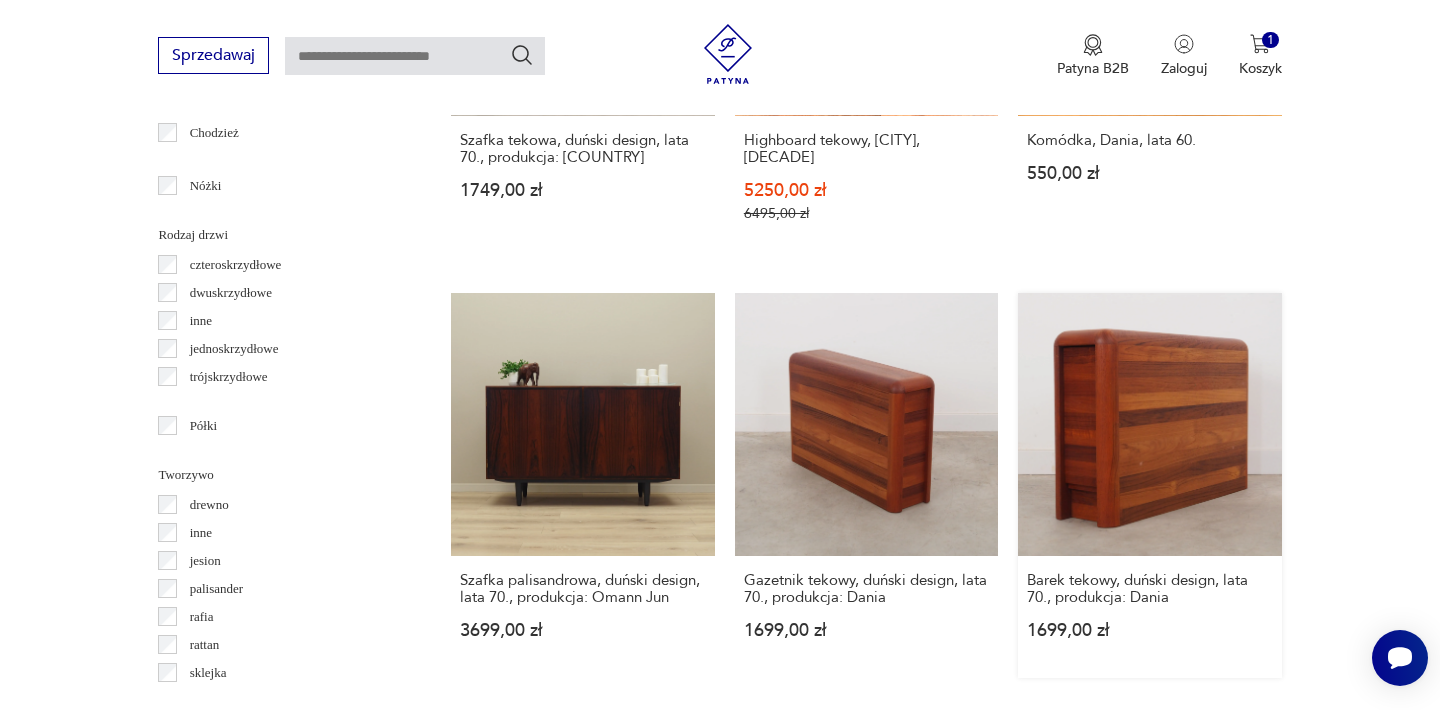 click on "Barek tekowy, duński design, [DECADE], produkcja: [CITY] [PRICE]" at bounding box center (1149, 485) 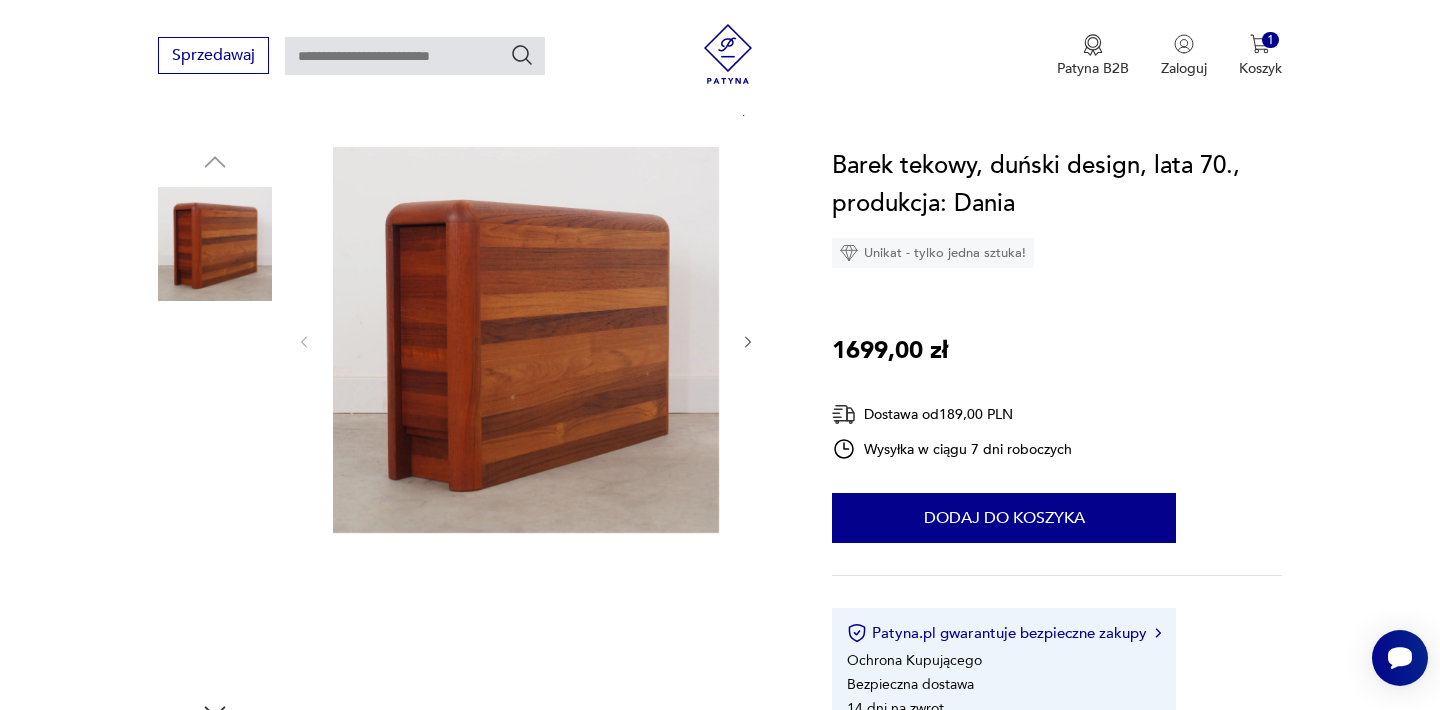 scroll, scrollTop: 160, scrollLeft: 0, axis: vertical 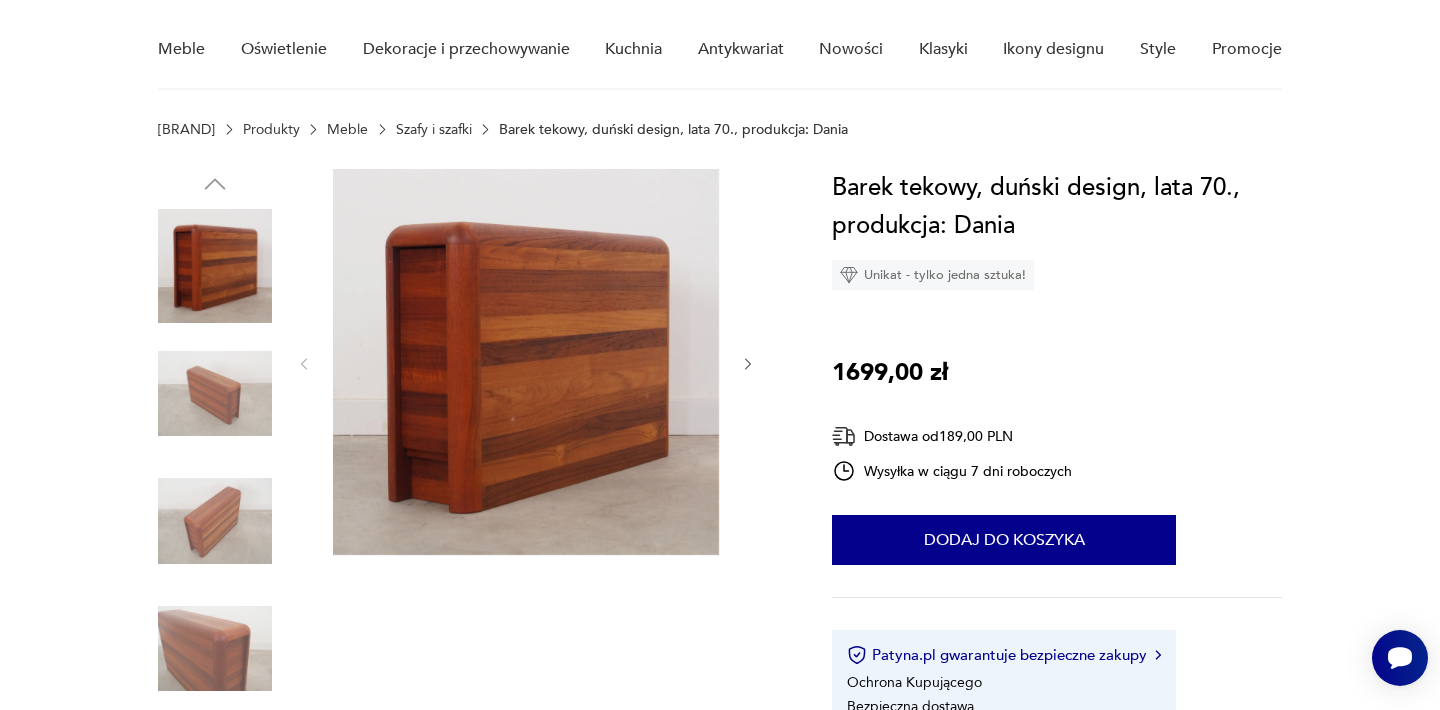 click at bounding box center (526, 362) 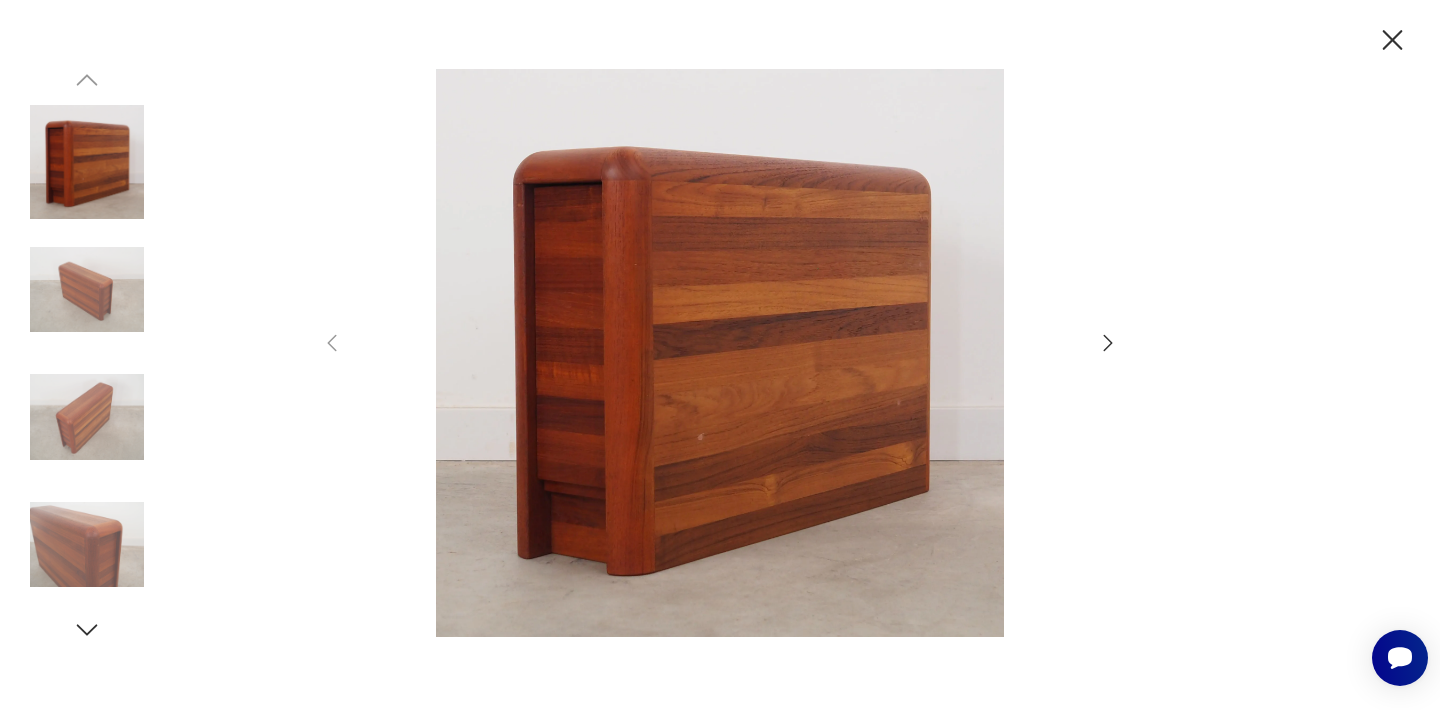 click 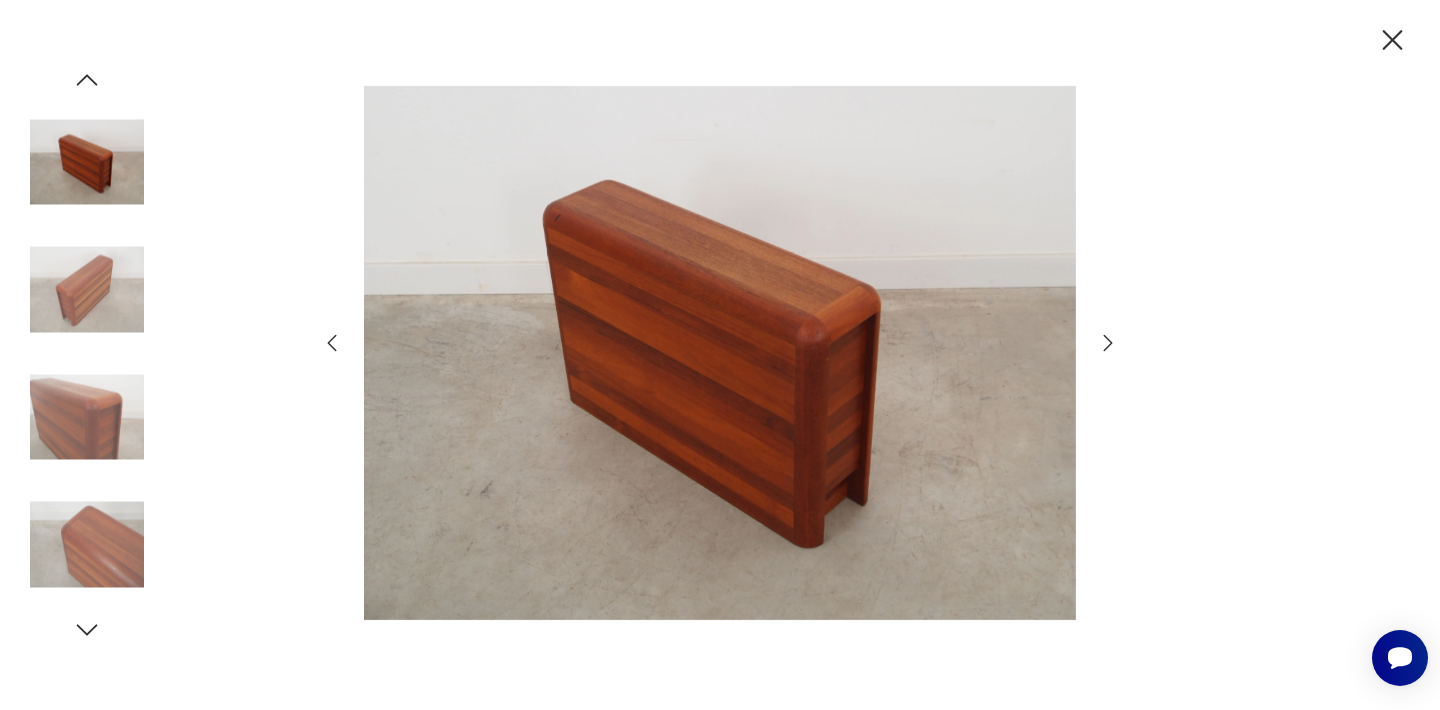 click 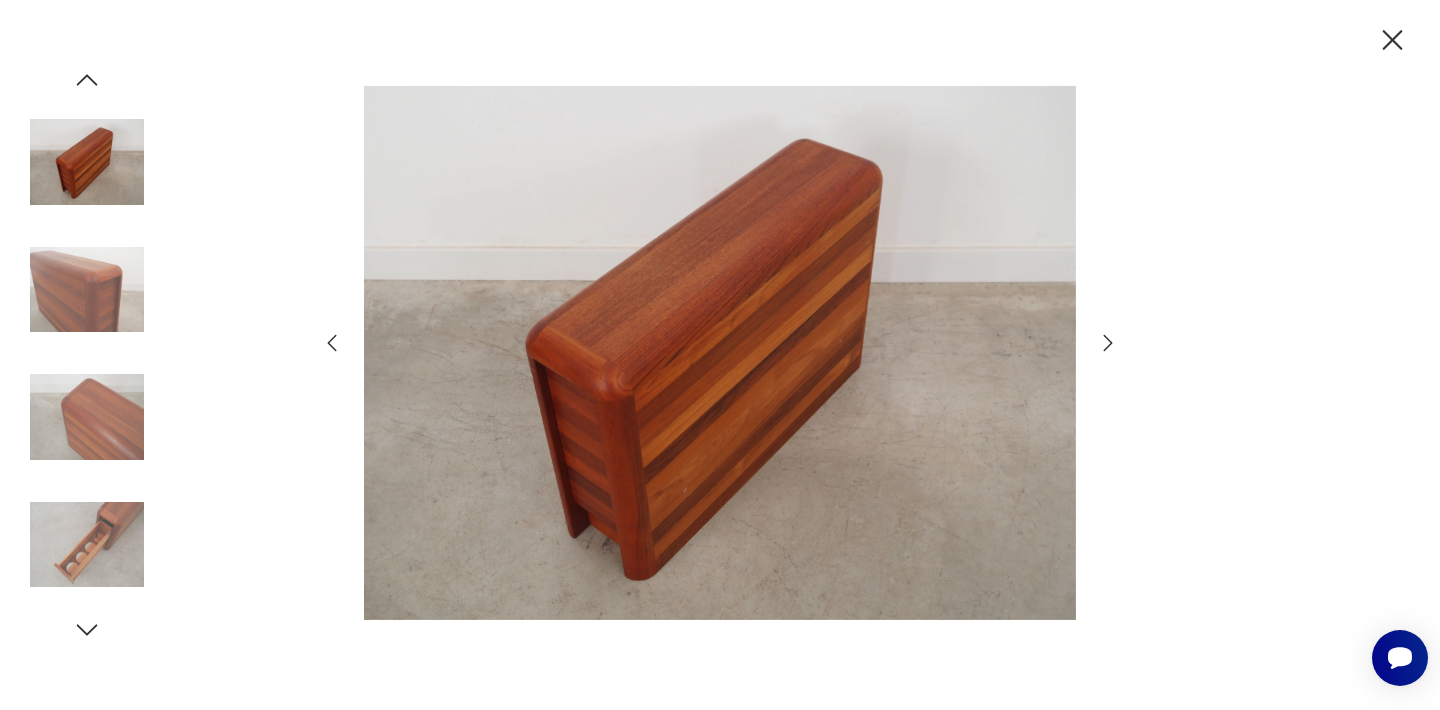click 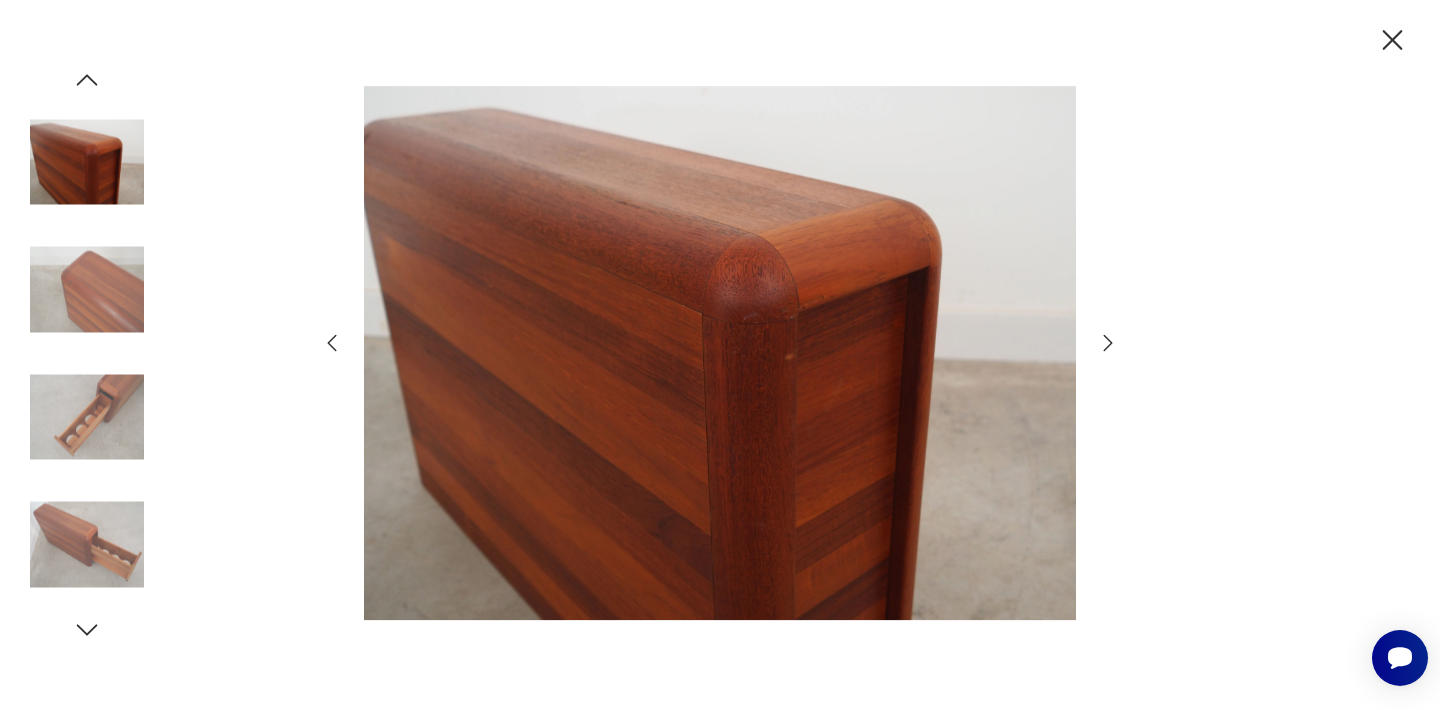 click 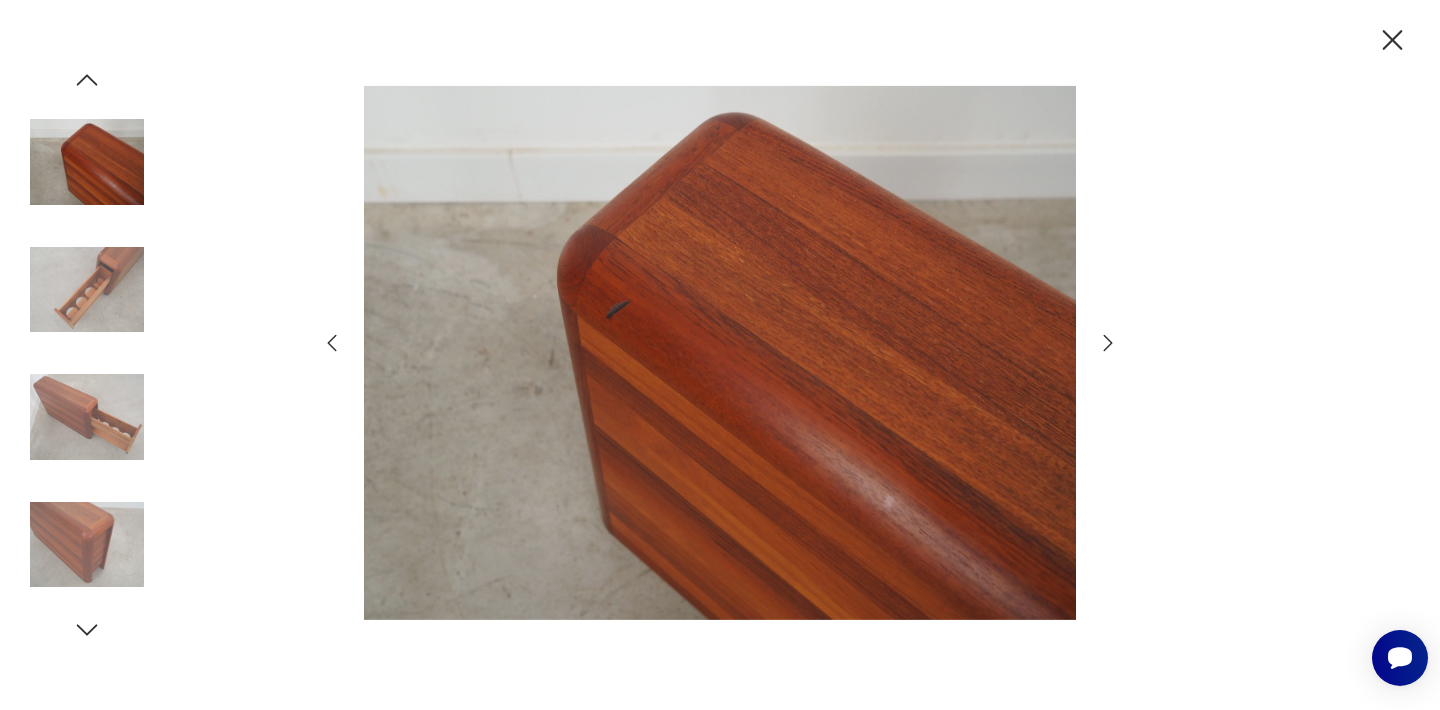 click 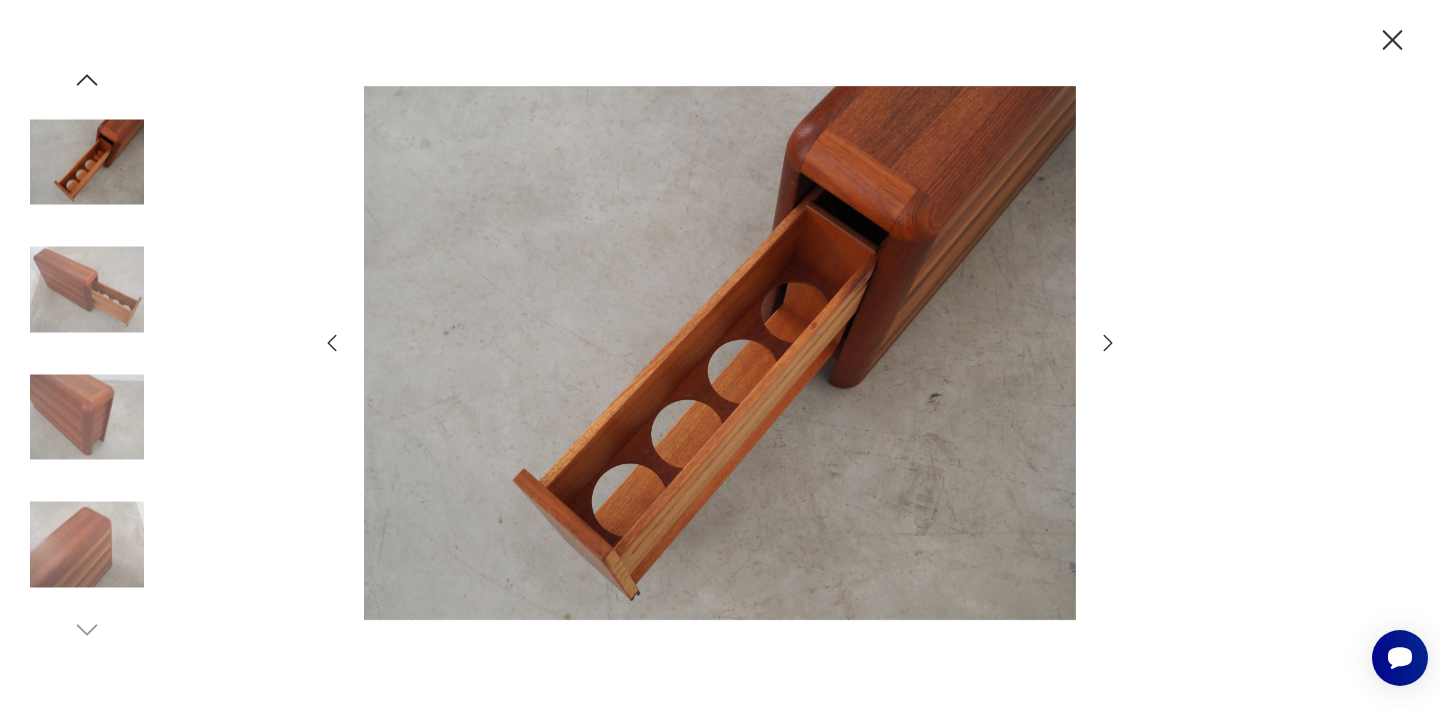 click 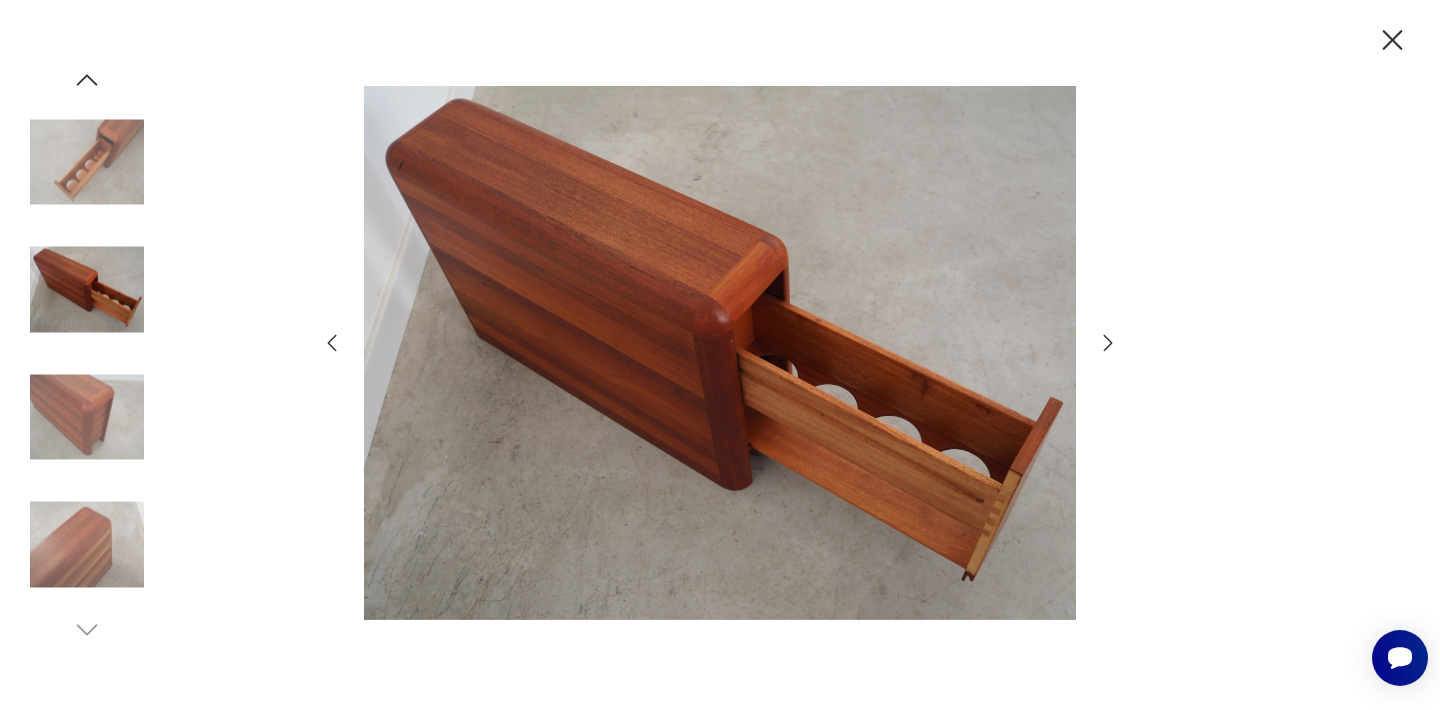 click 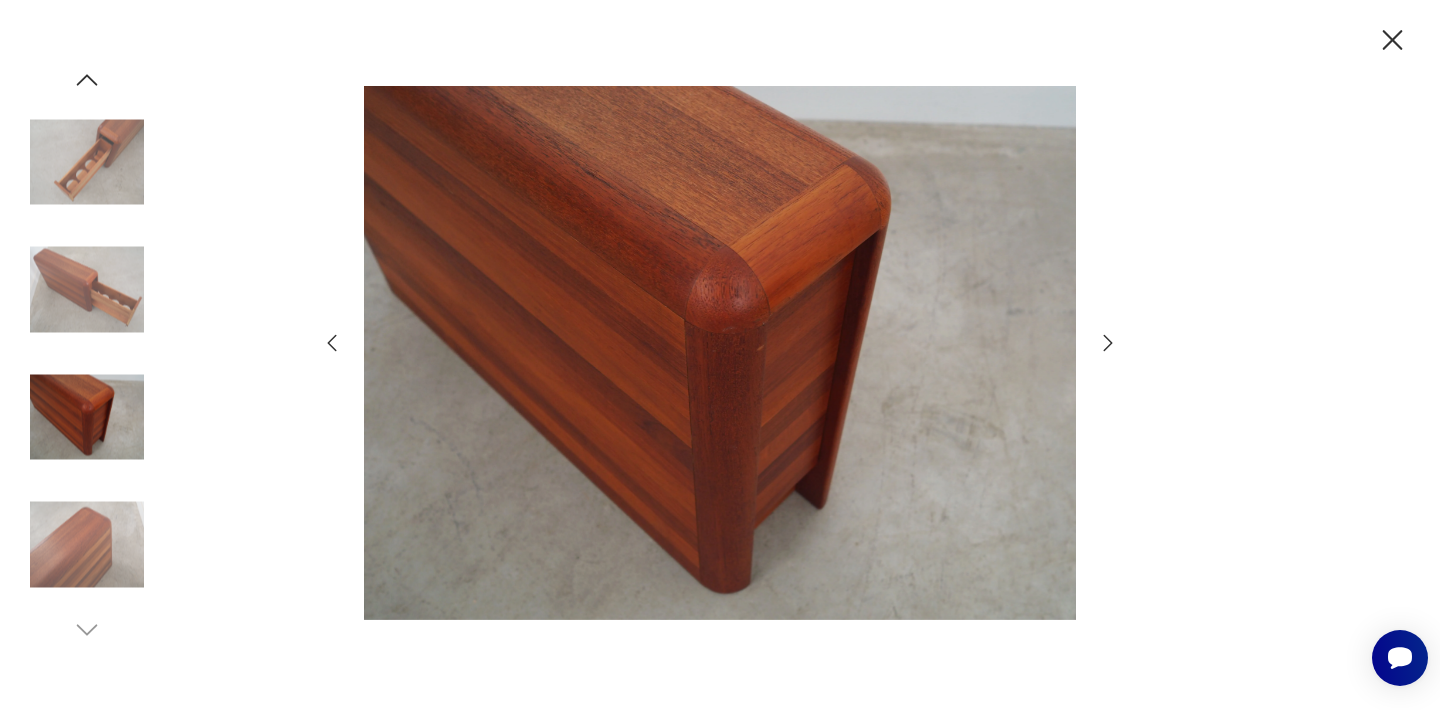click 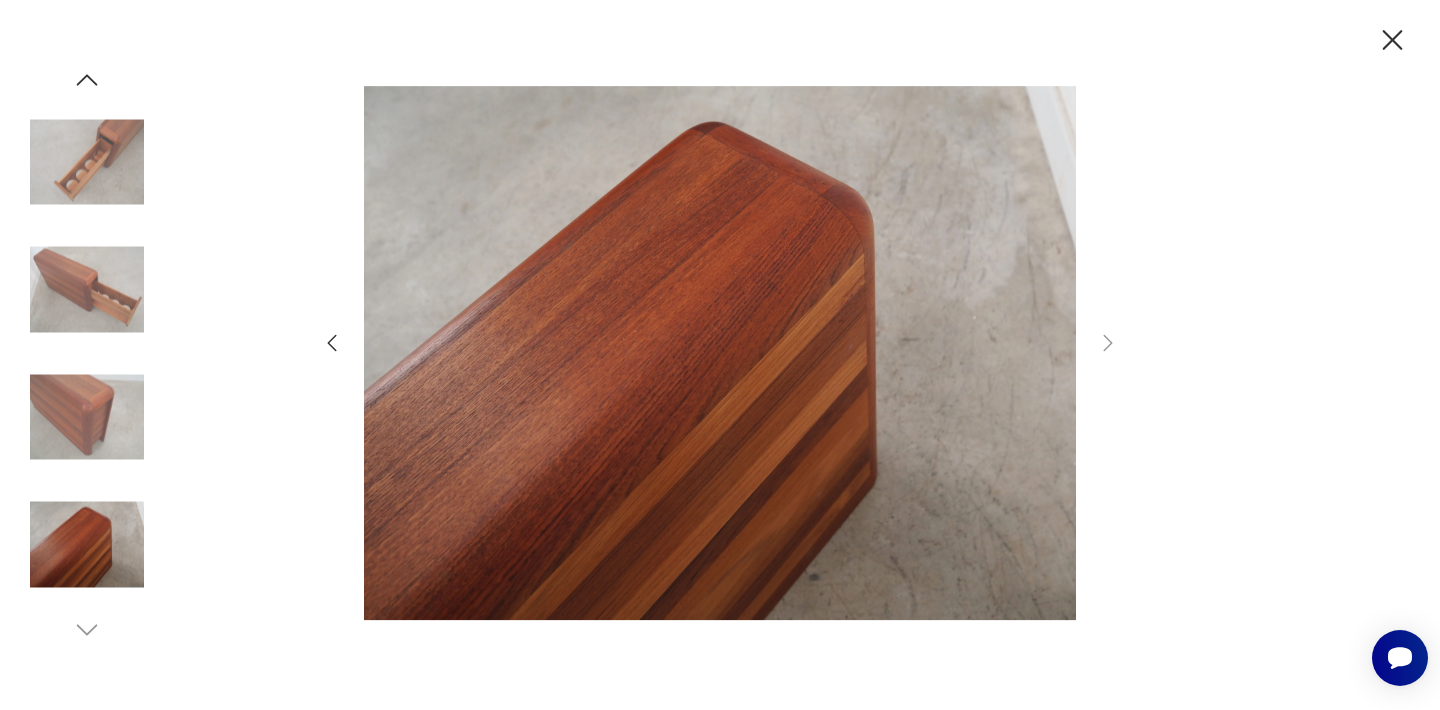 click 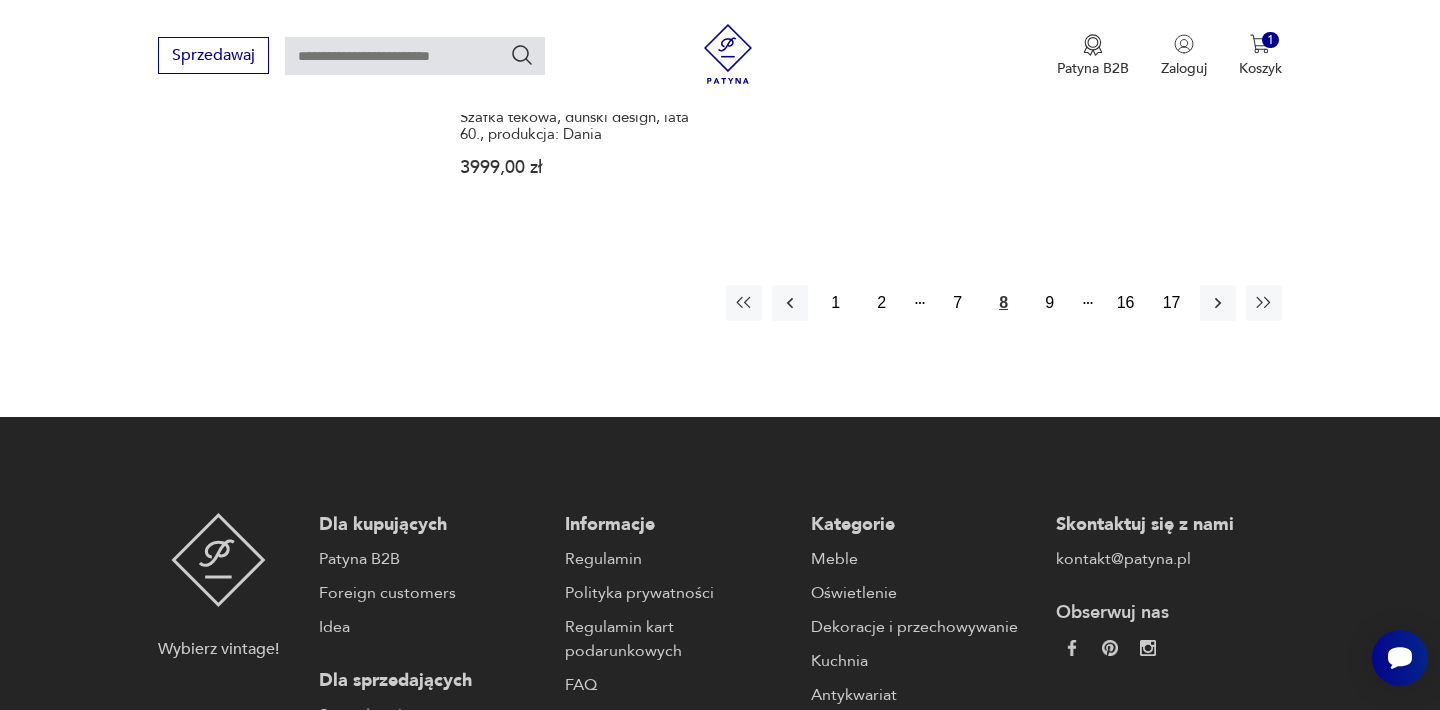scroll, scrollTop: 3210, scrollLeft: 0, axis: vertical 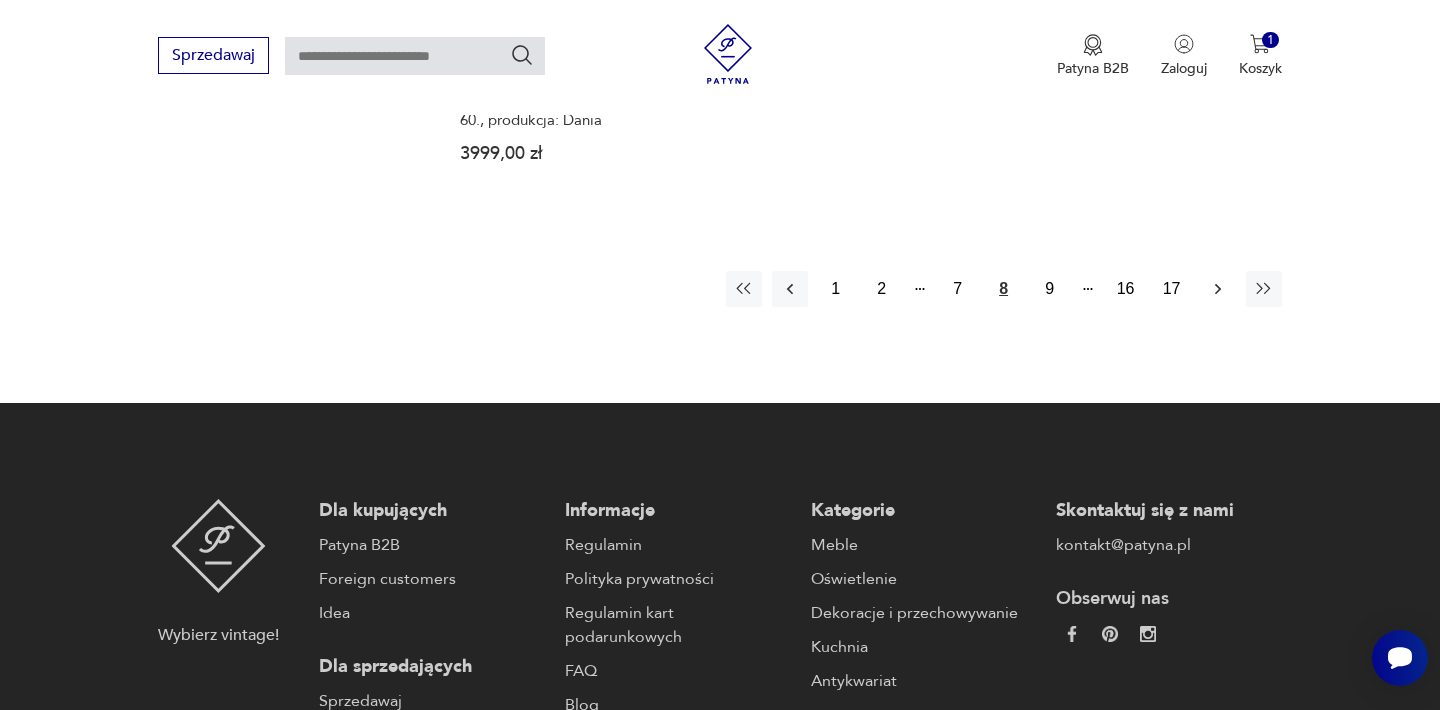 click 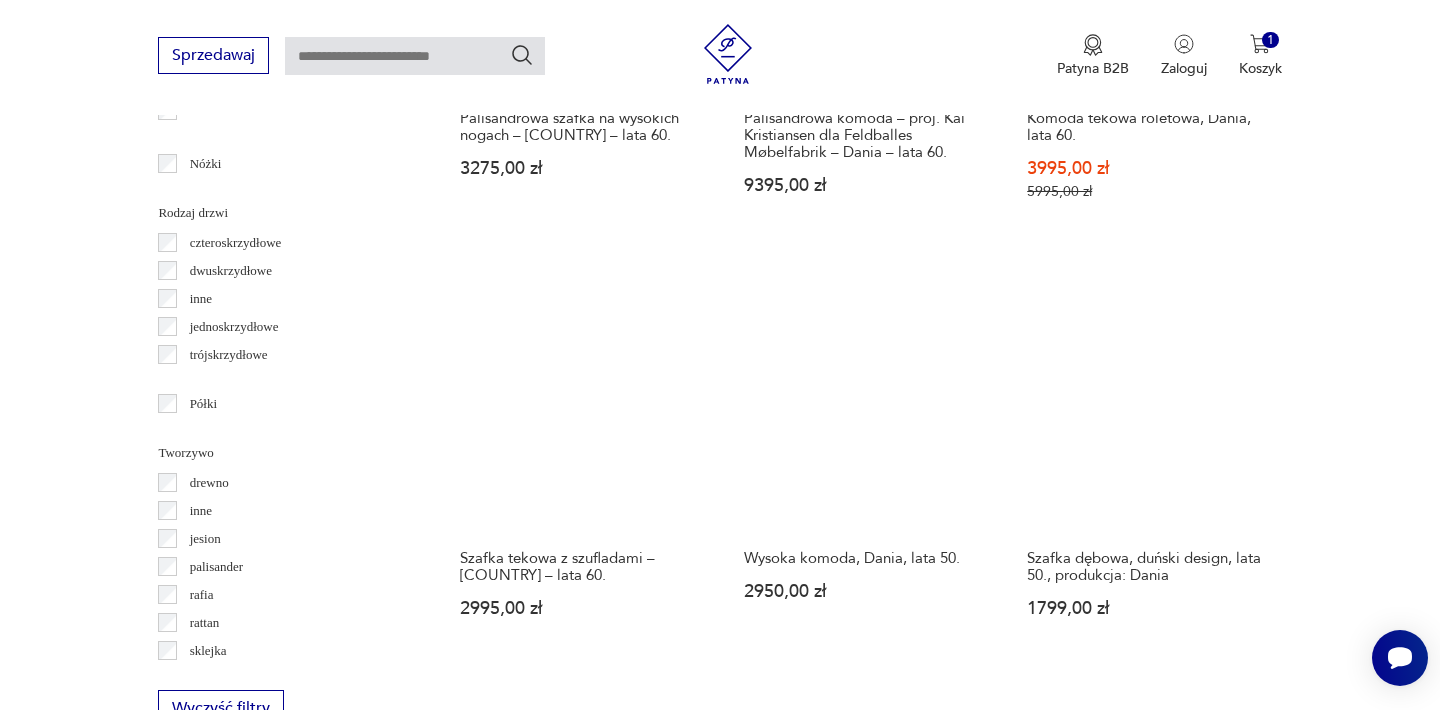 scroll, scrollTop: 2353, scrollLeft: 0, axis: vertical 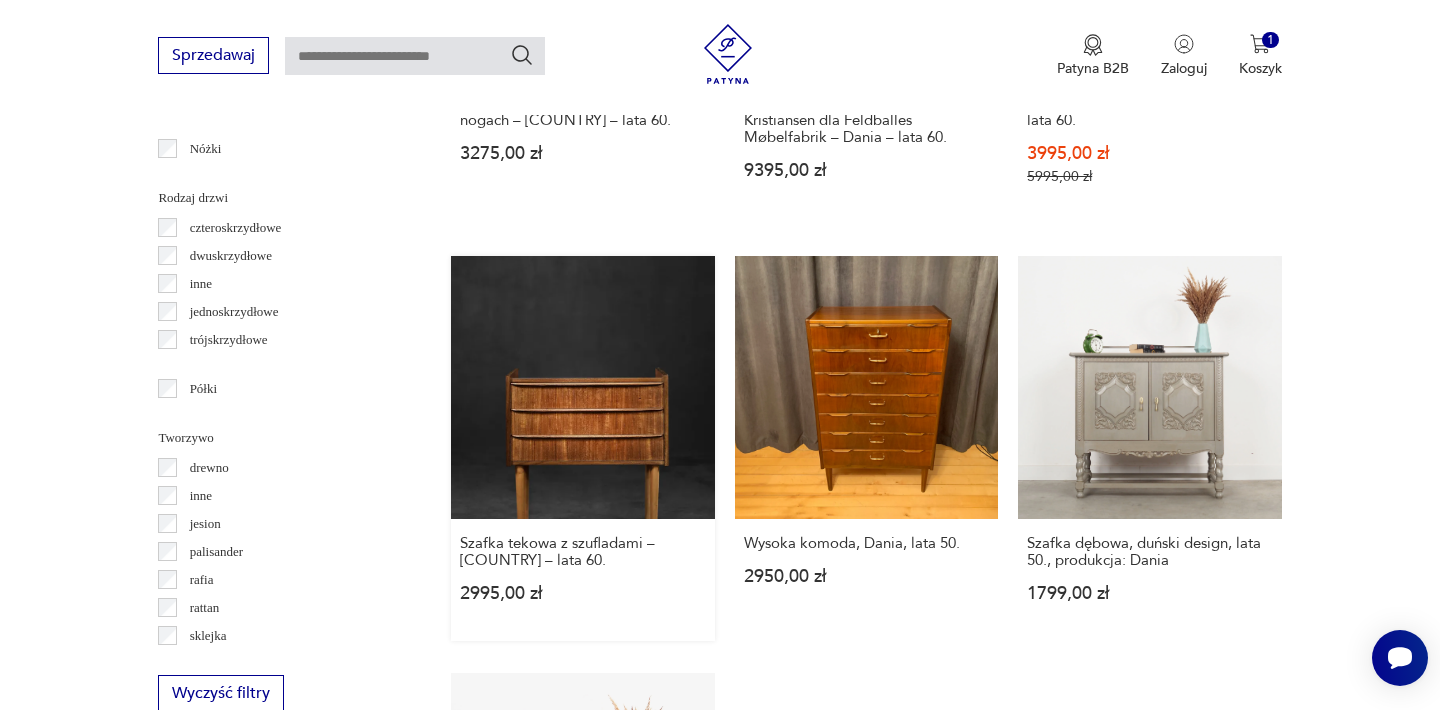 click on "Szafka tekowa z szufladami – [CITY] – [DECADE] [PRICE]" at bounding box center [582, 448] 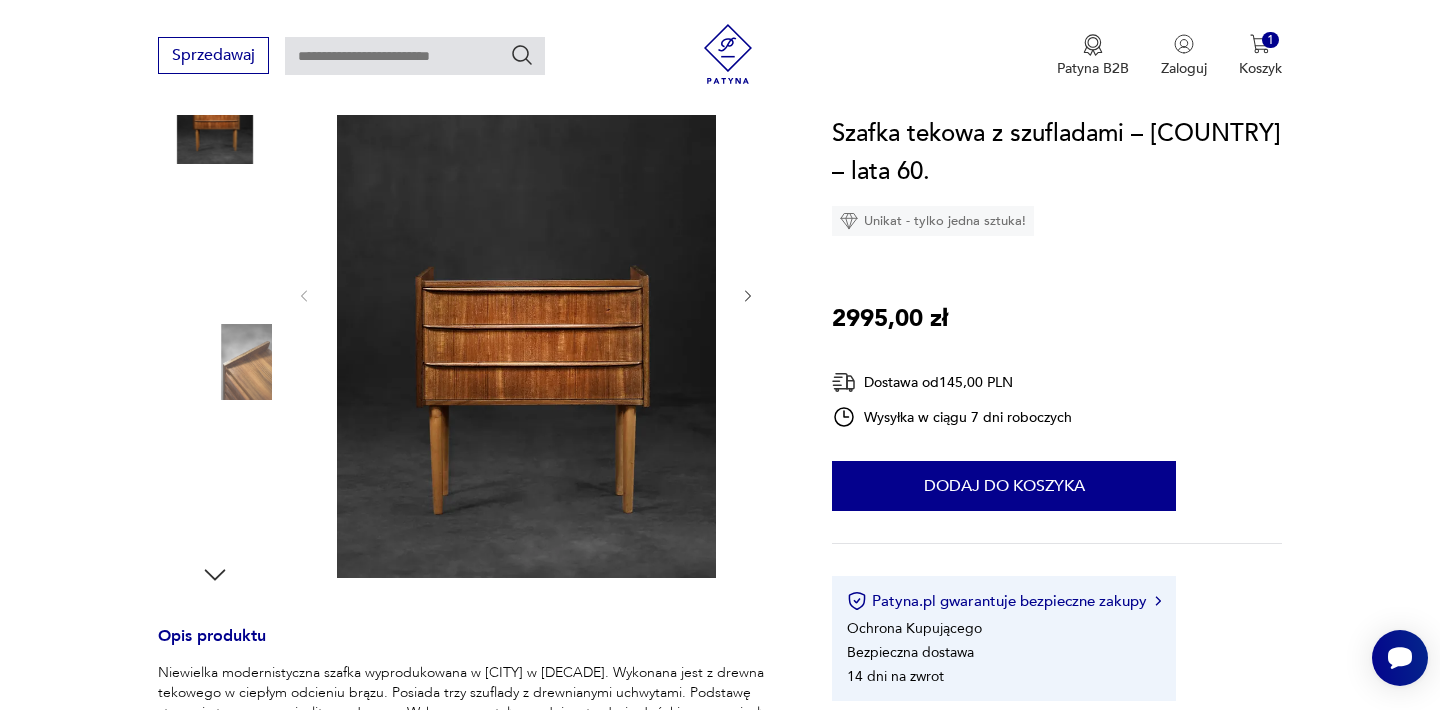 scroll, scrollTop: 280, scrollLeft: 0, axis: vertical 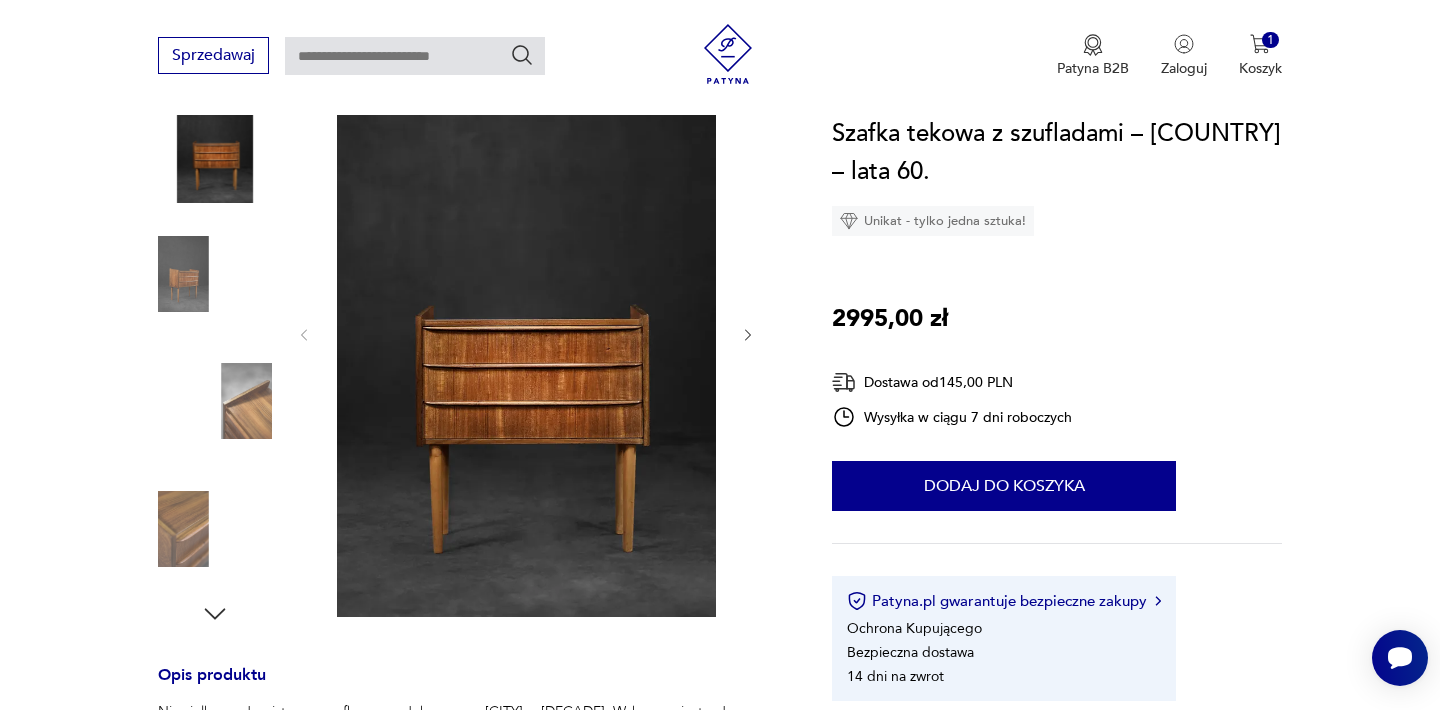 click at bounding box center (526, 333) 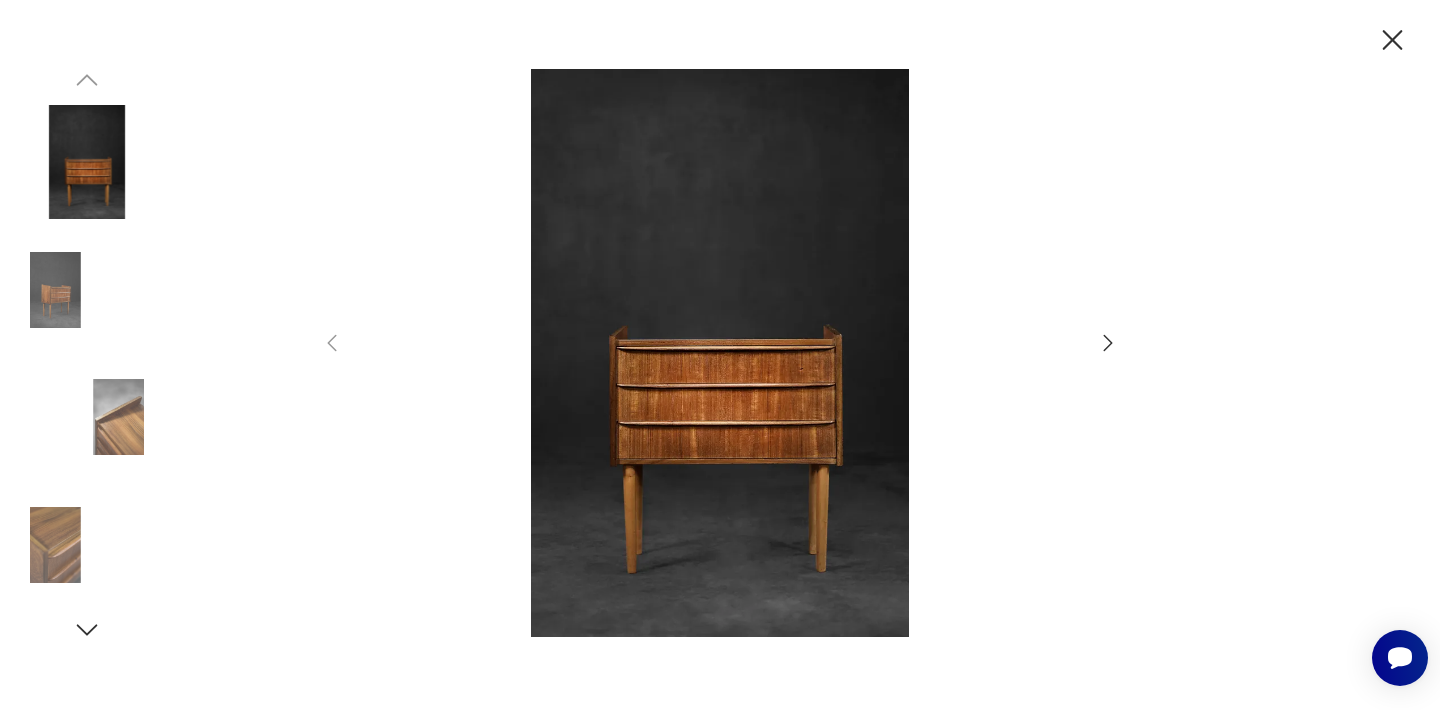 click 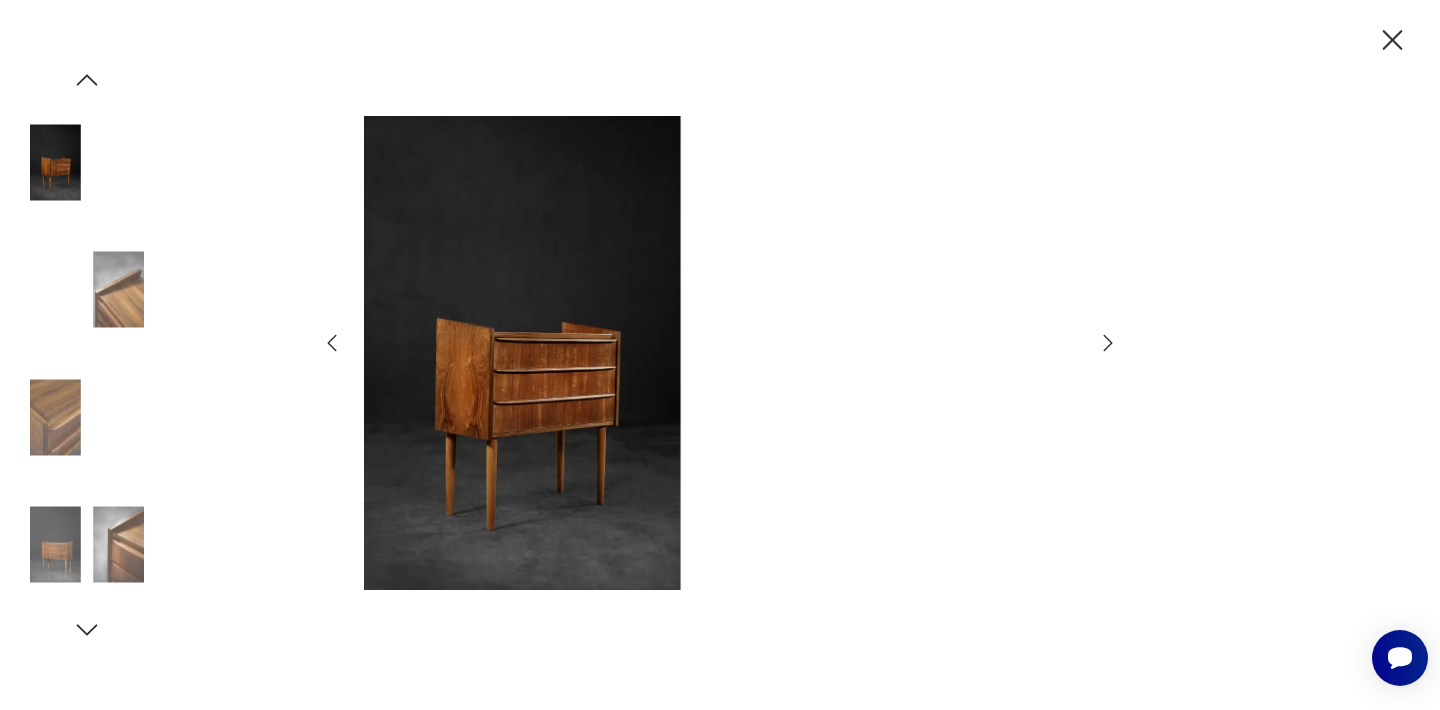 click 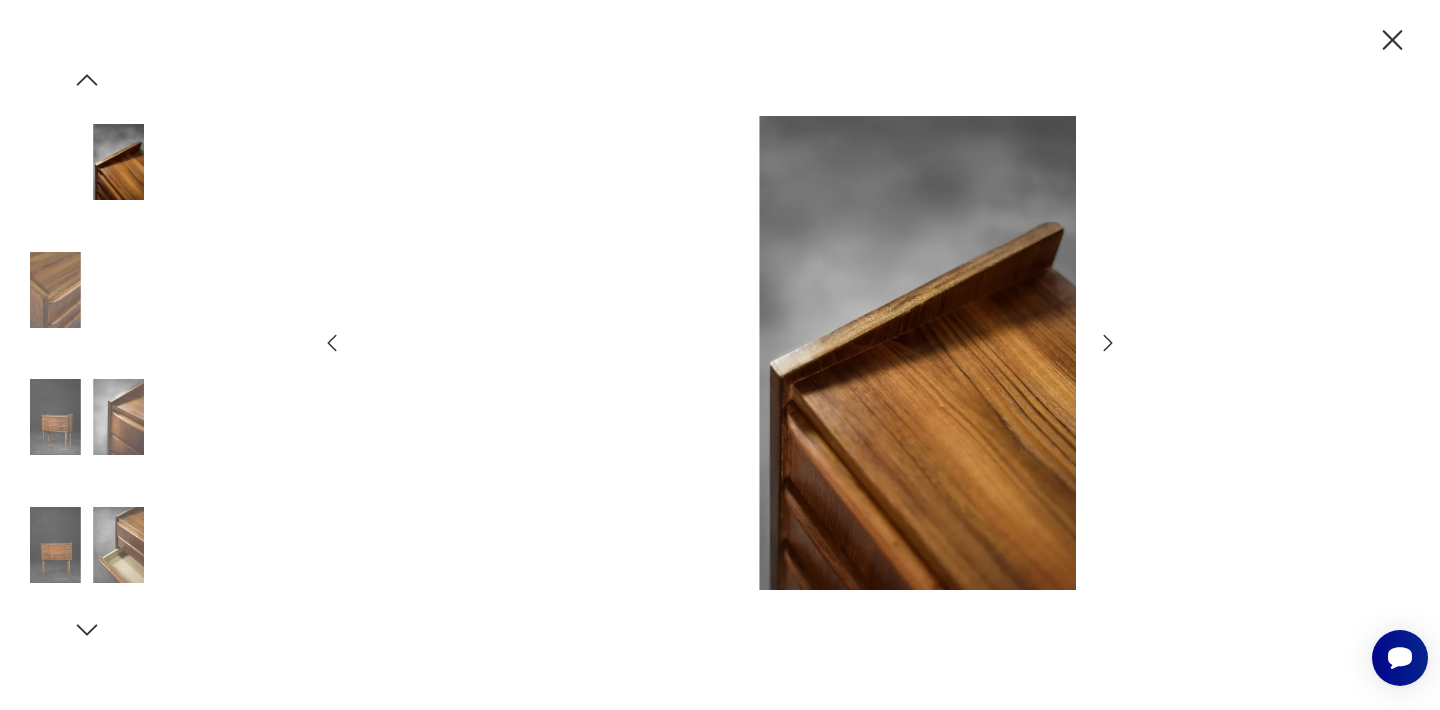 click 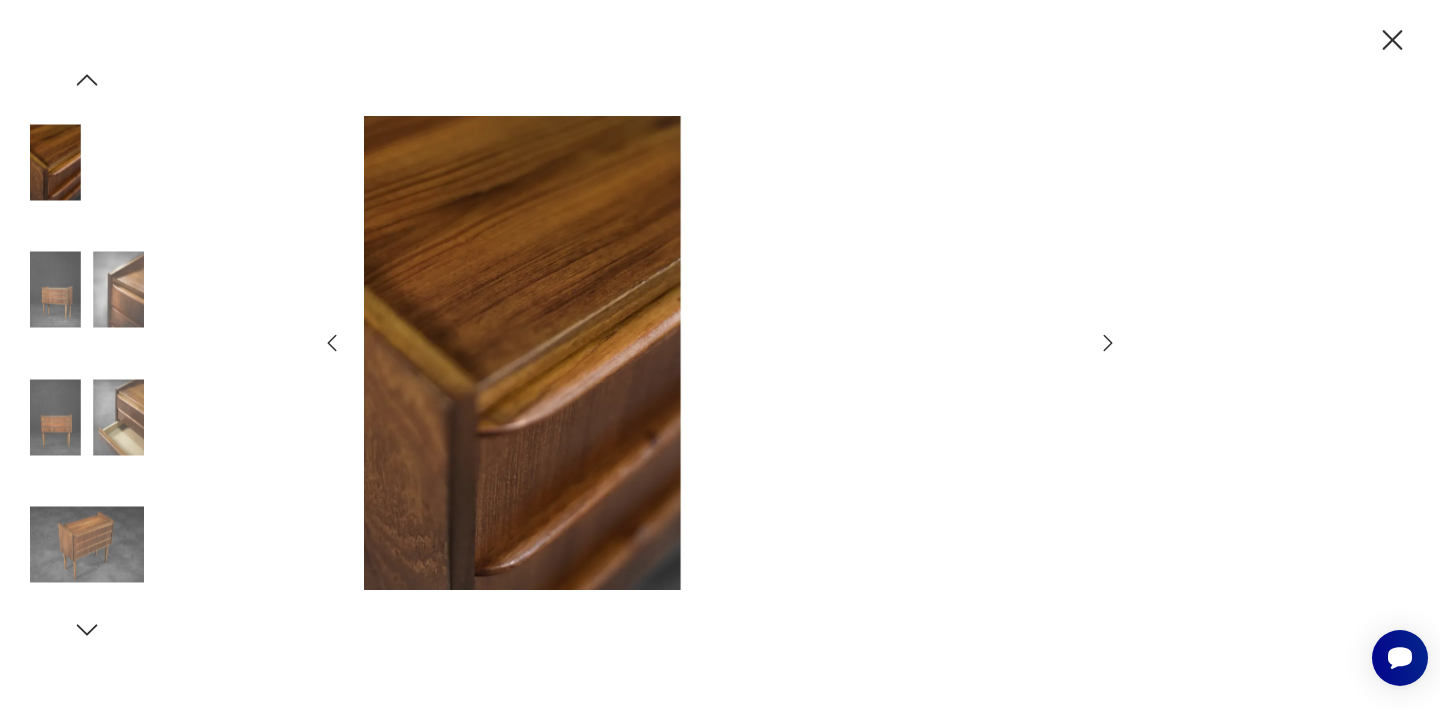 click 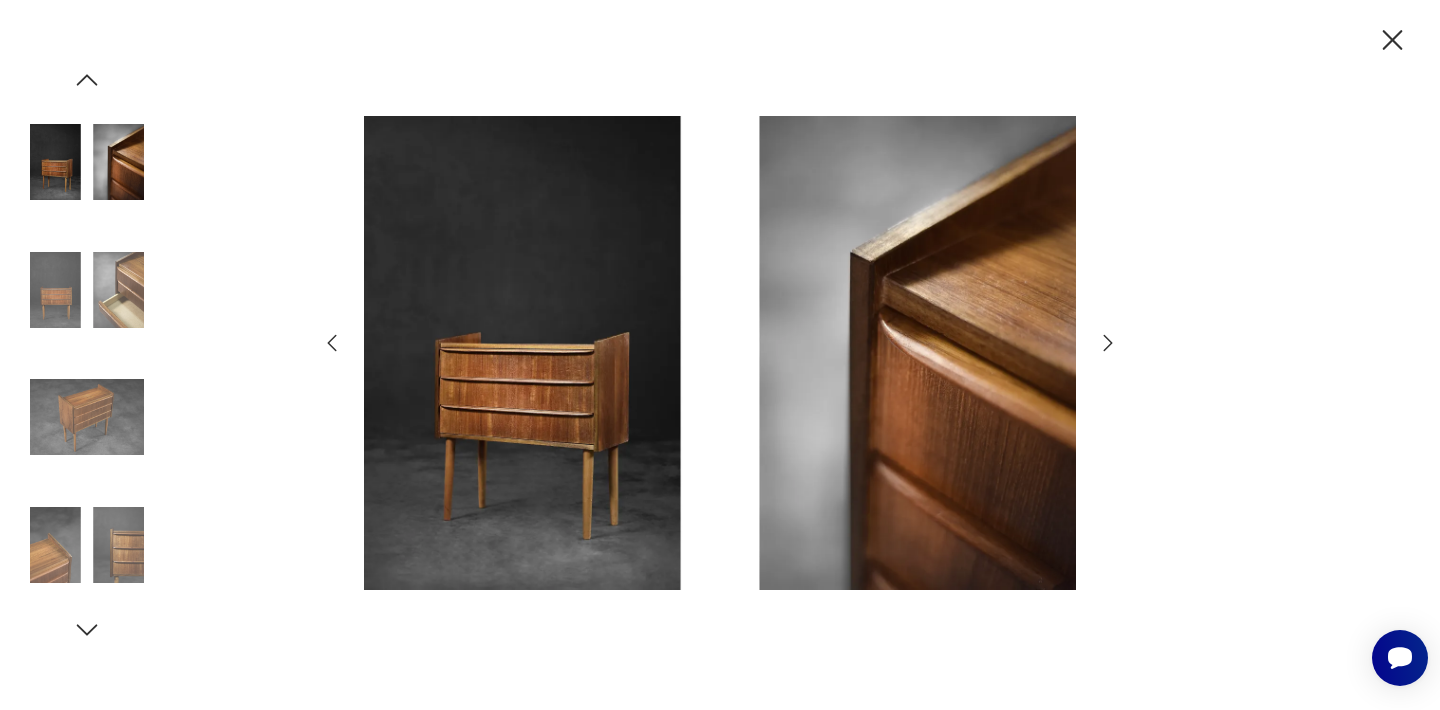 click 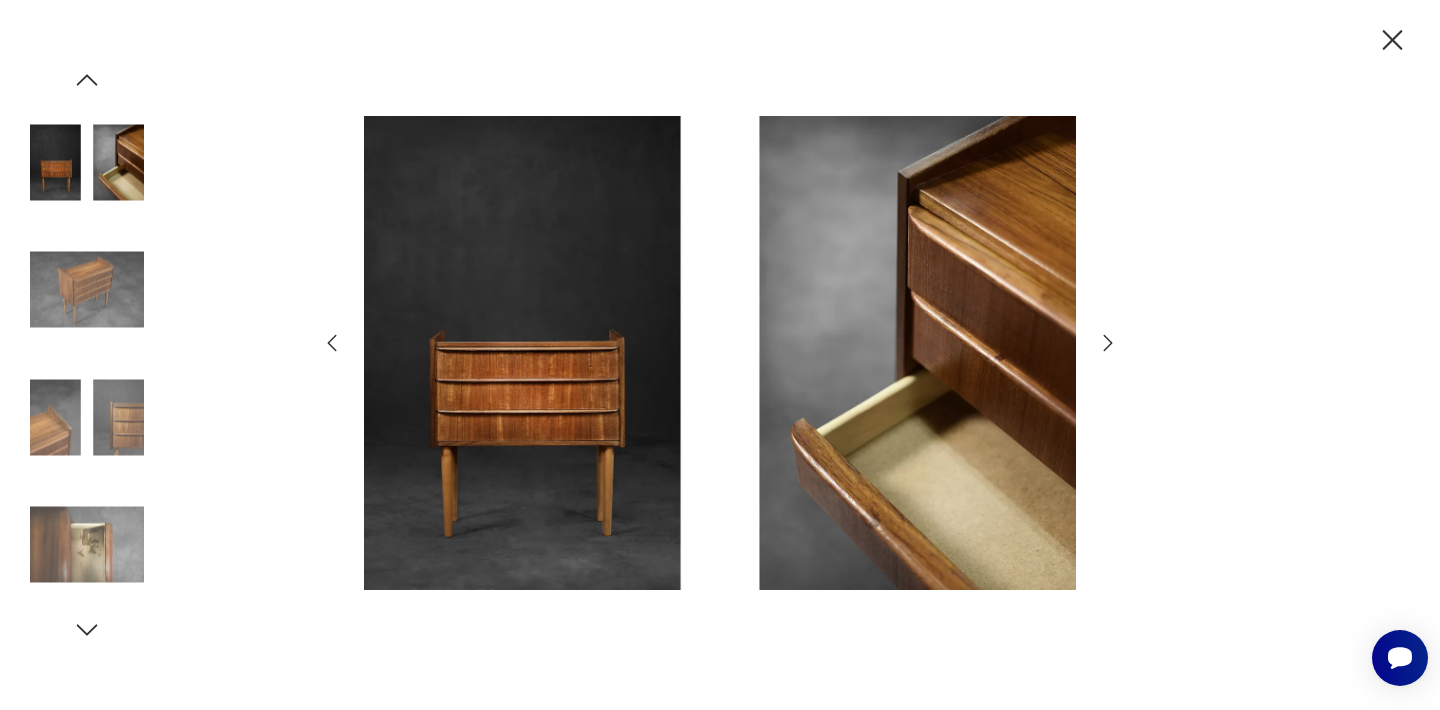 click 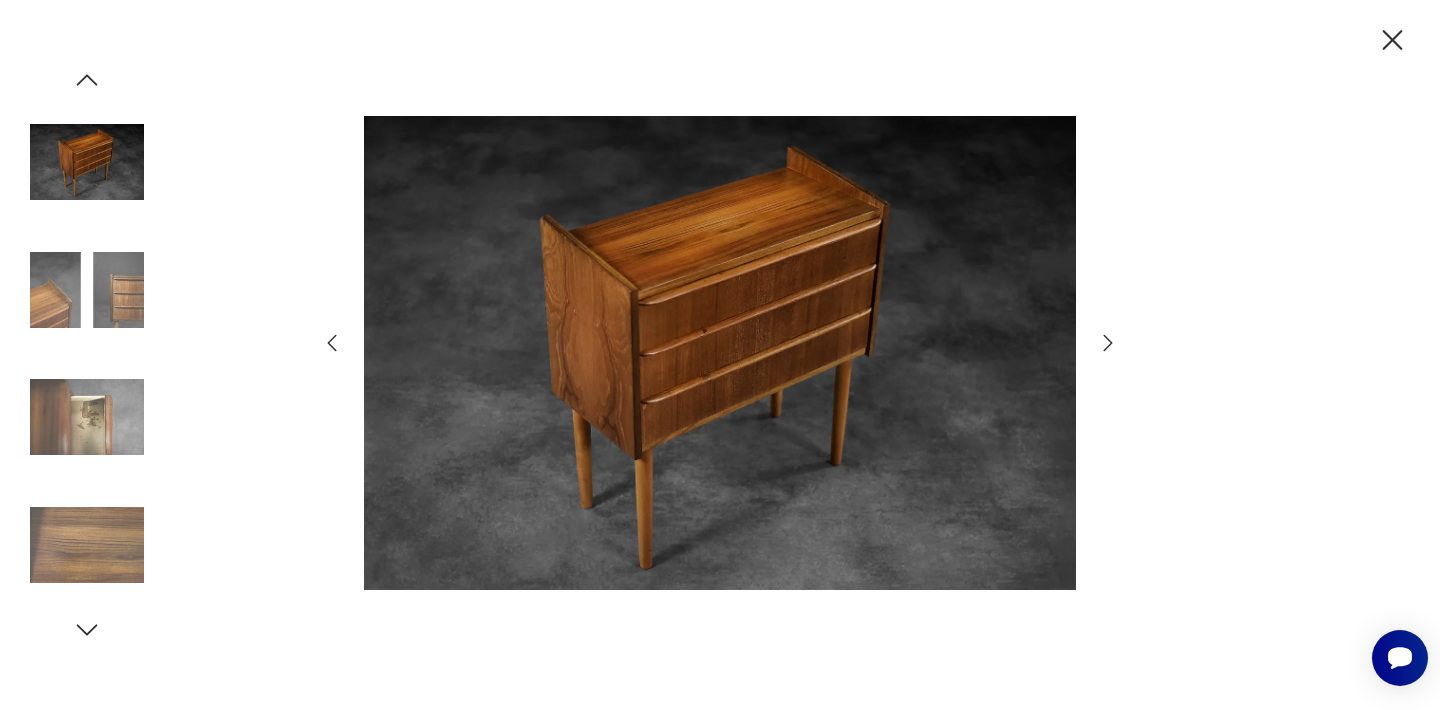 click 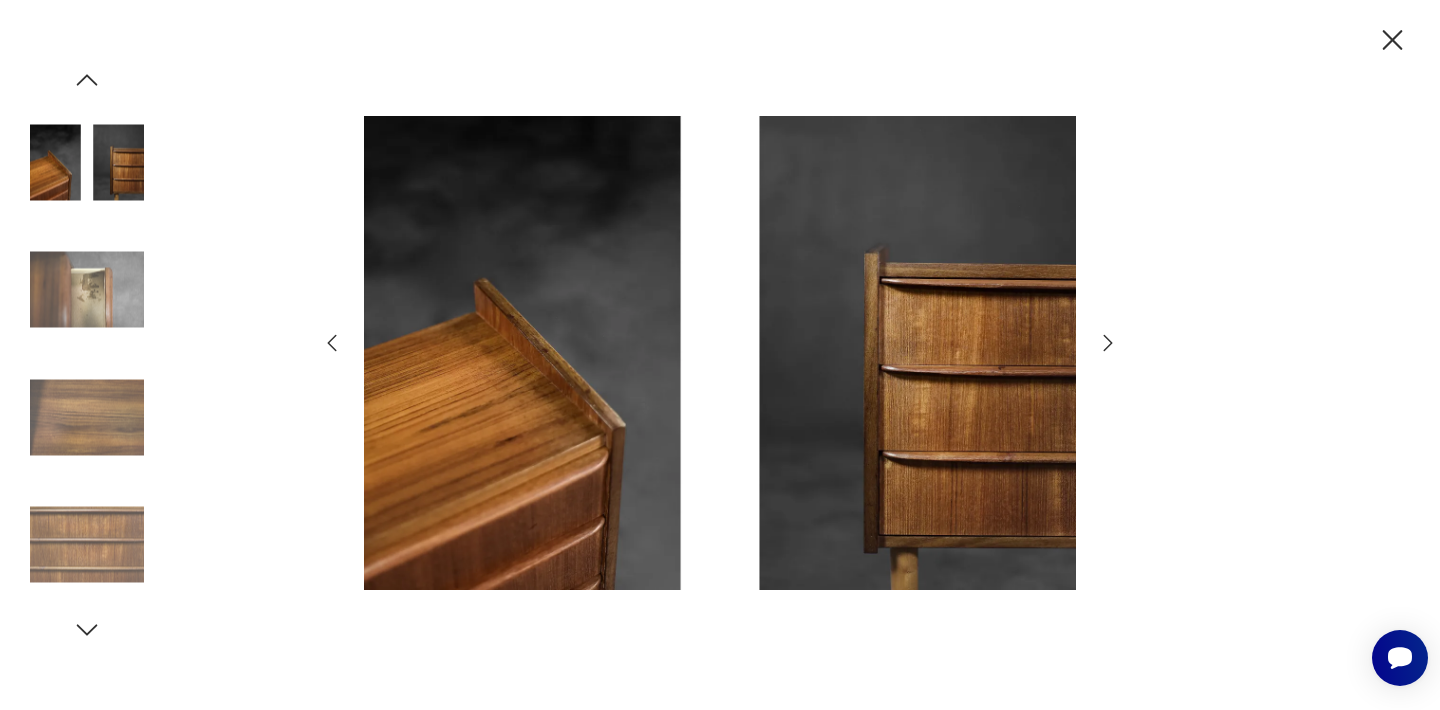 click 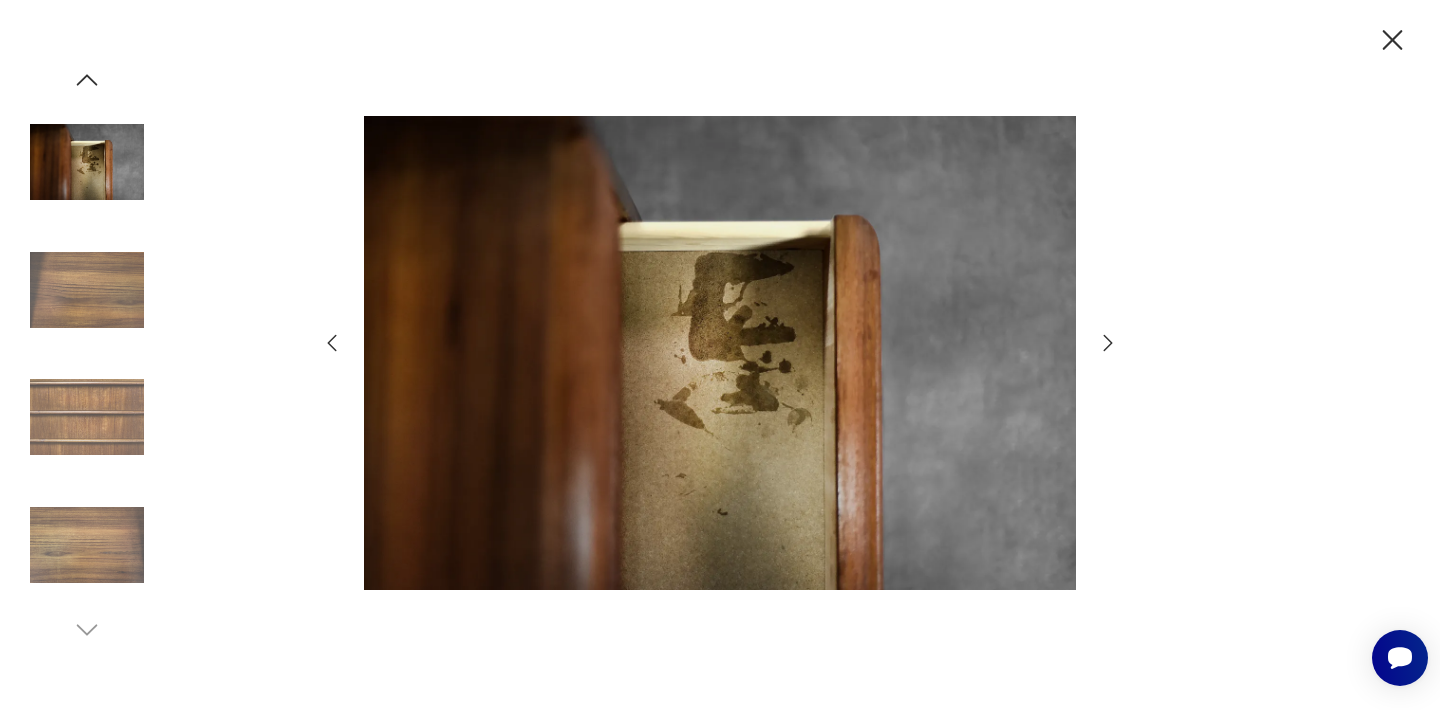click 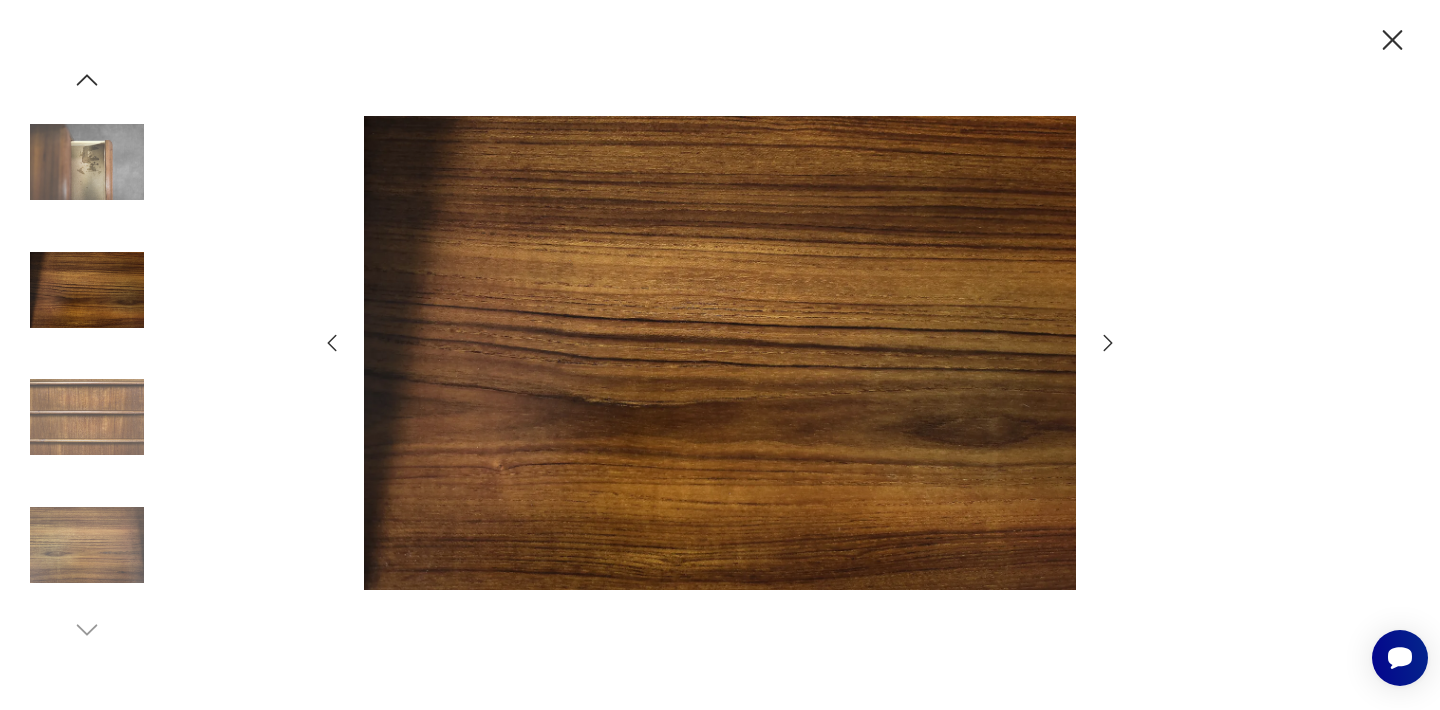 click 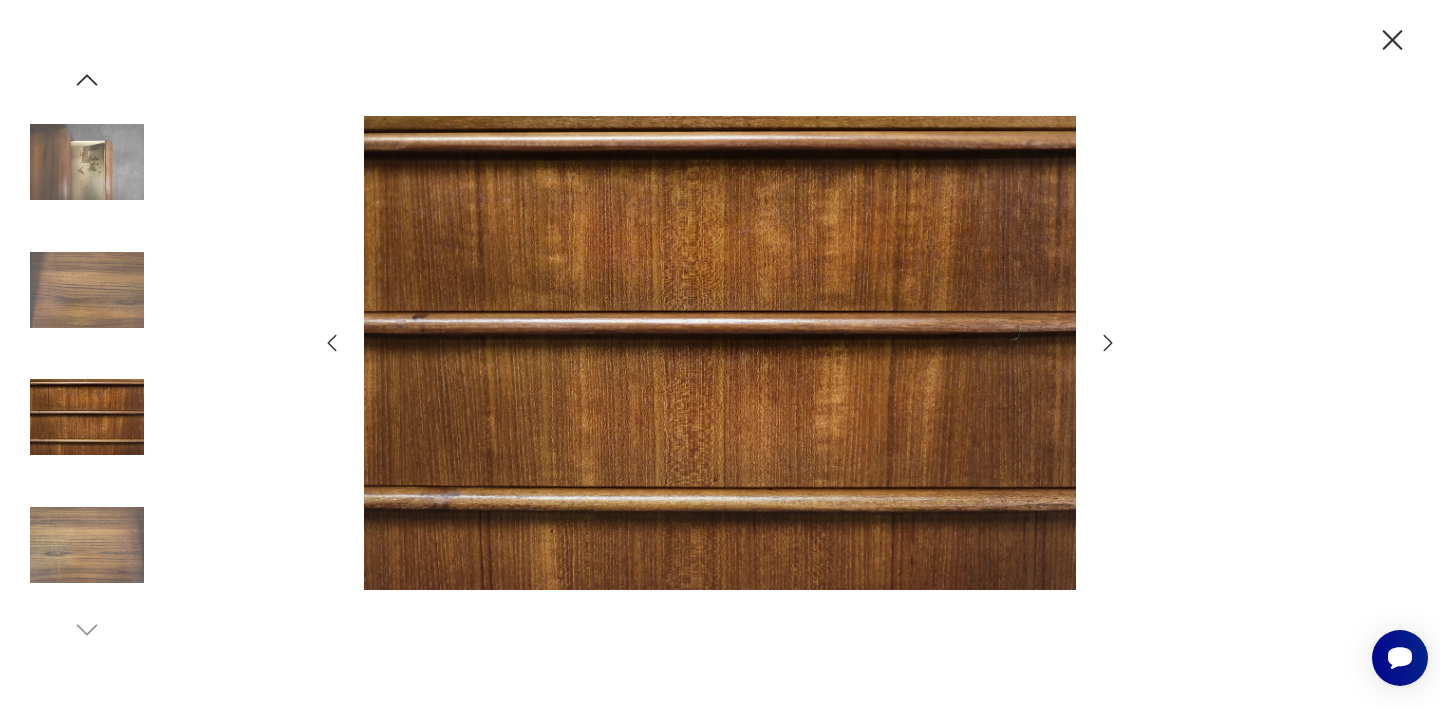 click 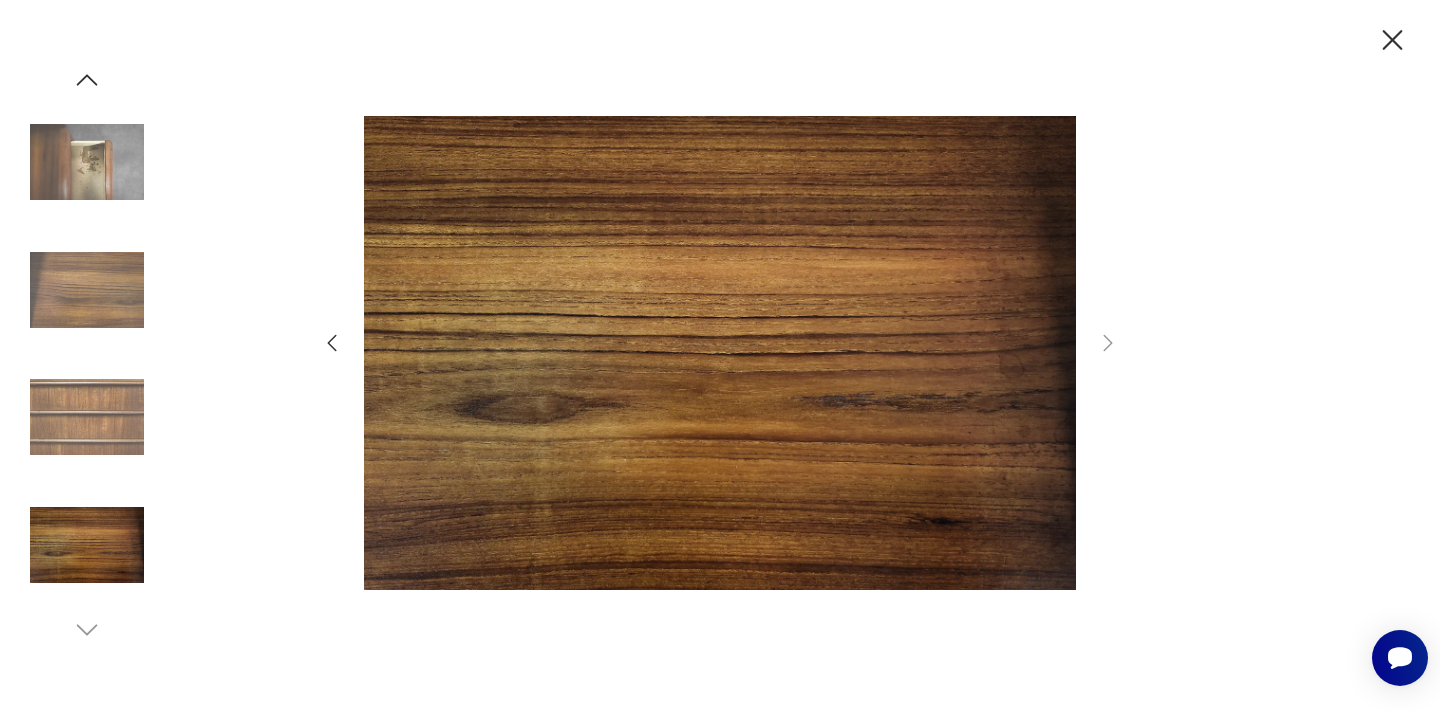 click 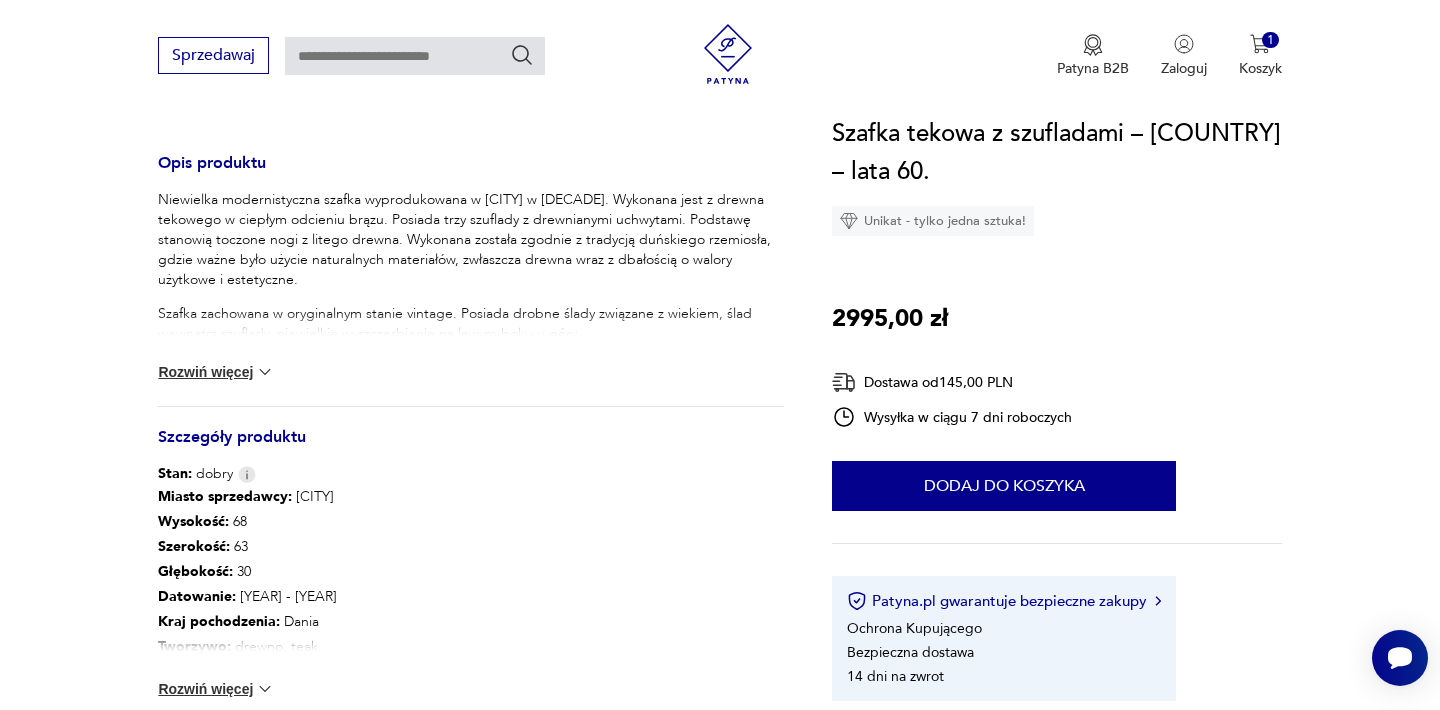 scroll, scrollTop: 800, scrollLeft: 0, axis: vertical 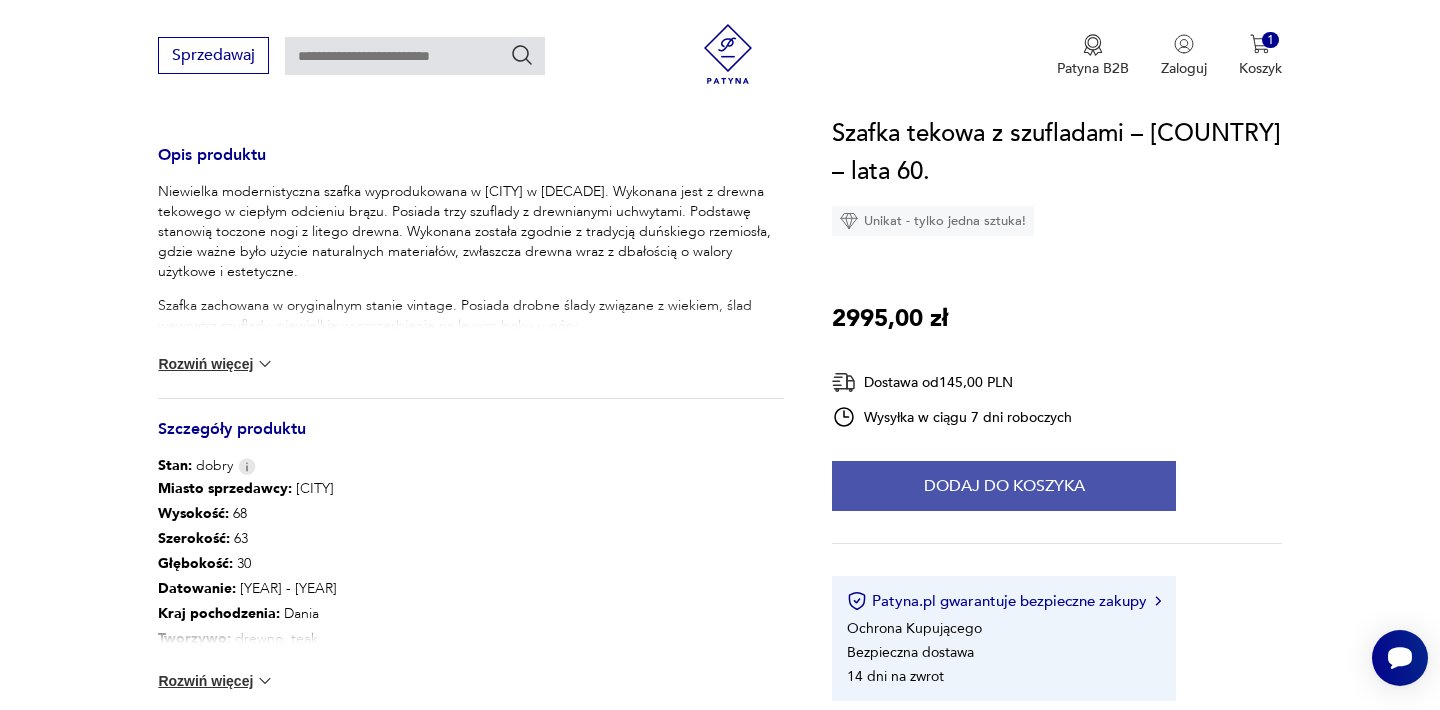 click on "Dodaj do koszyka" at bounding box center (1004, 486) 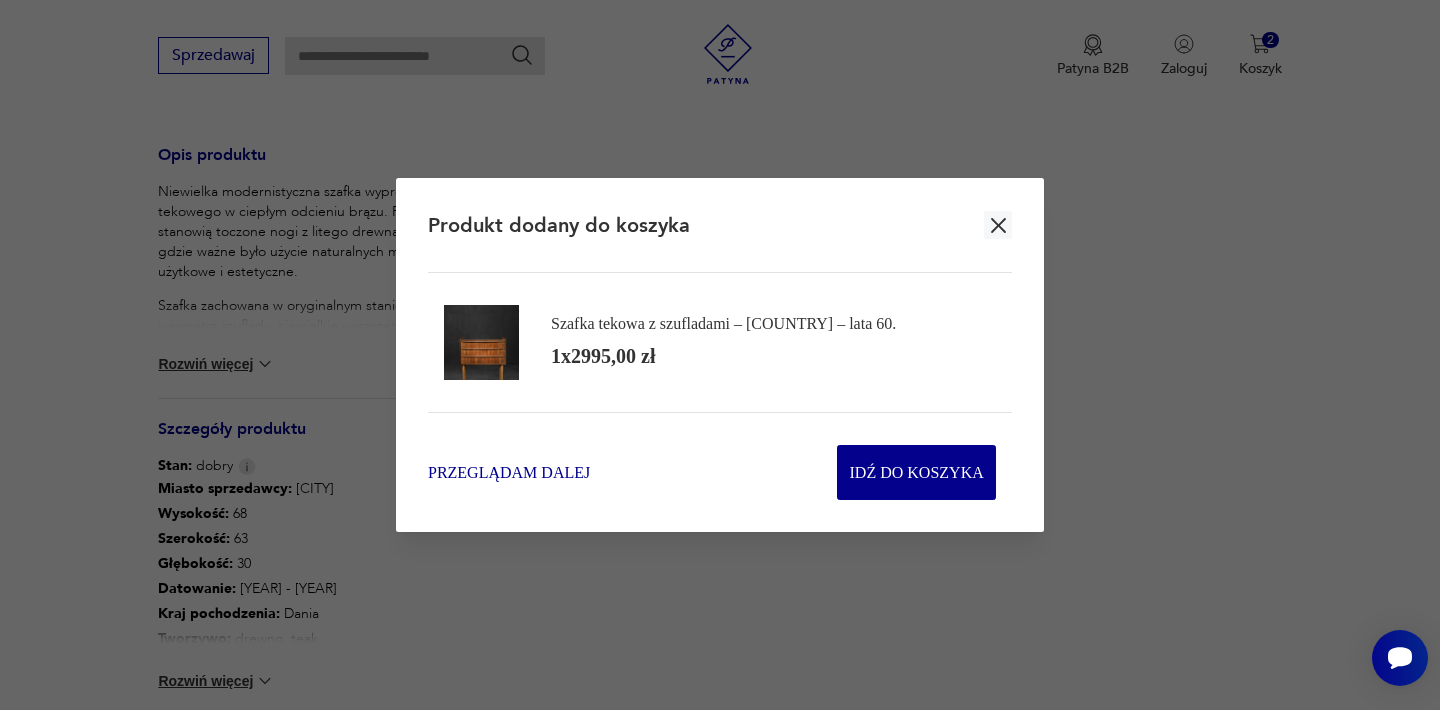 click on "Przeglądam dalej" at bounding box center [509, 472] 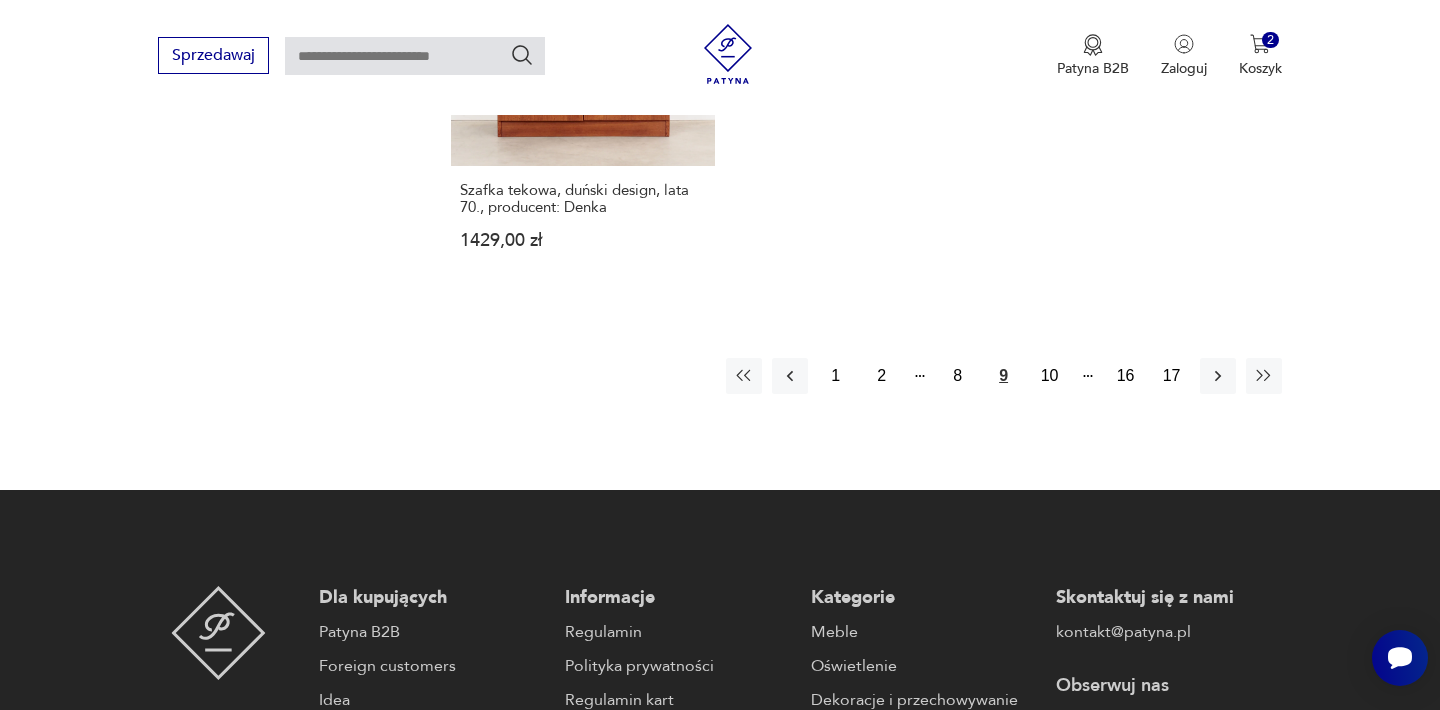 scroll, scrollTop: 3135, scrollLeft: 0, axis: vertical 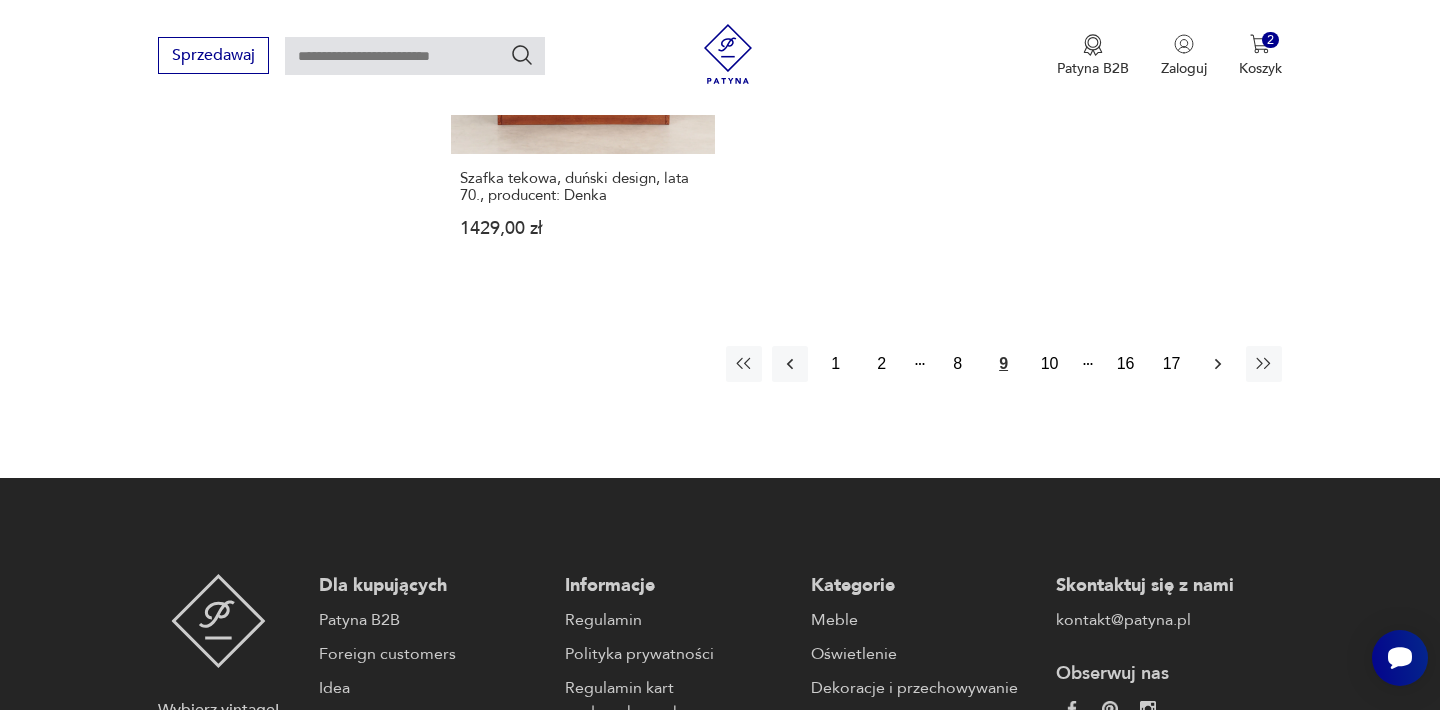 click 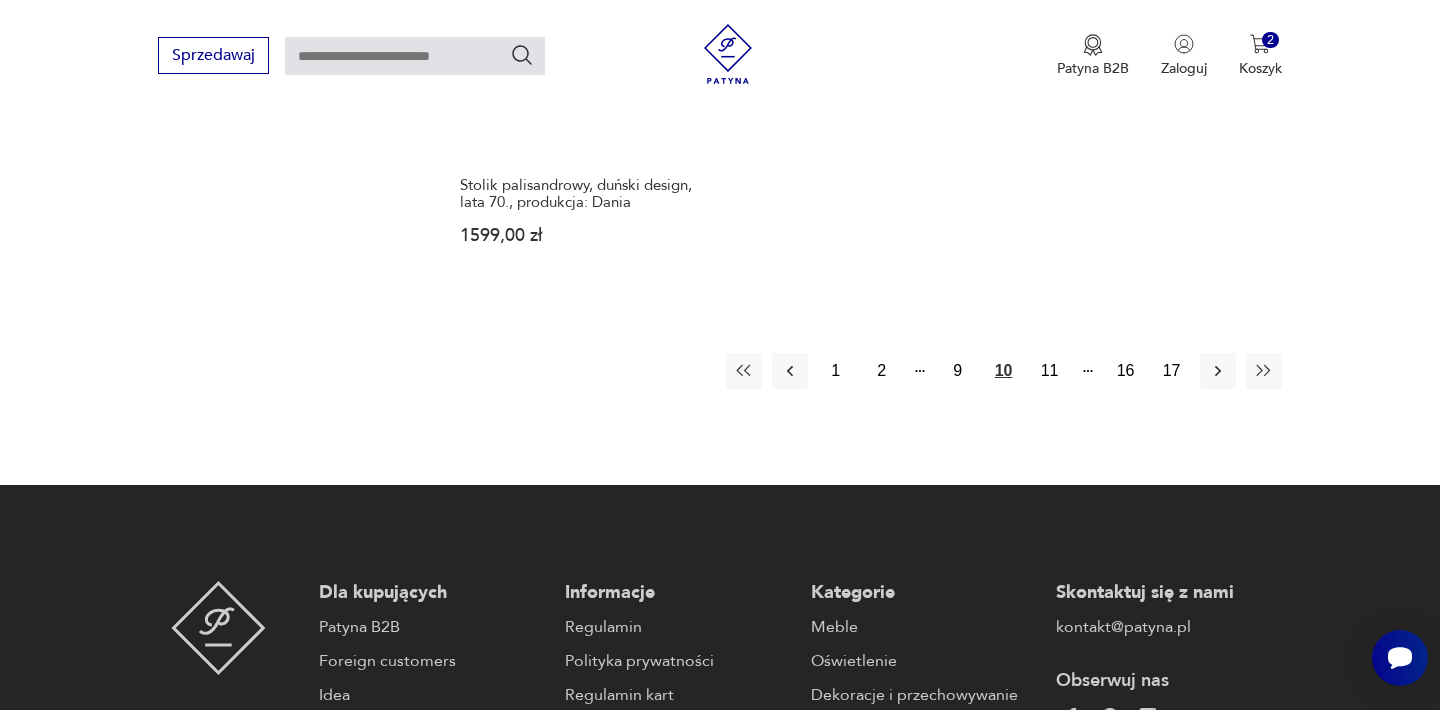 scroll, scrollTop: 3113, scrollLeft: 0, axis: vertical 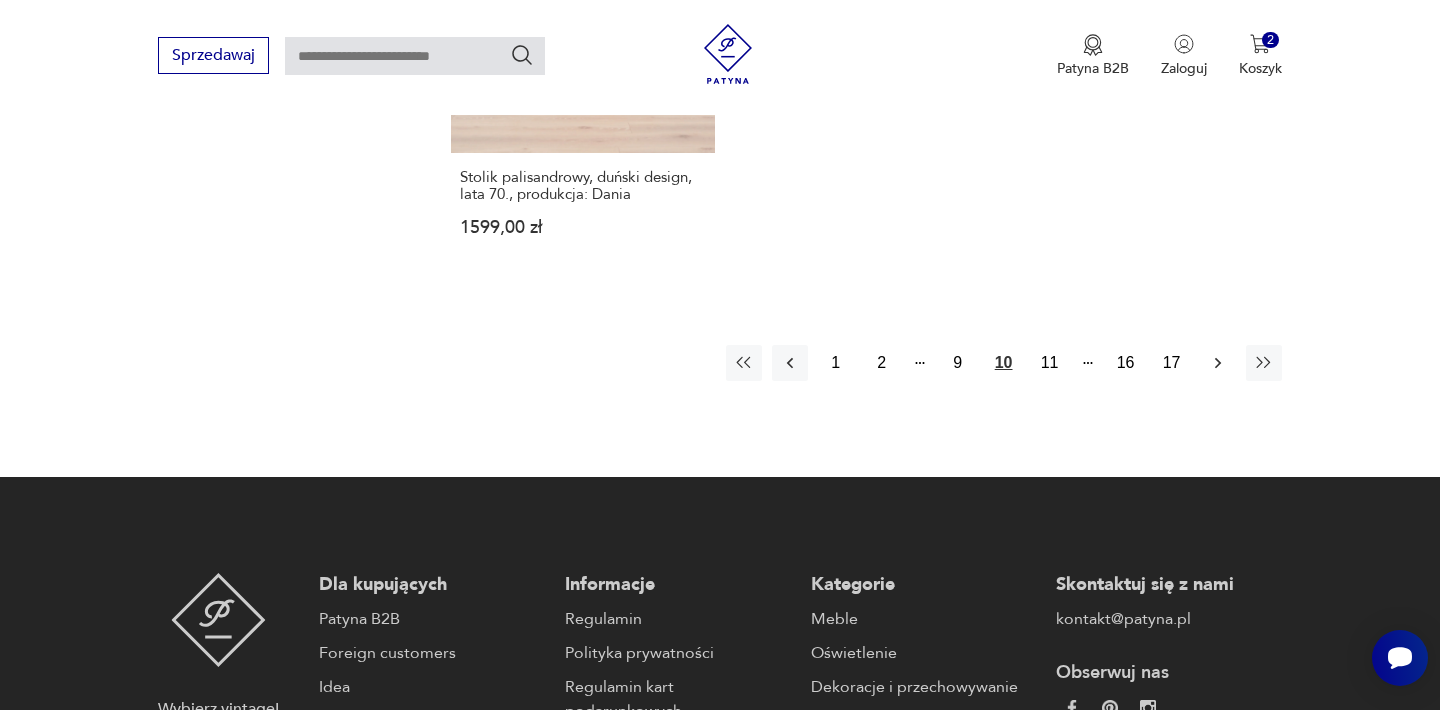 click 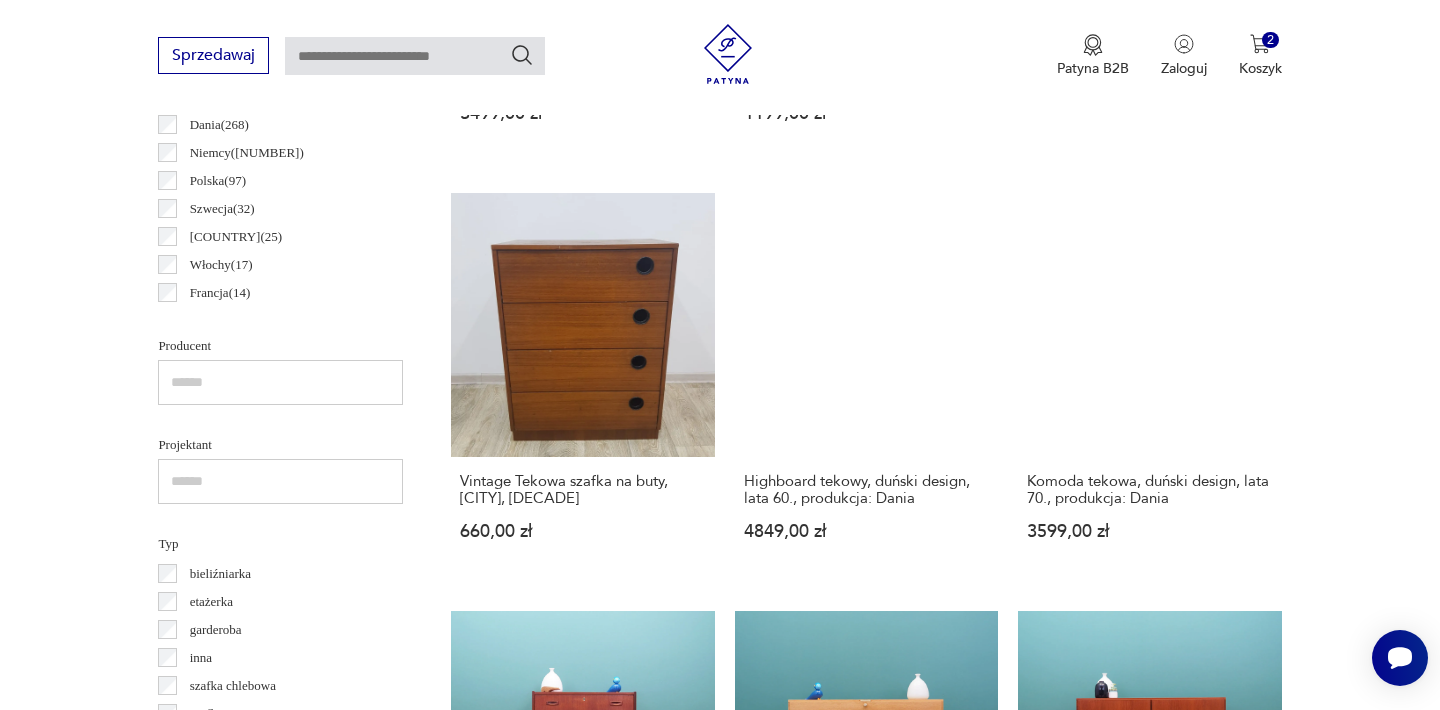 scroll, scrollTop: 1131, scrollLeft: 0, axis: vertical 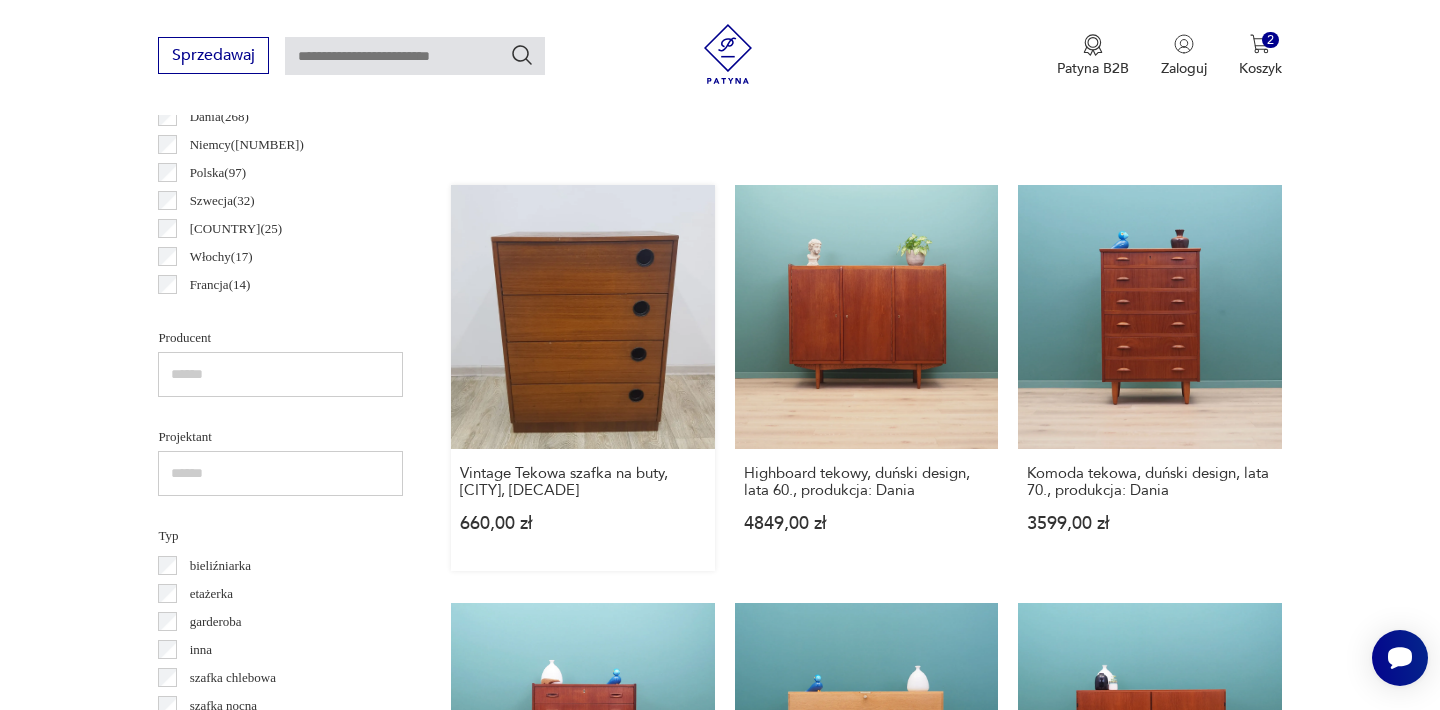 click on "Vintage Tekowa szafka na buty, [COUNTRY], lata 50. [PRICE]" at bounding box center [582, 377] 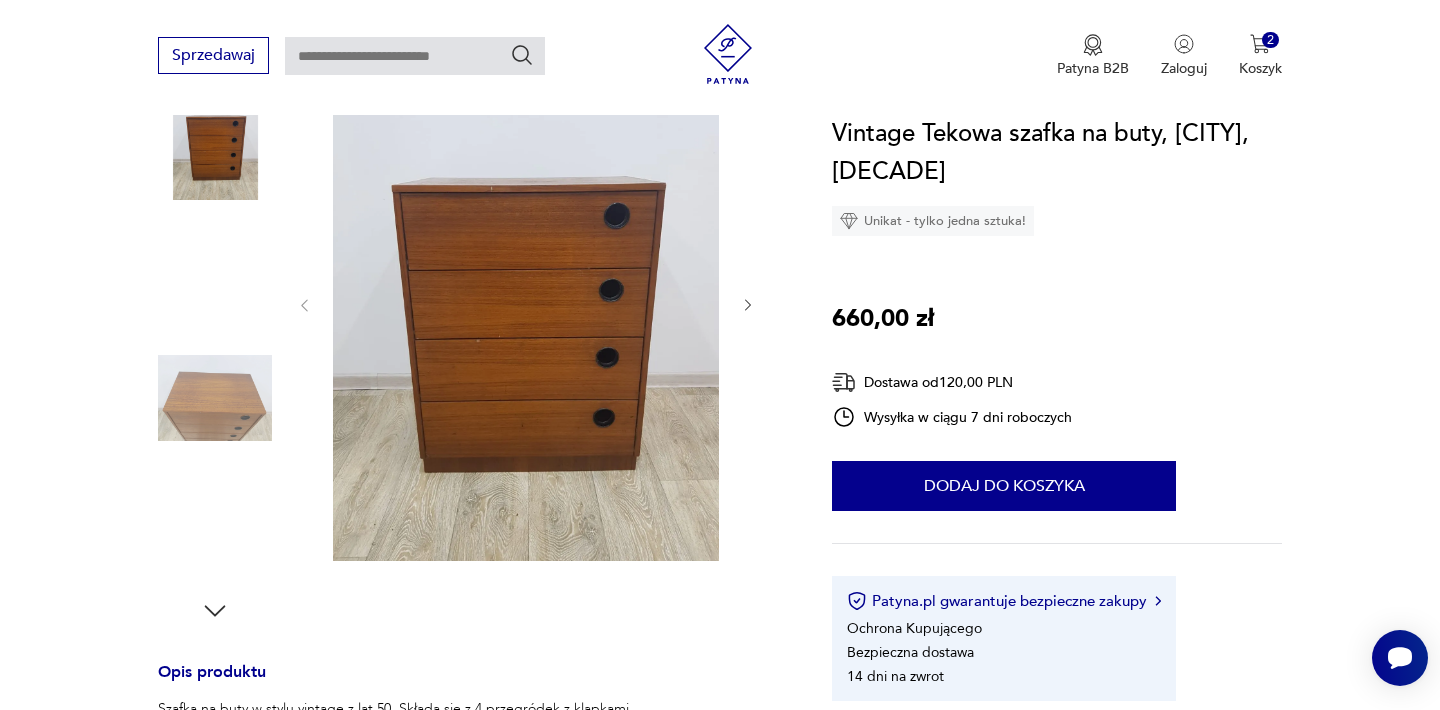 scroll, scrollTop: 280, scrollLeft: 0, axis: vertical 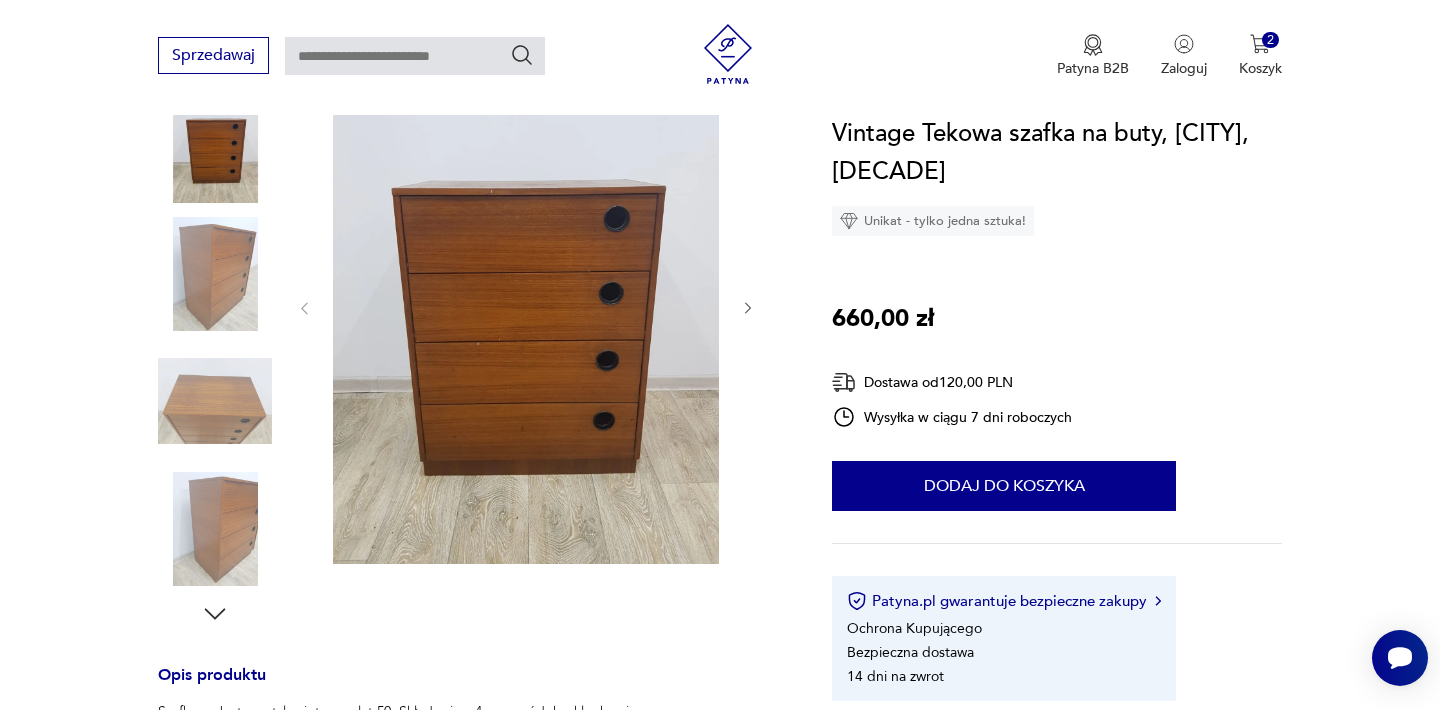 click at bounding box center [526, 306] 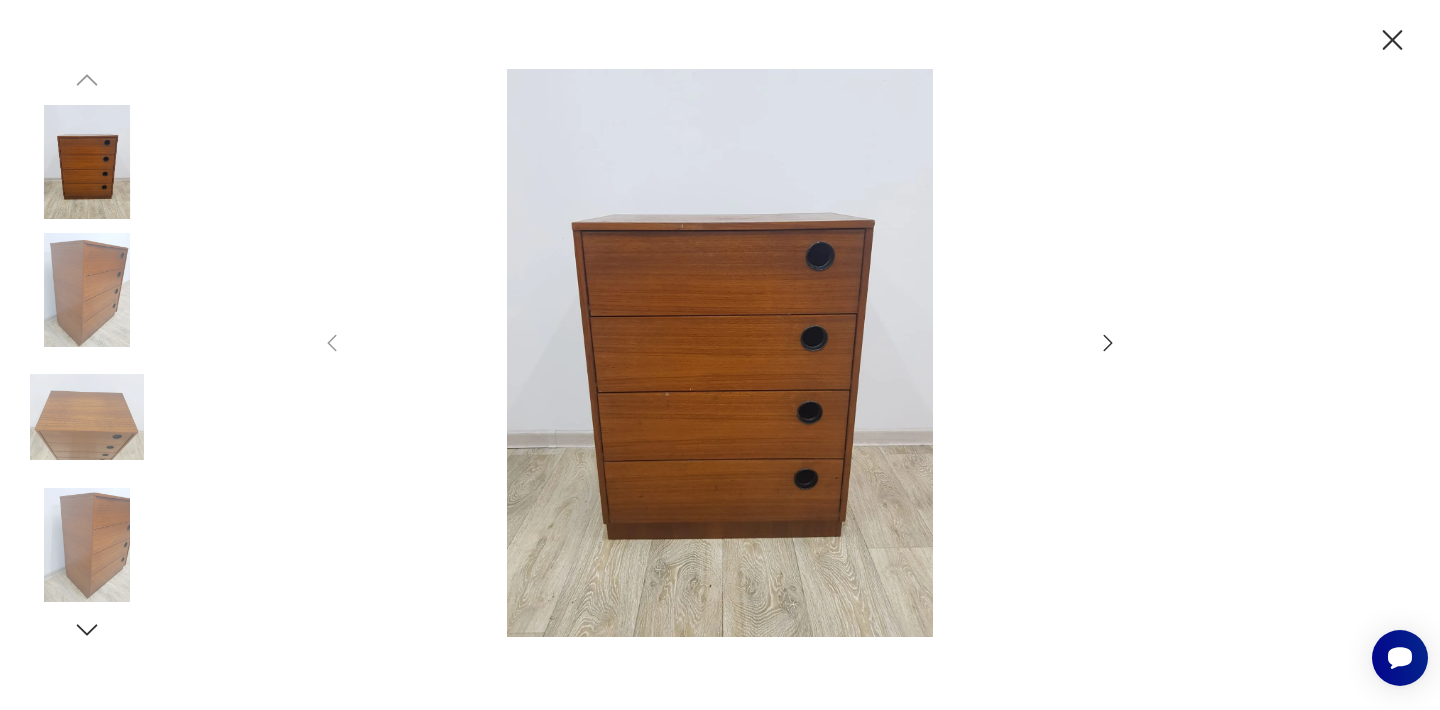 click 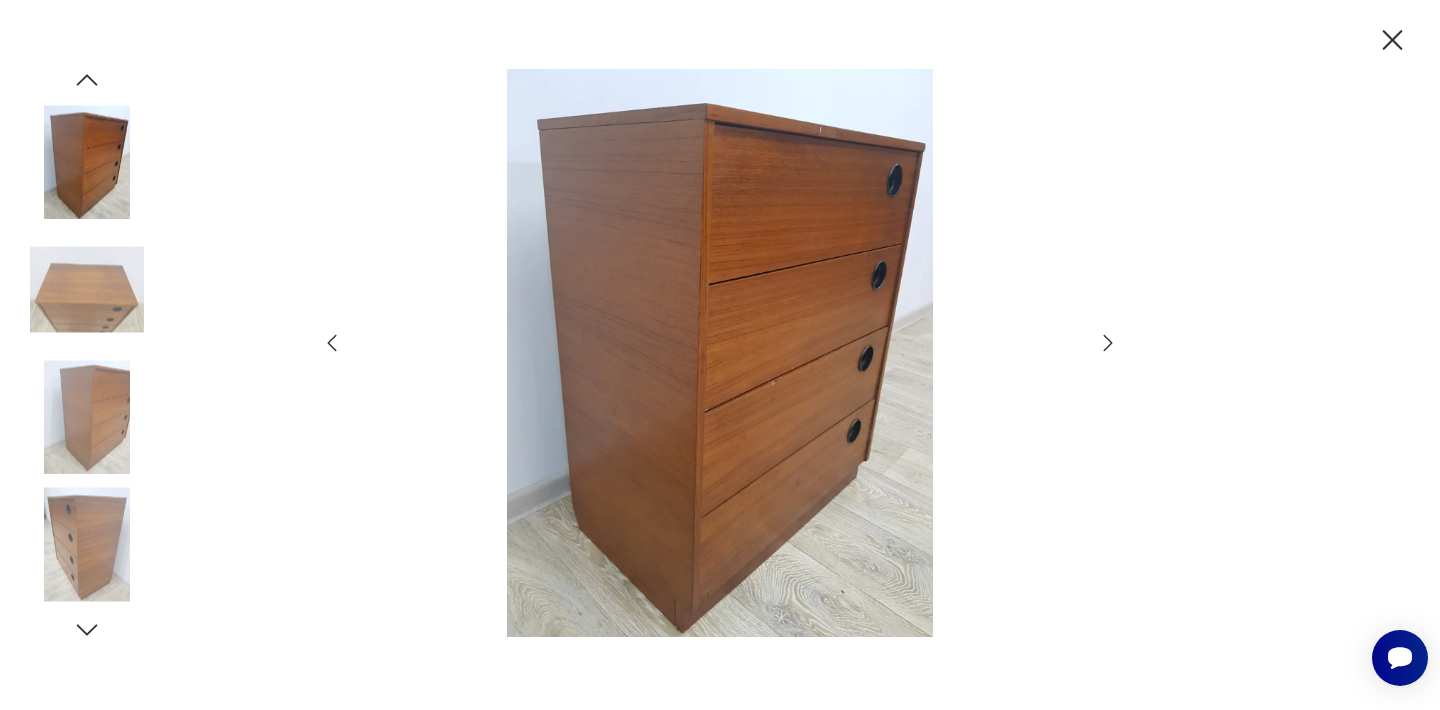 click 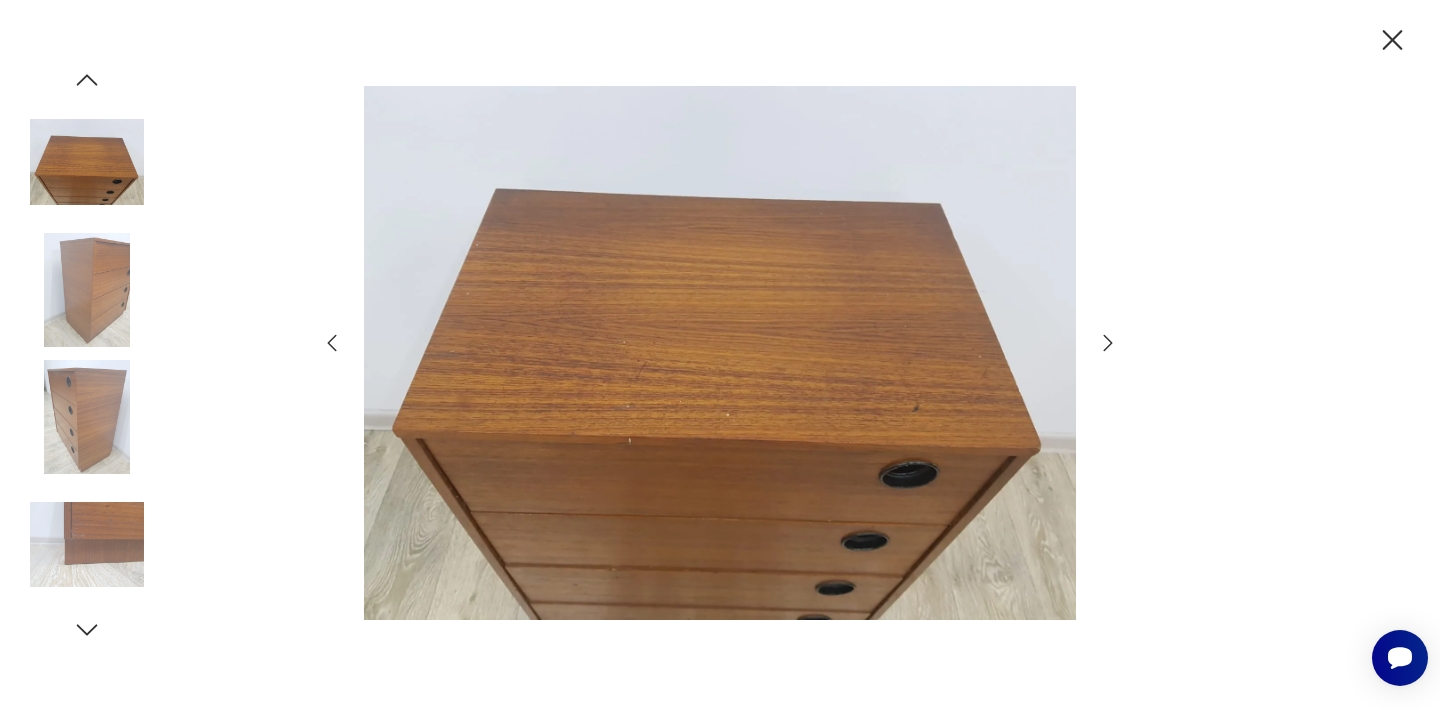 click 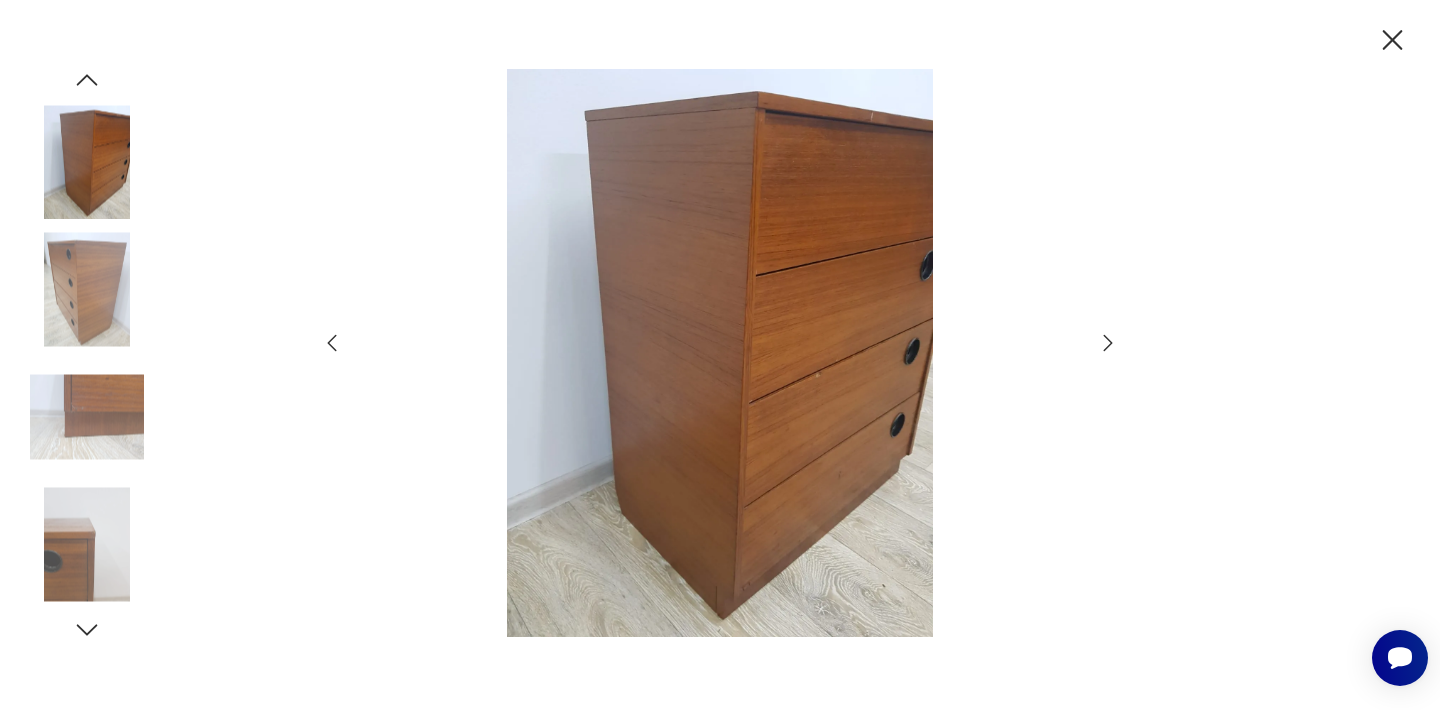 click 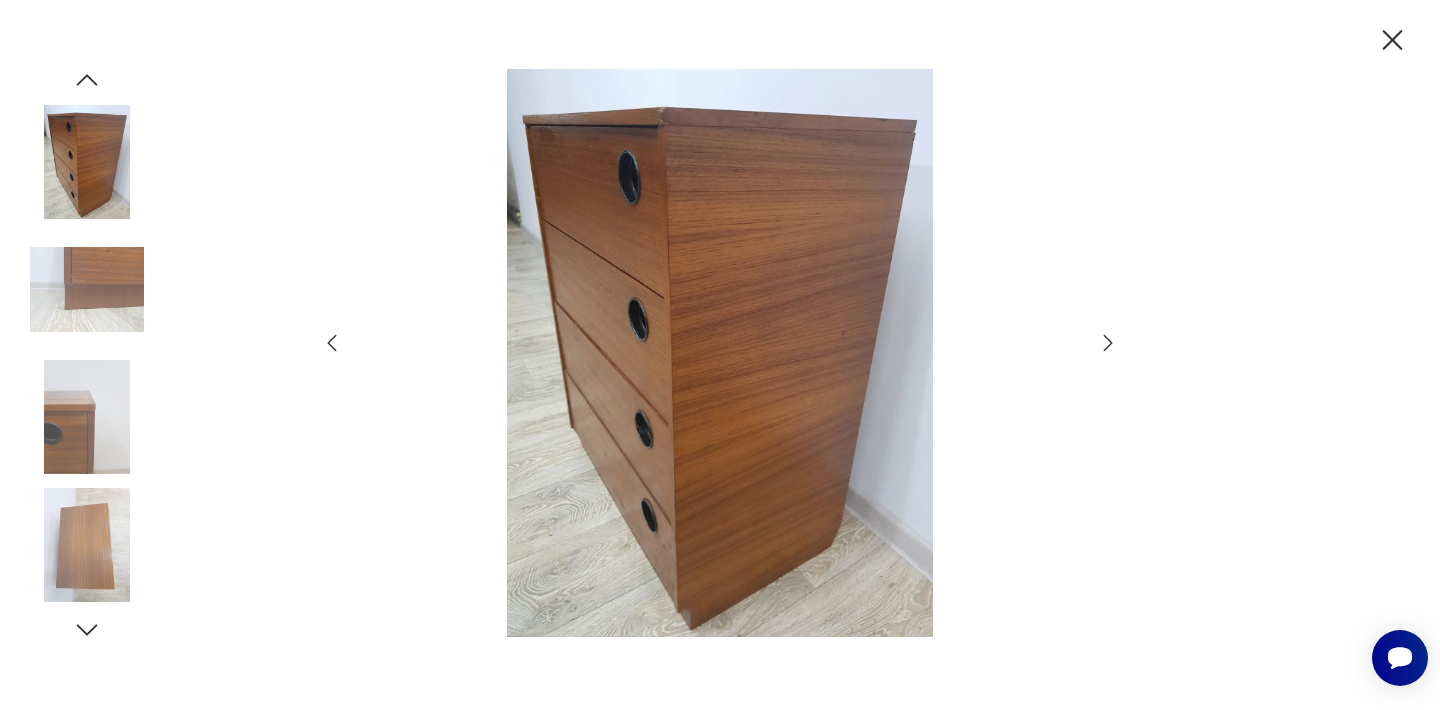 click 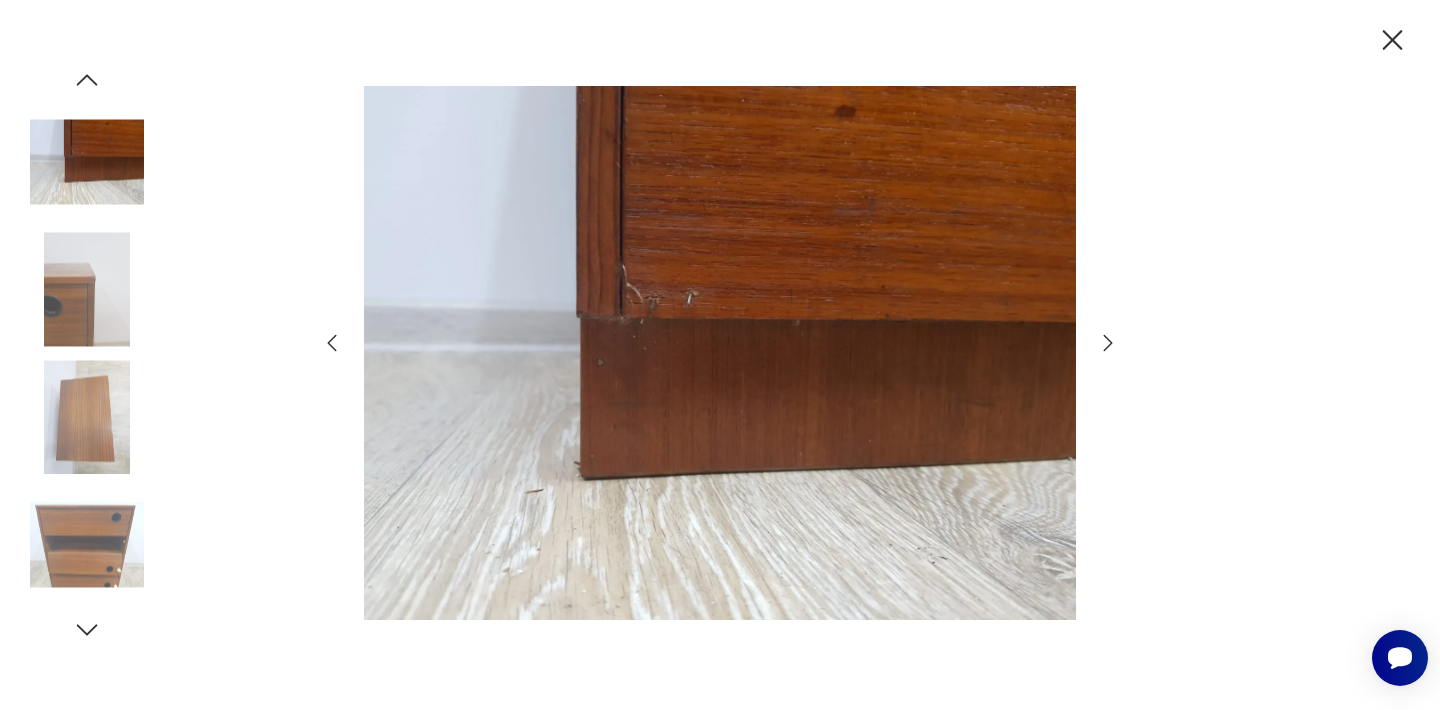 click 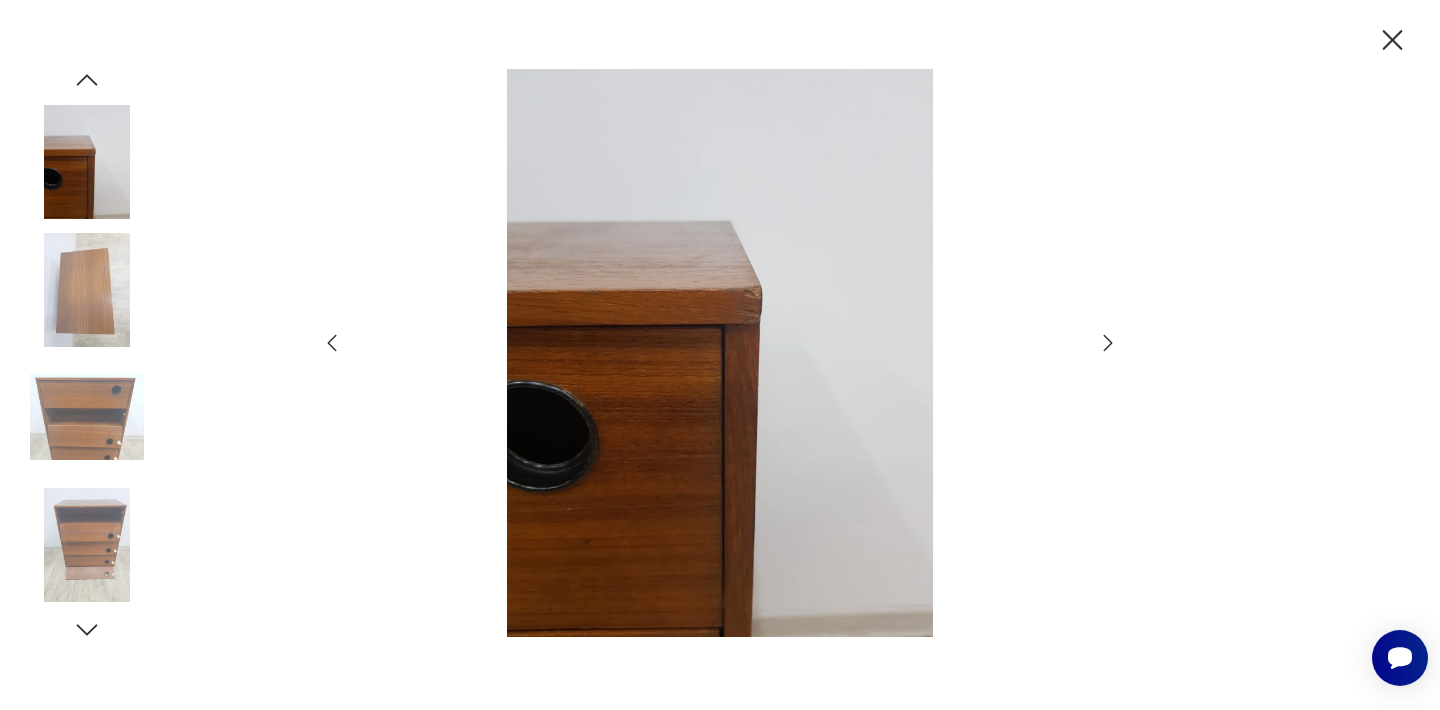 click 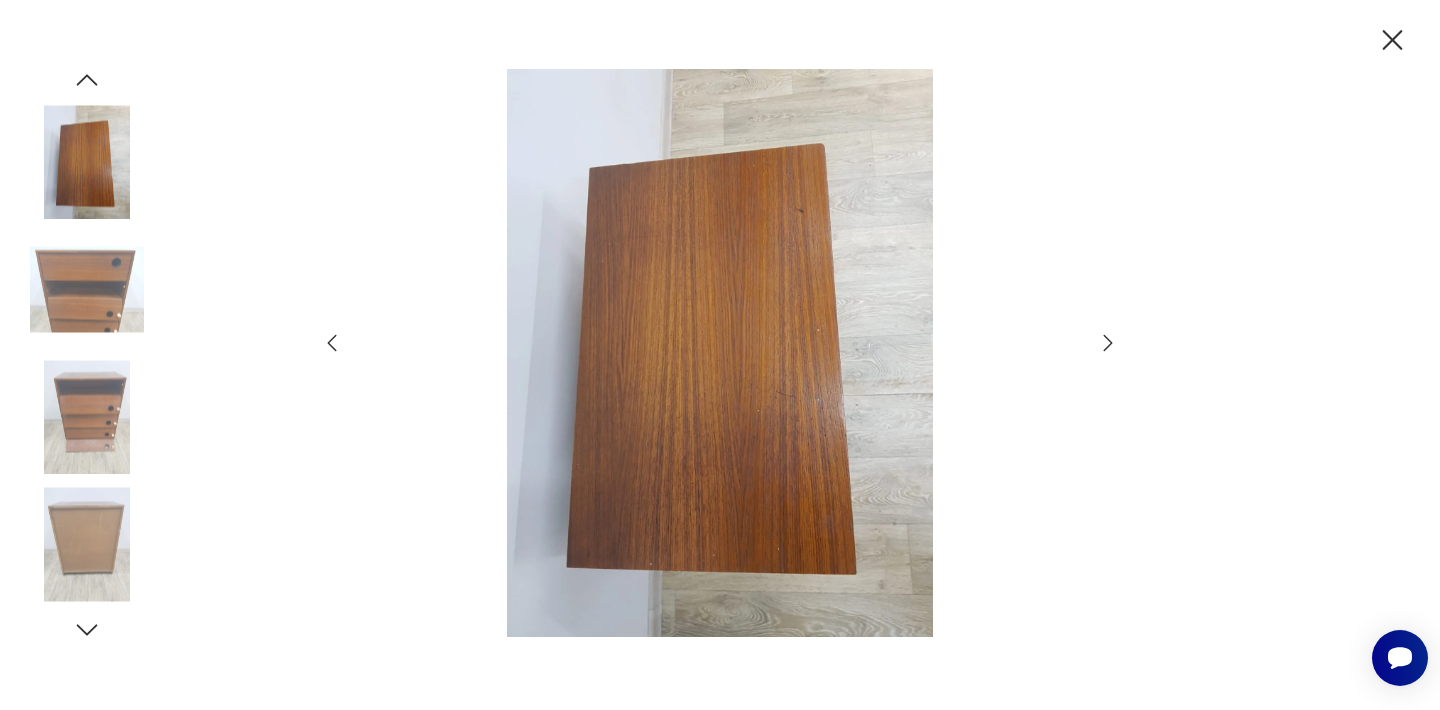 click 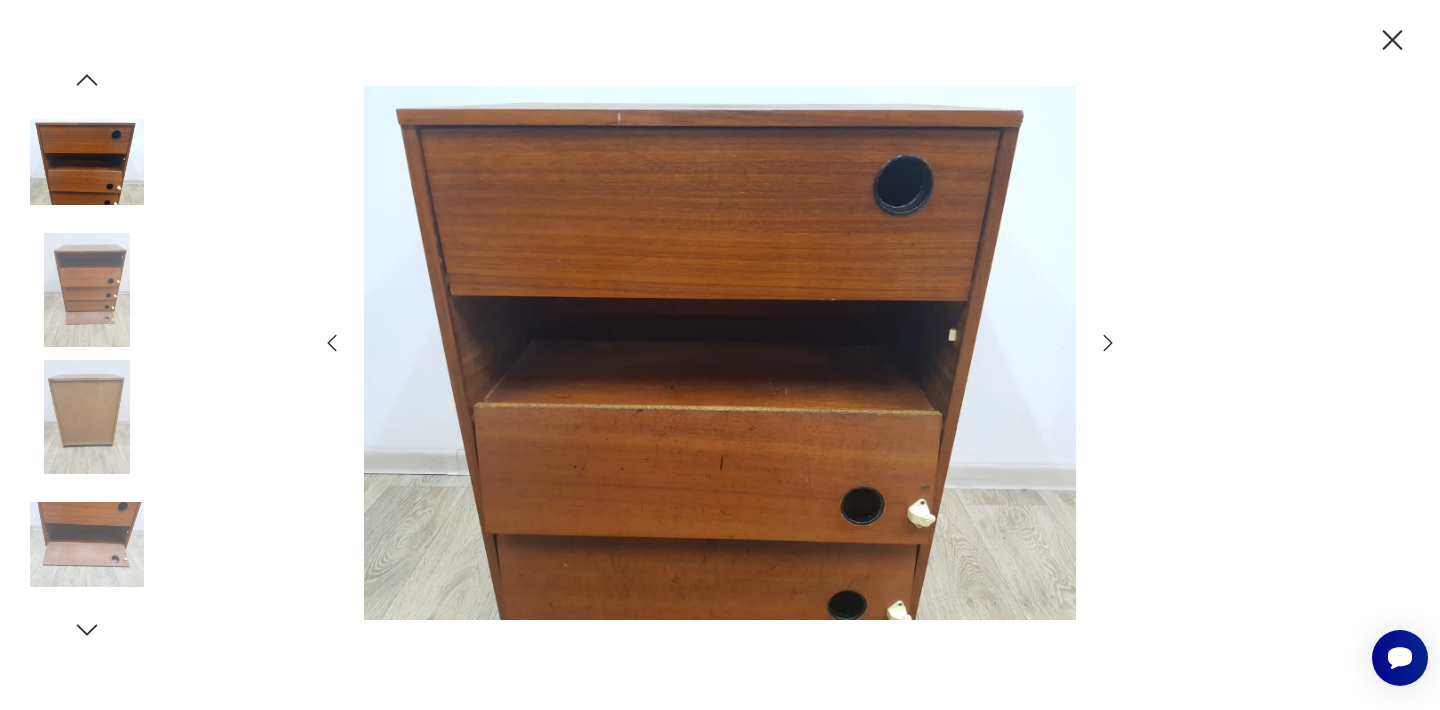 click 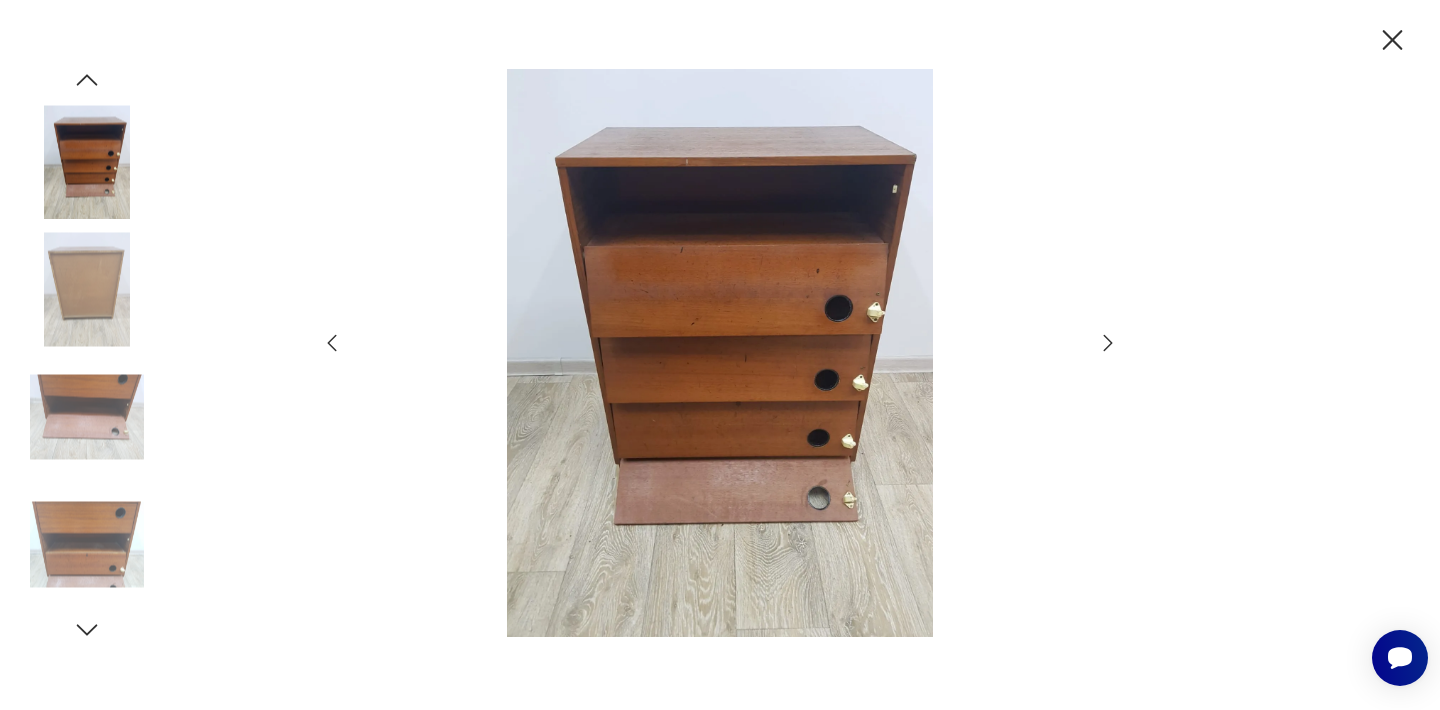 click 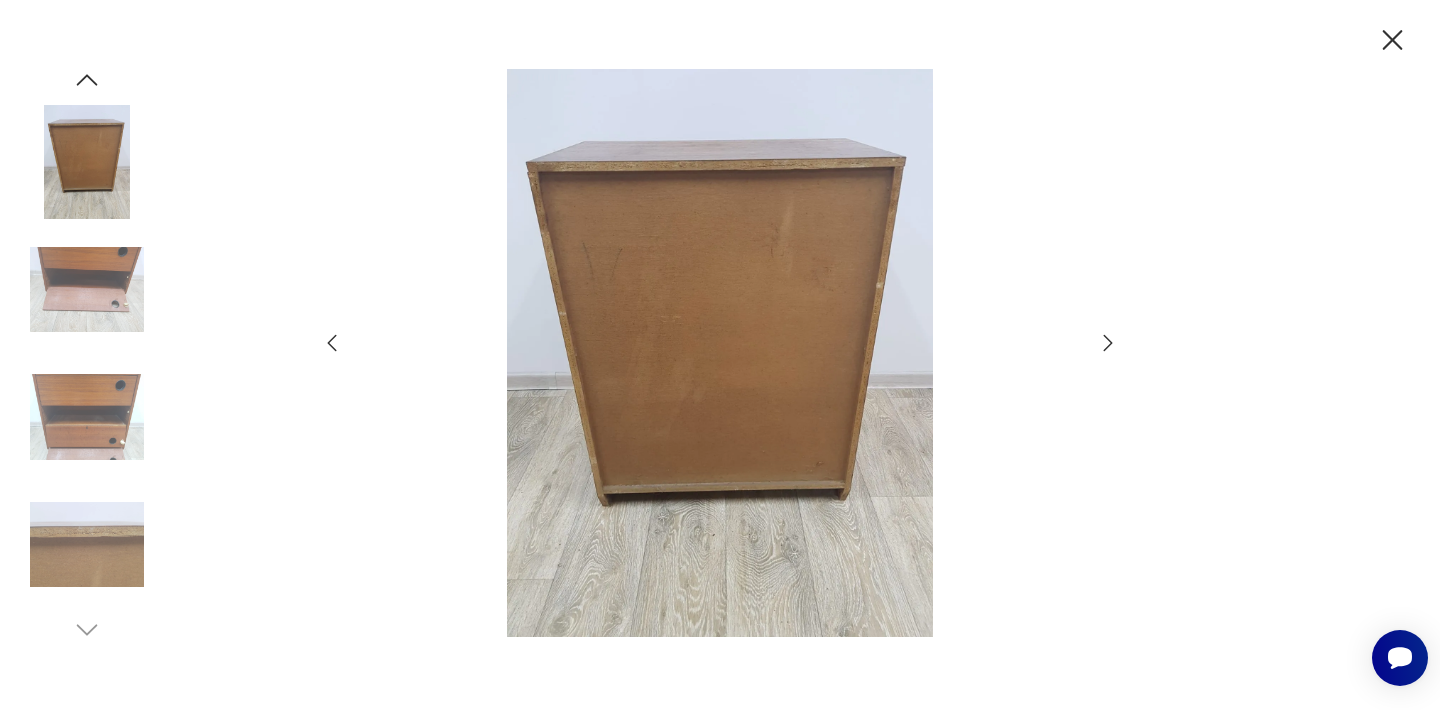 click 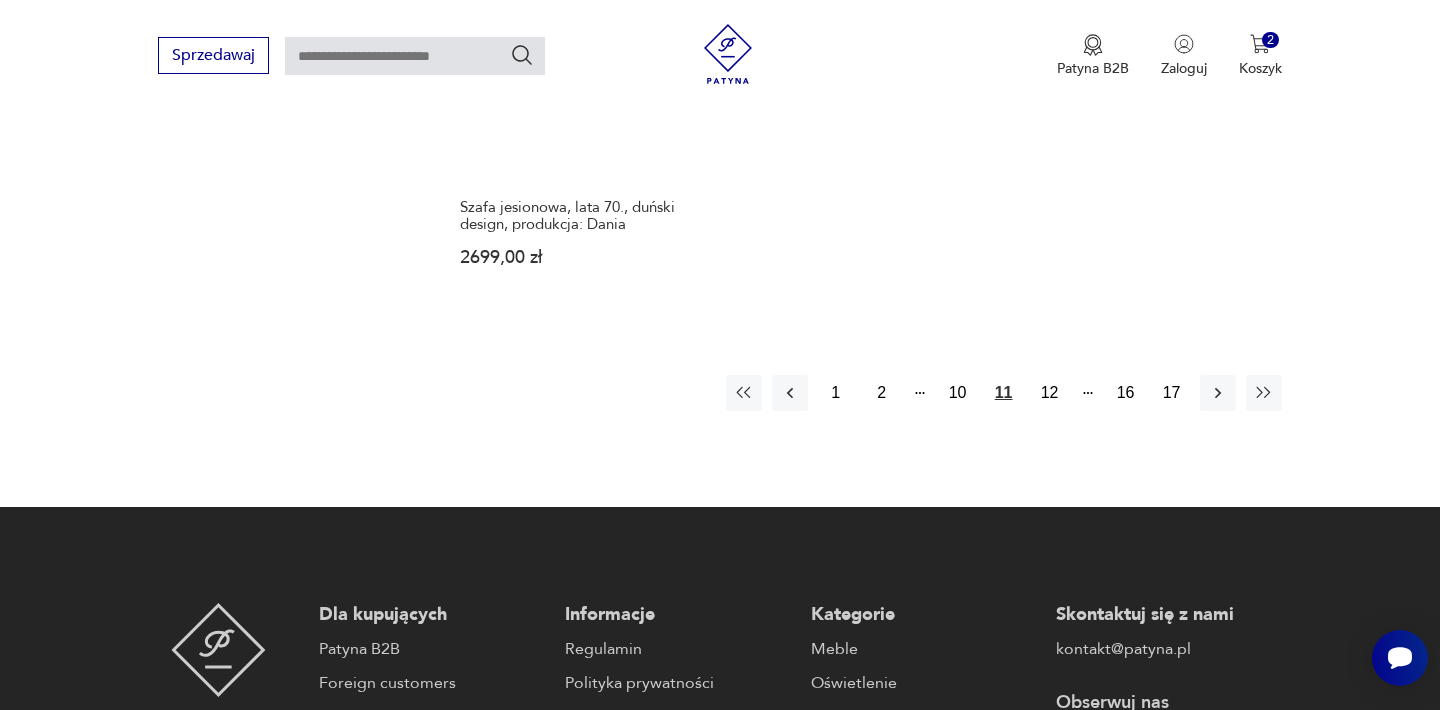 scroll, scrollTop: 3091, scrollLeft: 0, axis: vertical 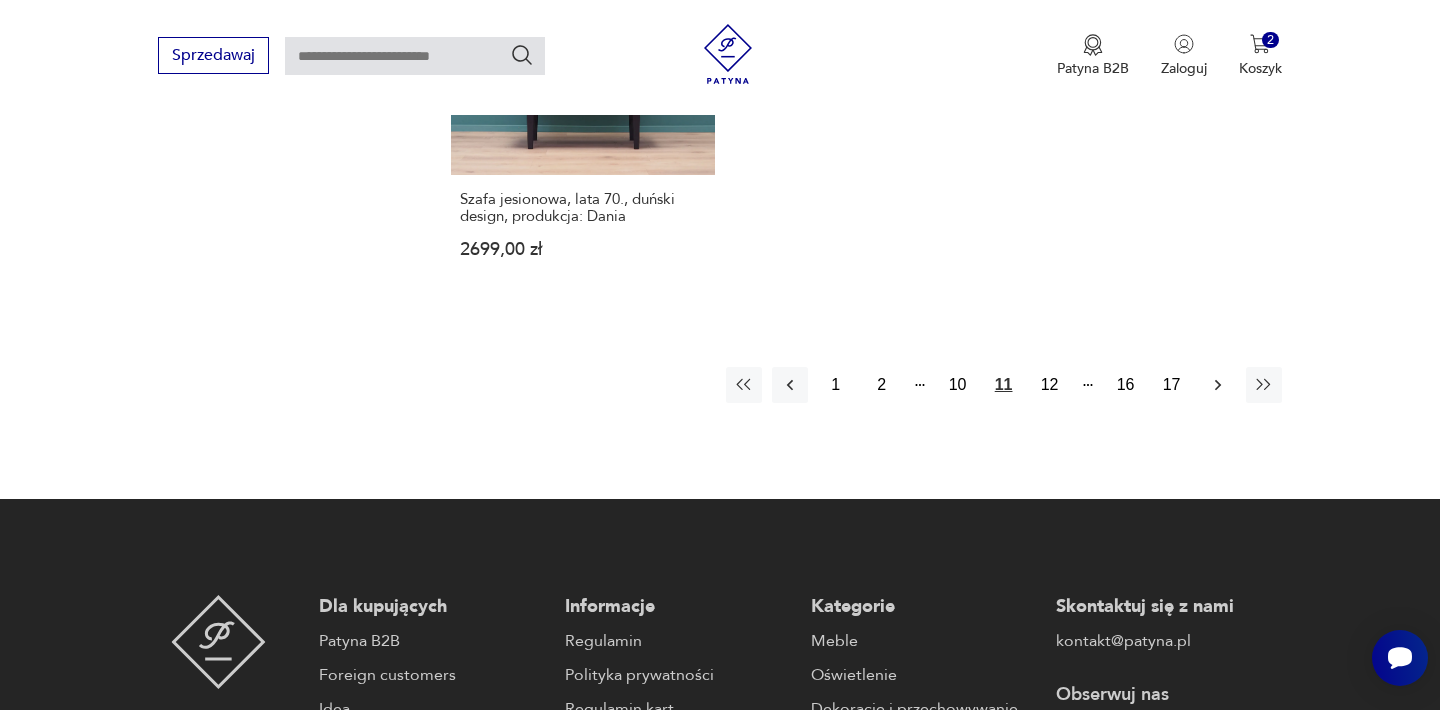 click 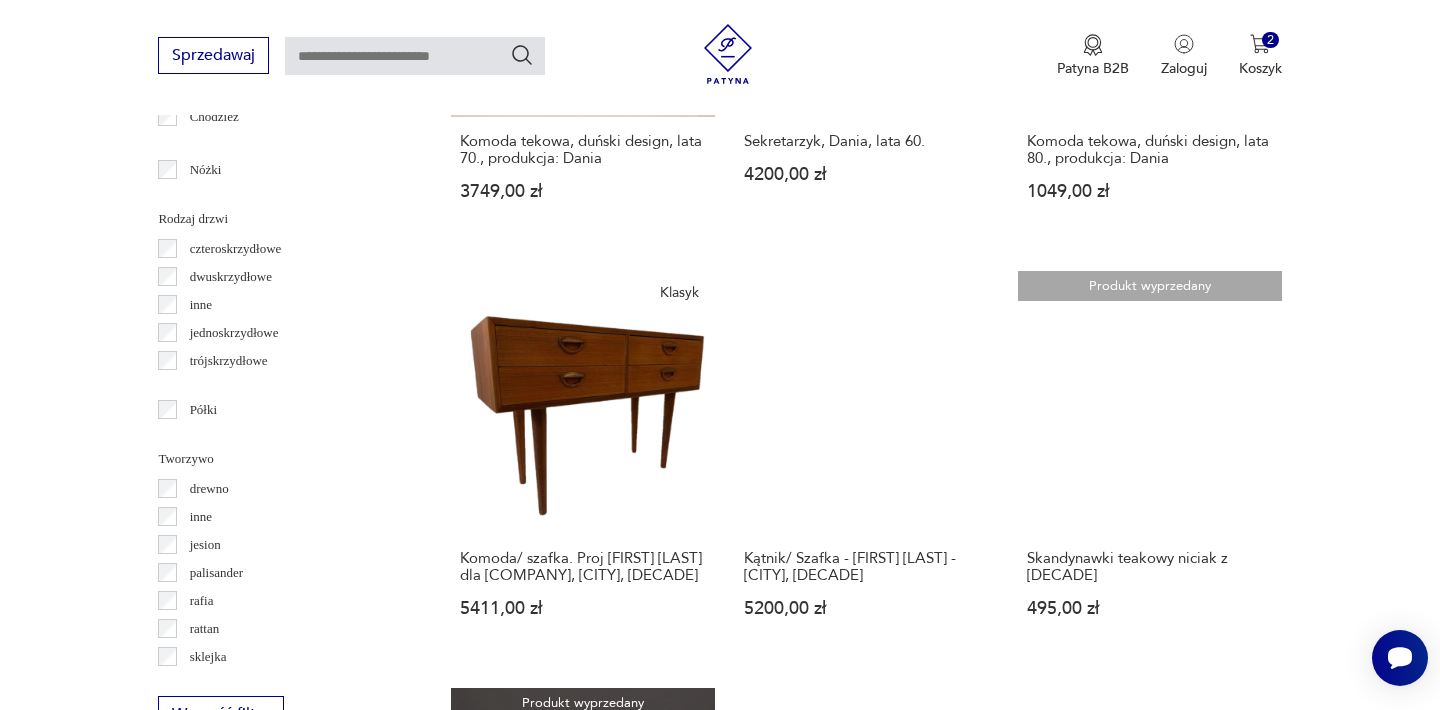 scroll, scrollTop: 2371, scrollLeft: 0, axis: vertical 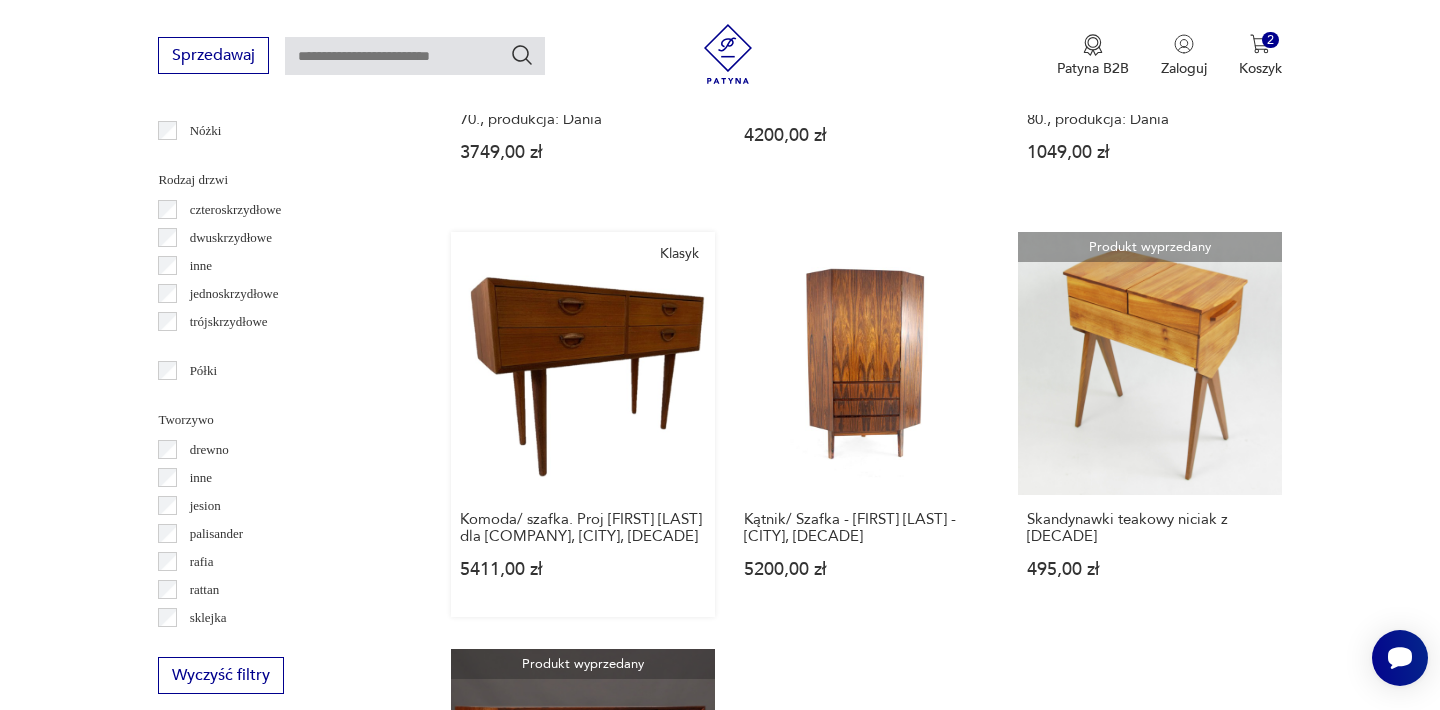 click on "Klasyk Komoda/ szafka. Proj Kai Krystiansen dla Feldballes Møbelfabrik, [COUNTRY], Lata 60. [PRICE]" at bounding box center [582, 424] 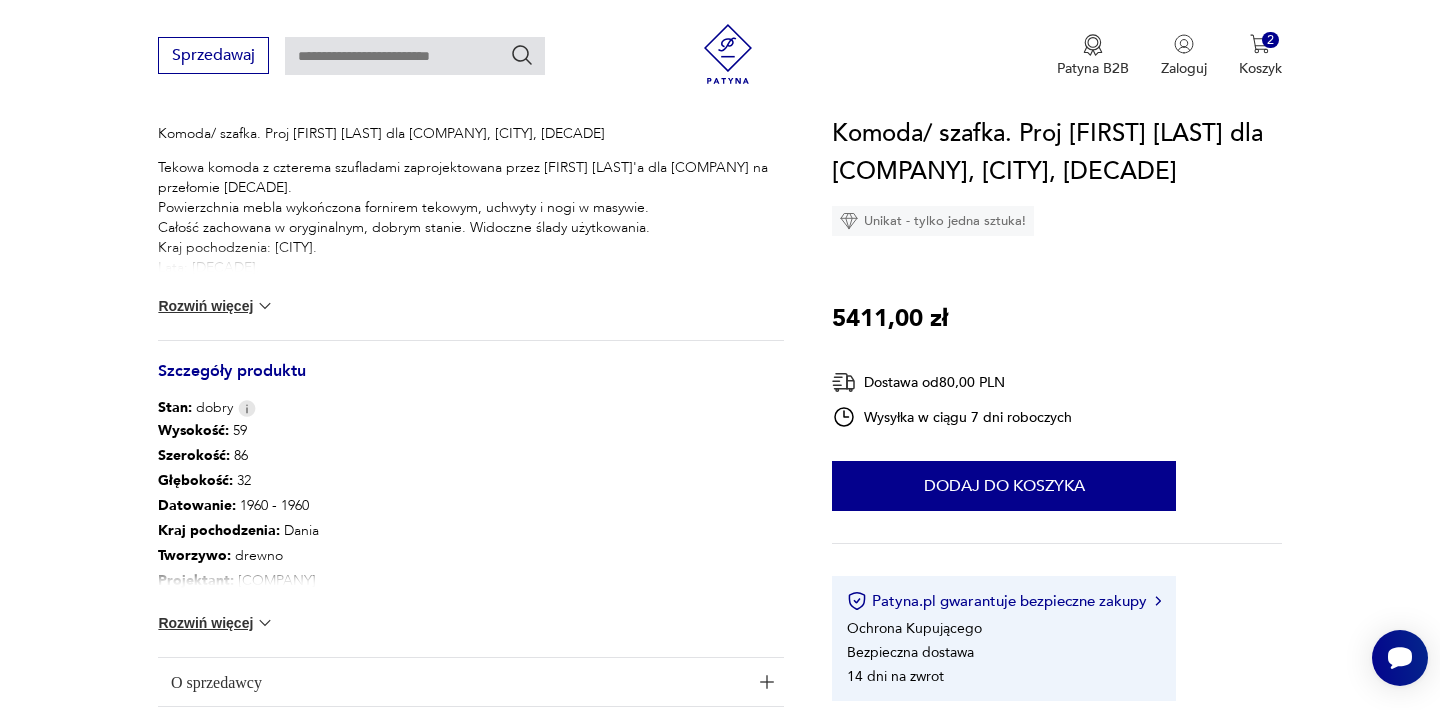 scroll, scrollTop: 880, scrollLeft: 0, axis: vertical 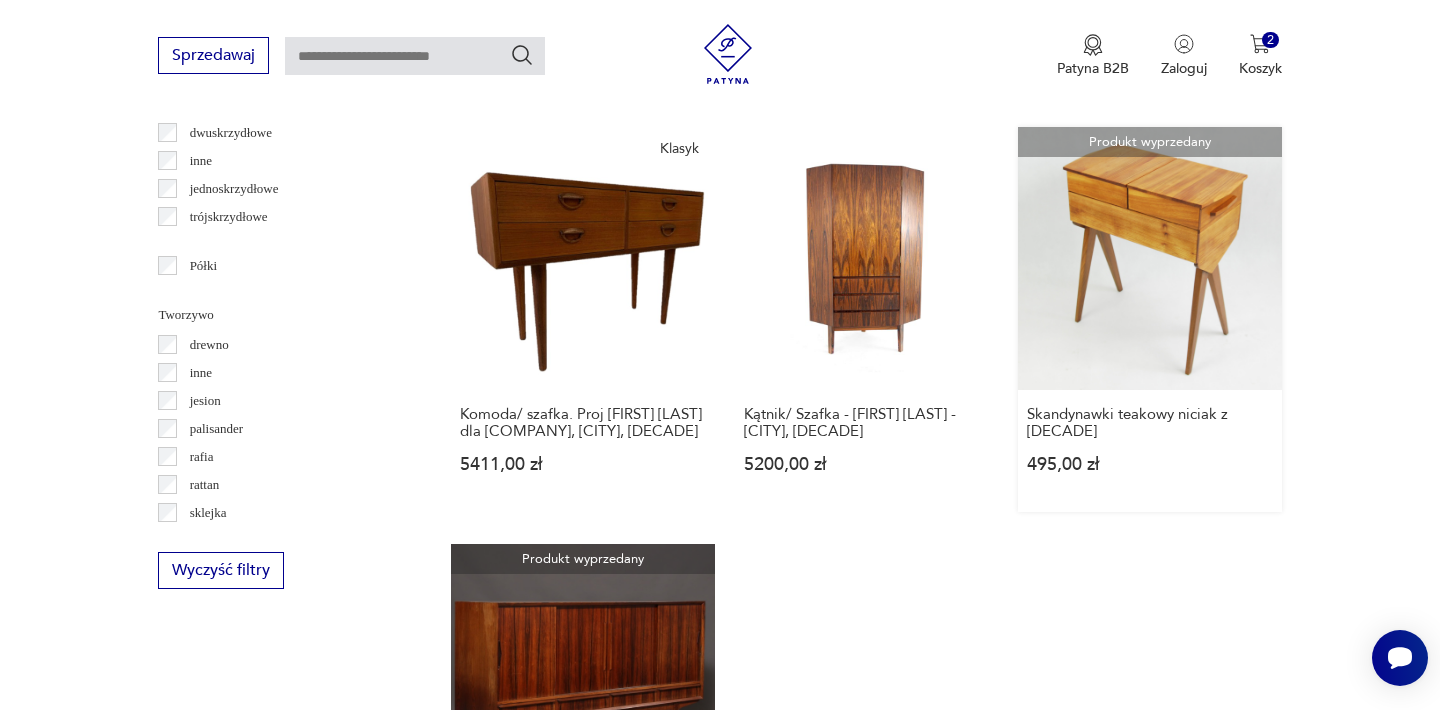 click on "Produkt wyprzedany Skandynawki teakowy niciak z [DECADE] [PRICE]" at bounding box center (1149, 319) 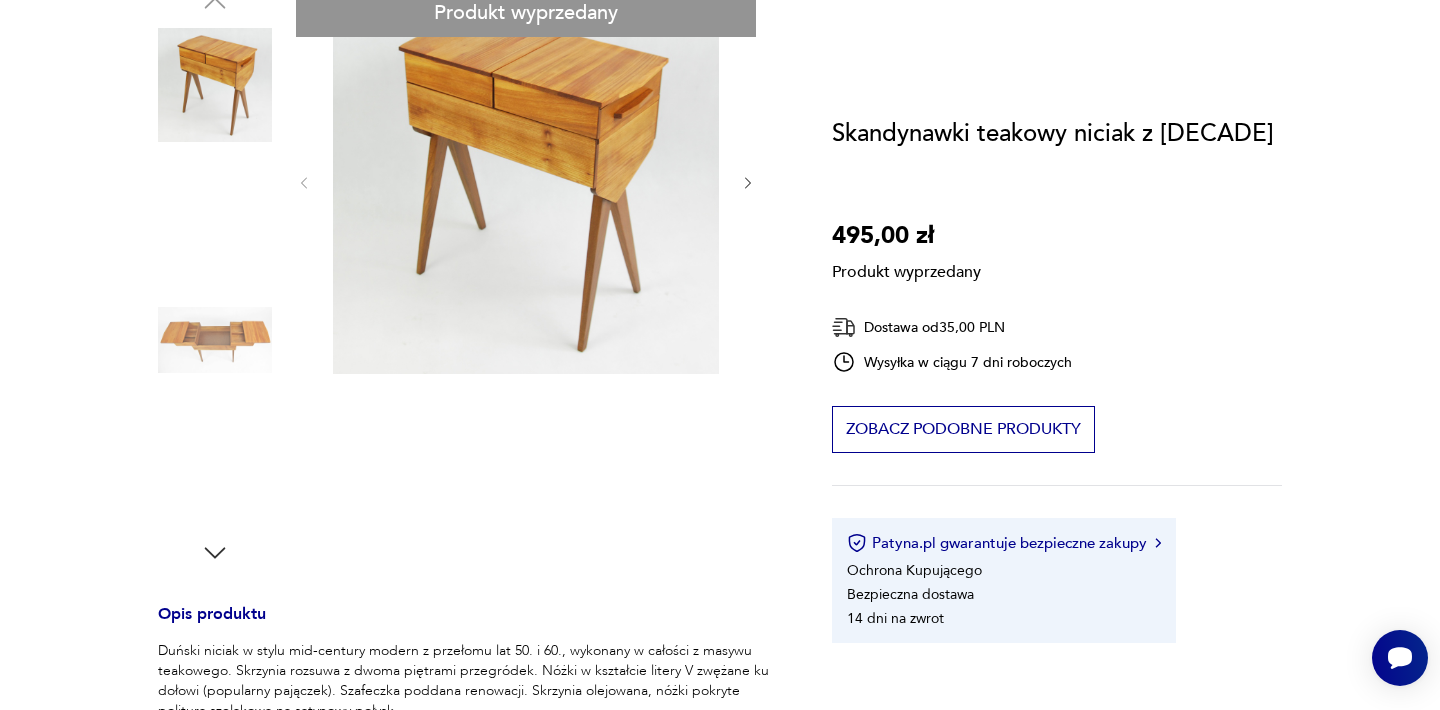 scroll, scrollTop: 0, scrollLeft: 0, axis: both 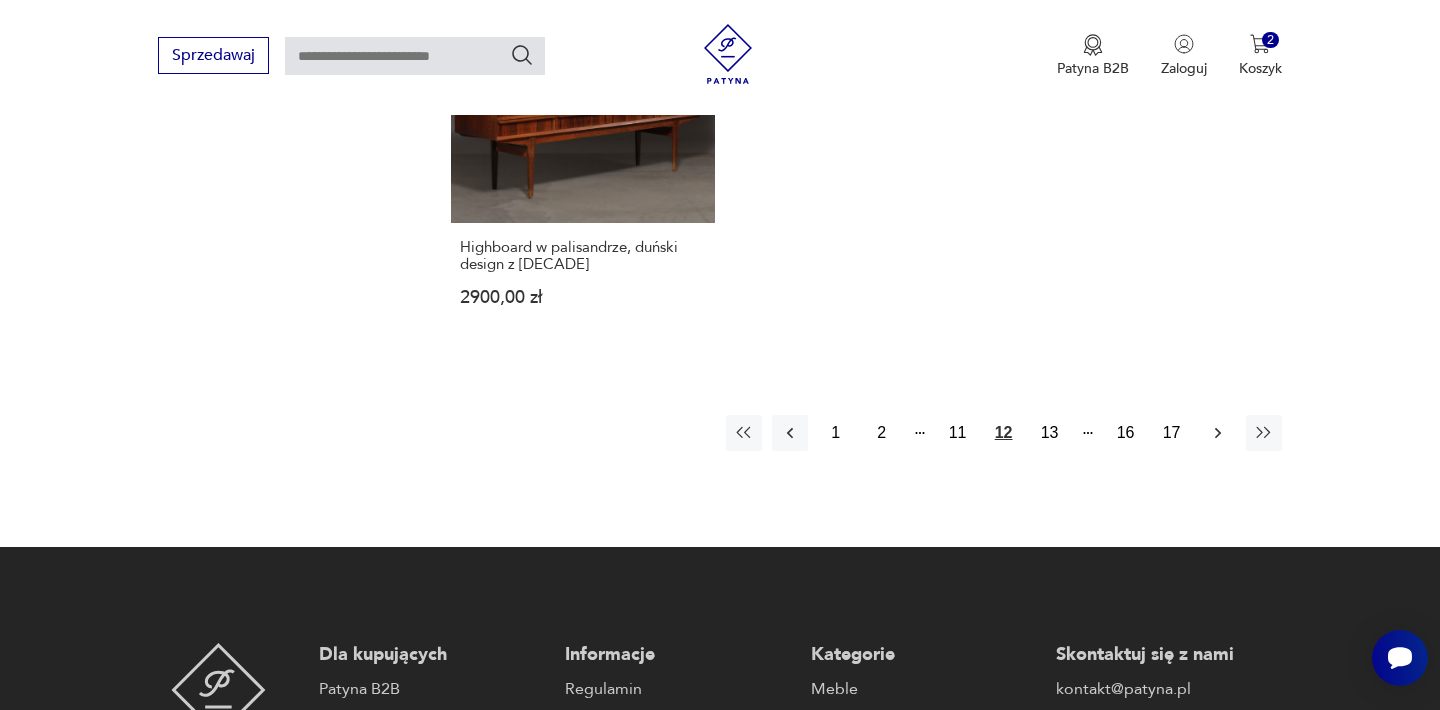 click 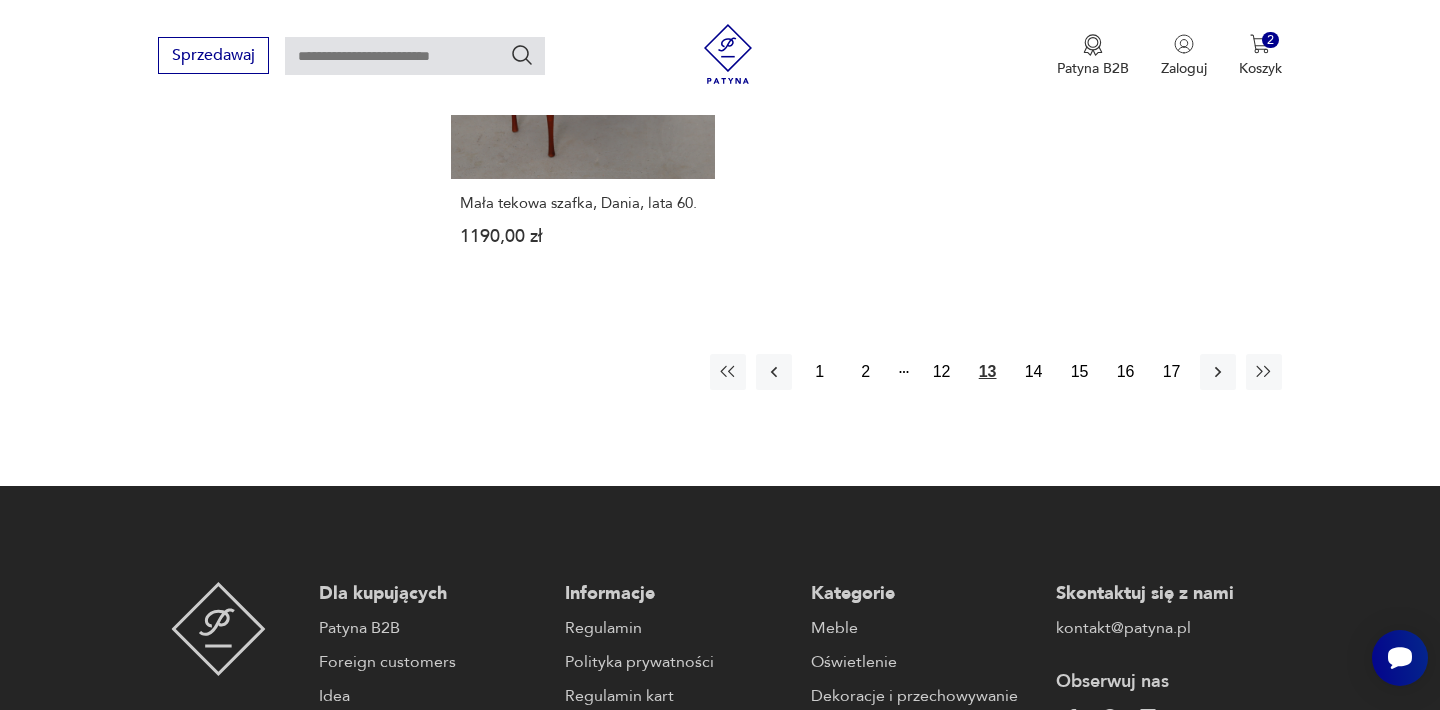 scroll, scrollTop: 3091, scrollLeft: 0, axis: vertical 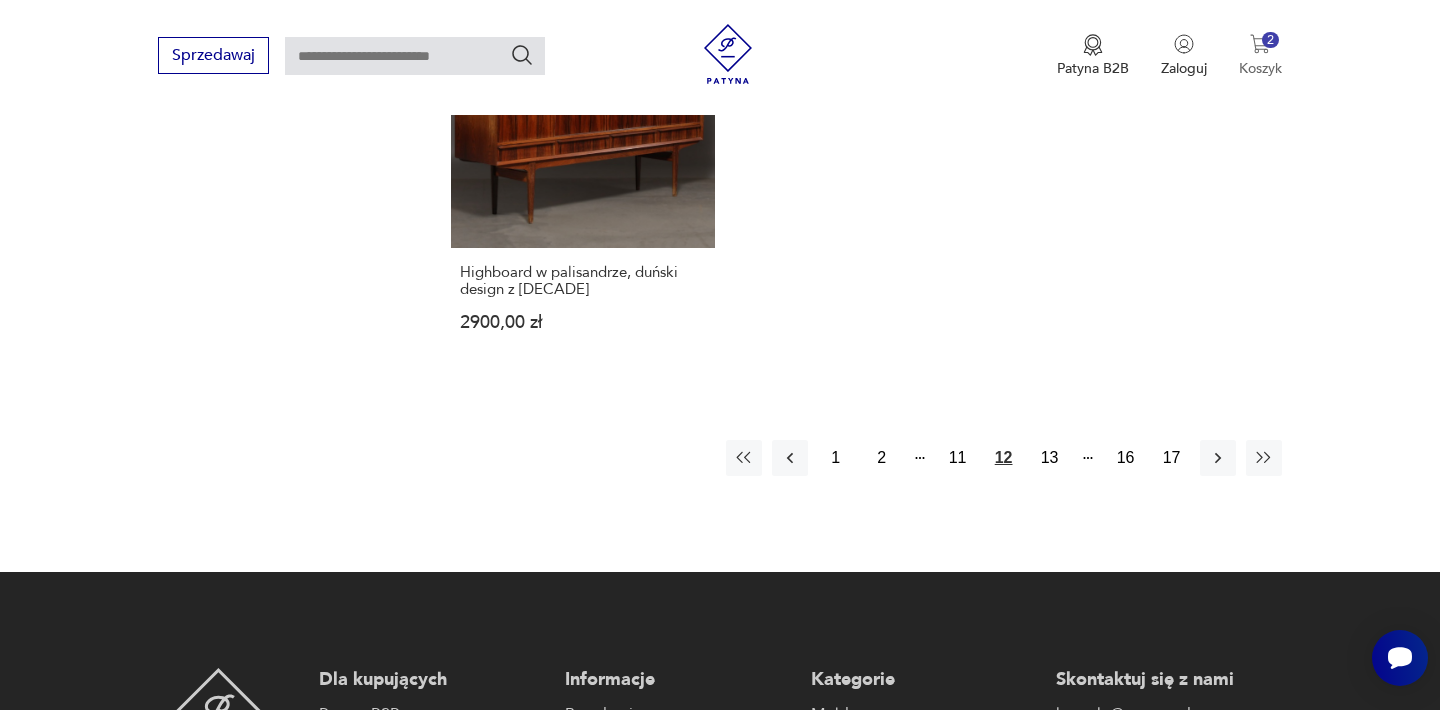 click at bounding box center (1260, 44) 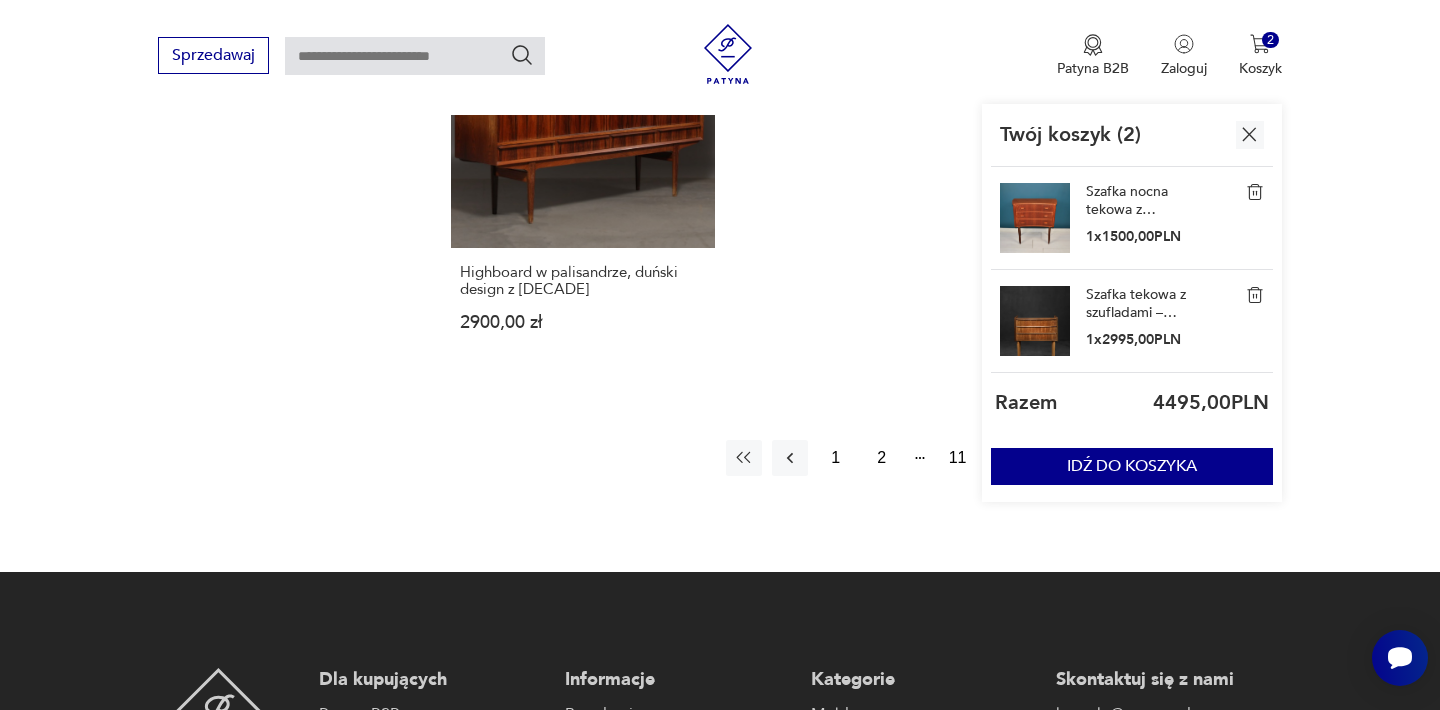 click on "Szafka tekowa z szufladami – [COUNTRY] – lata 60." at bounding box center [1136, 304] 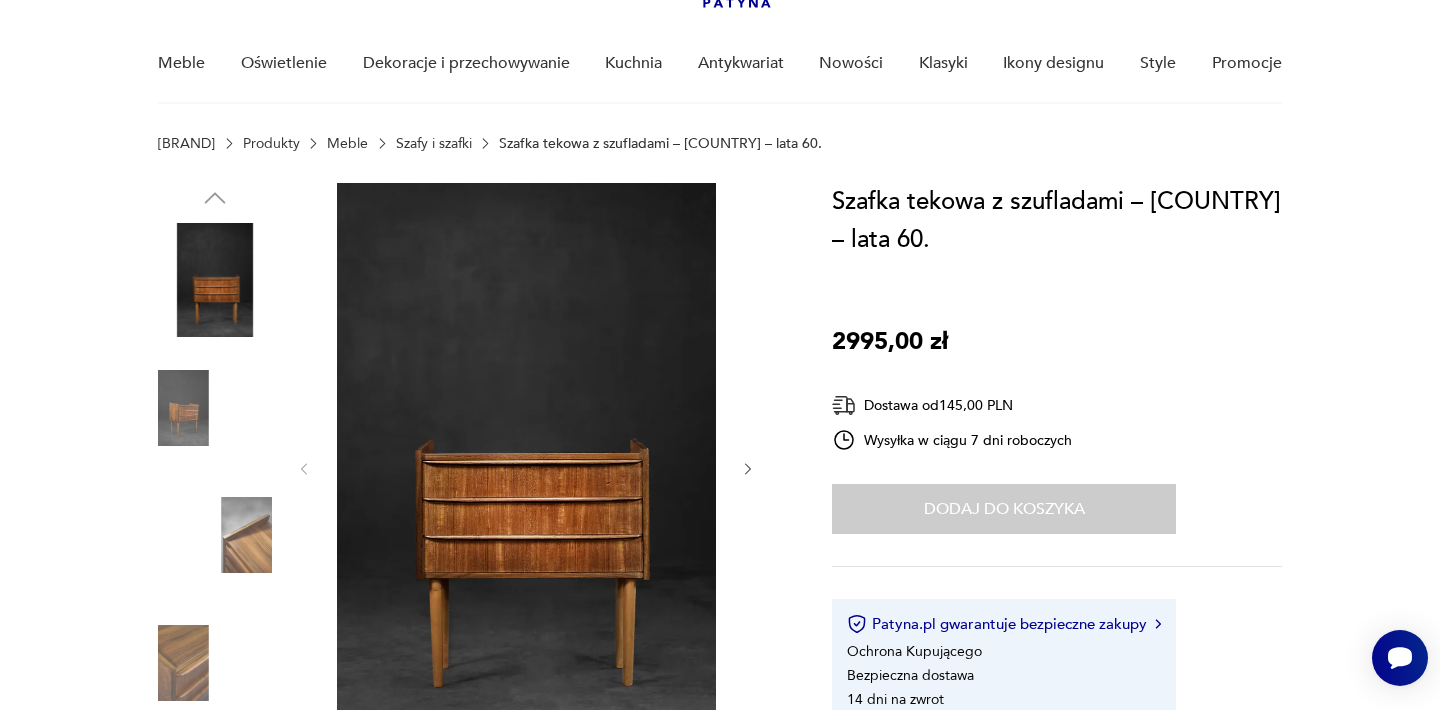 scroll, scrollTop: 160, scrollLeft: 0, axis: vertical 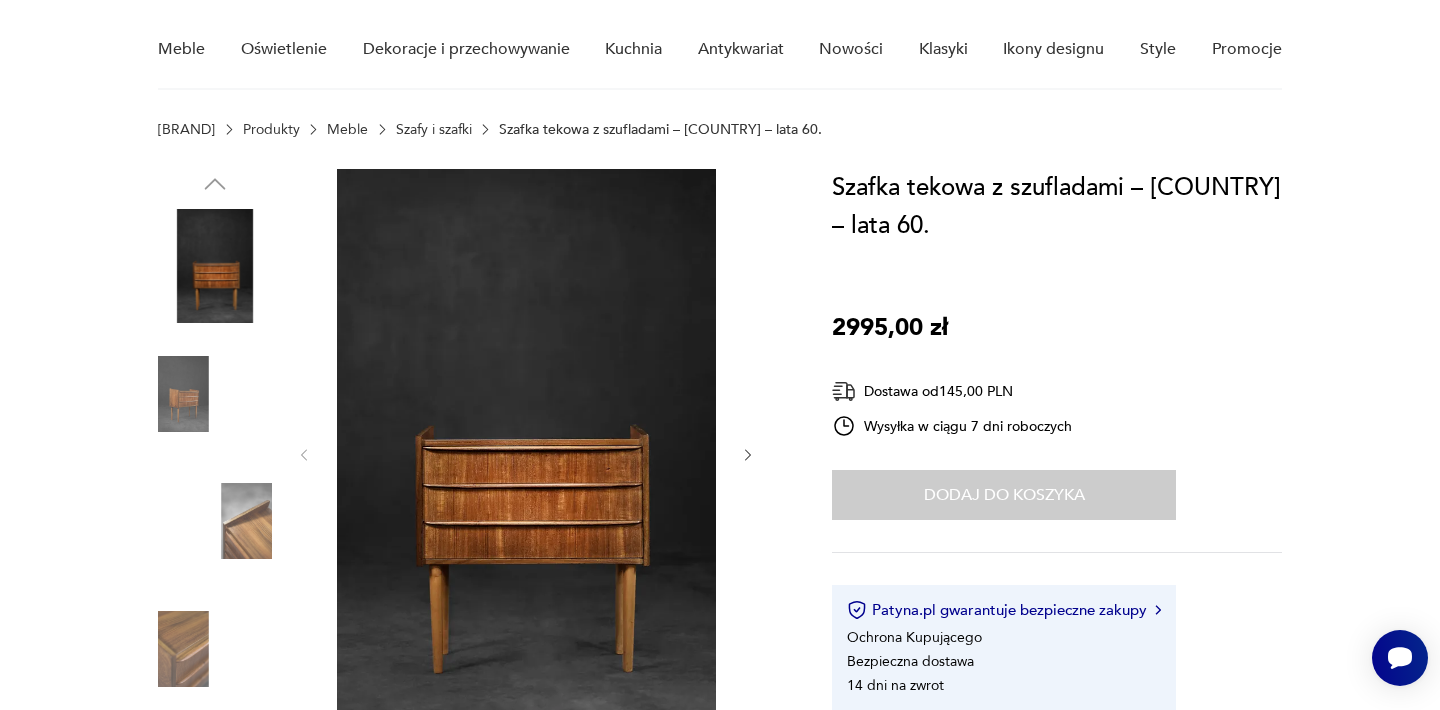 click at bounding box center (526, 453) 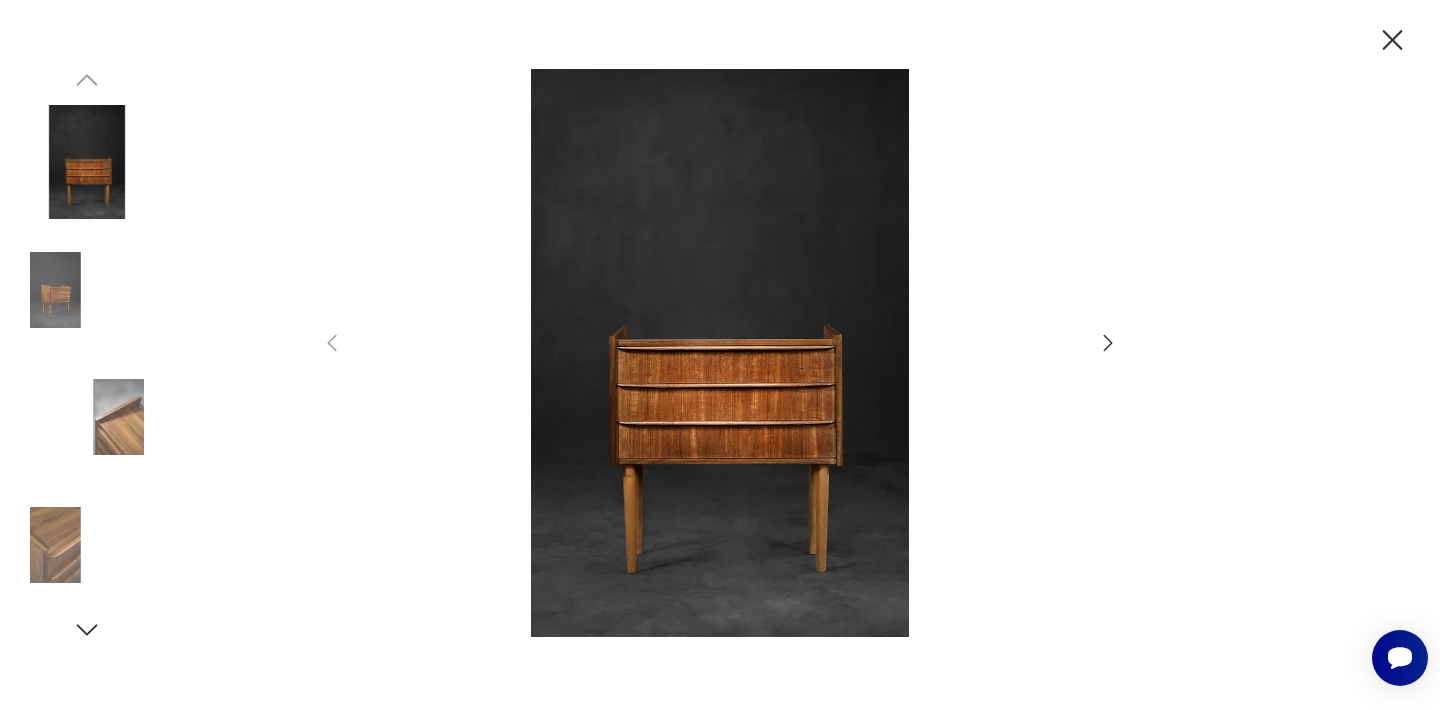 click 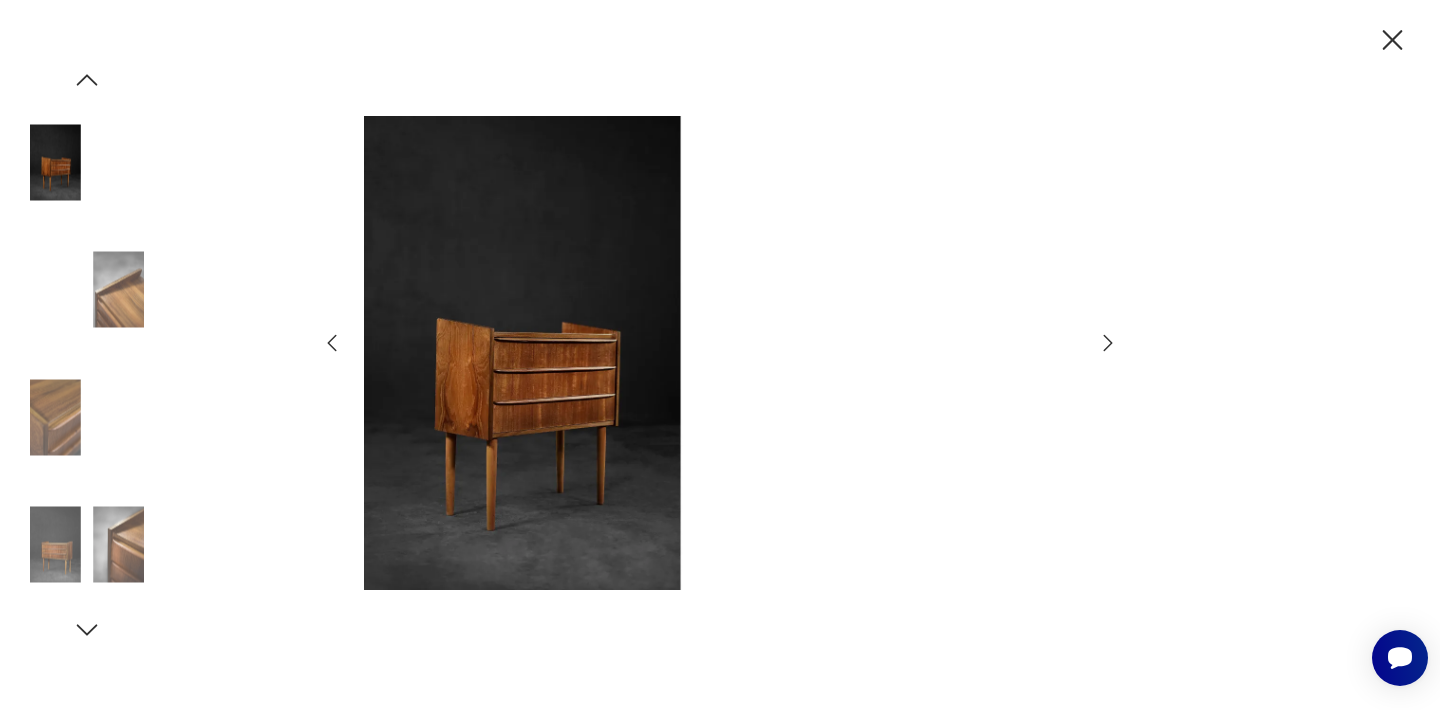 click 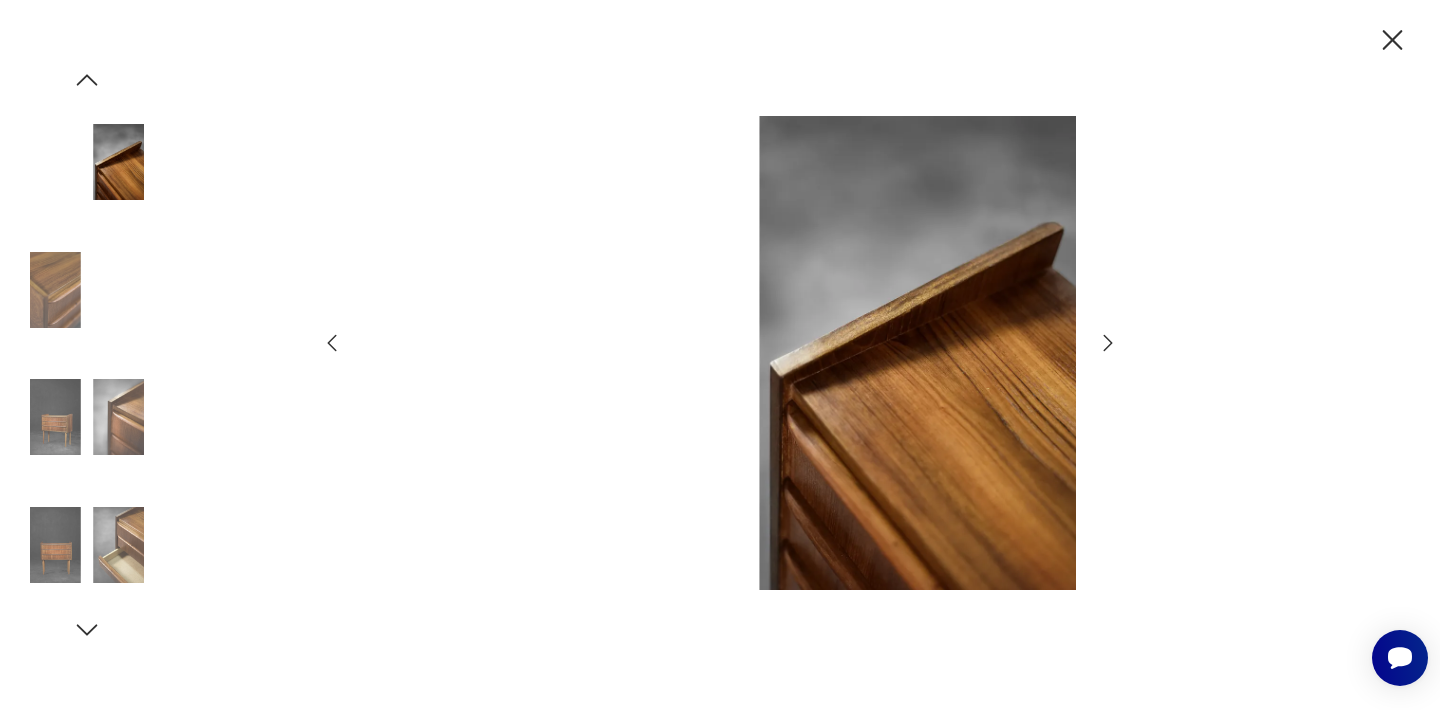click 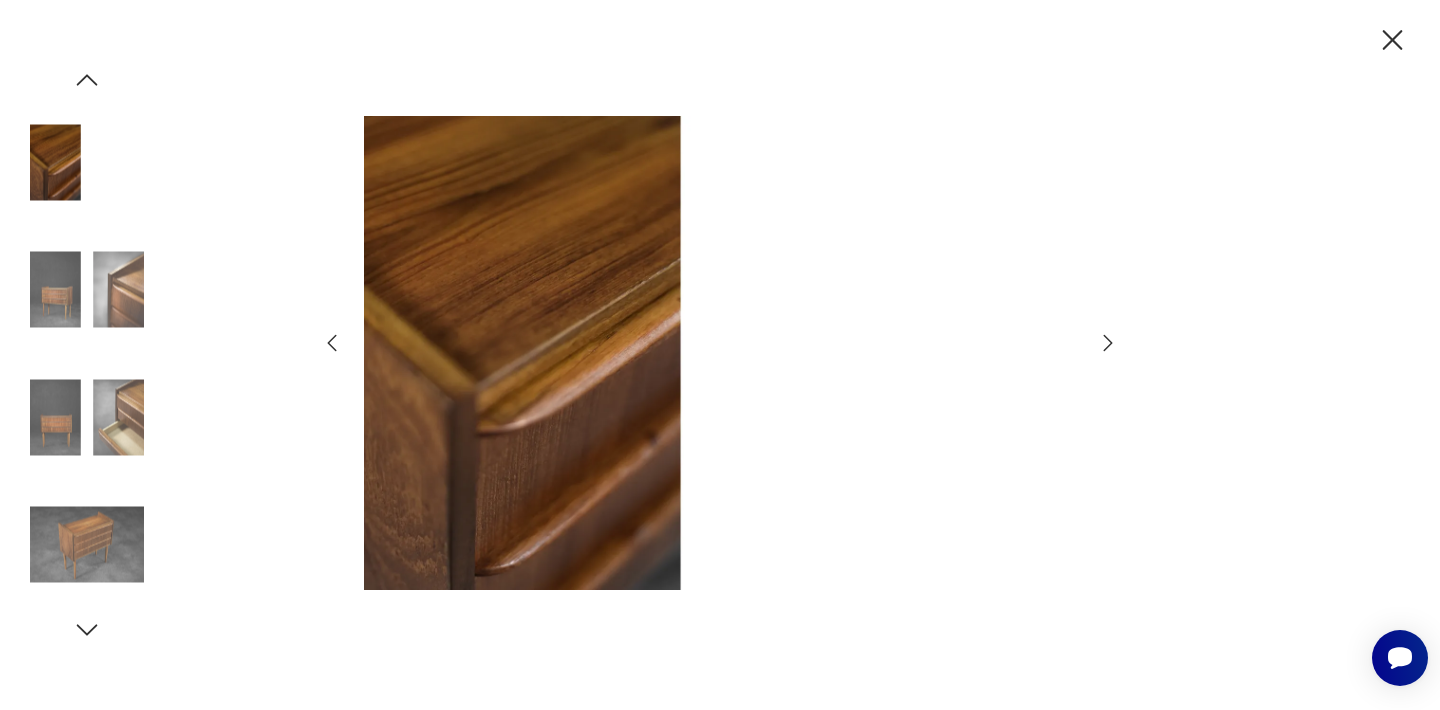 click 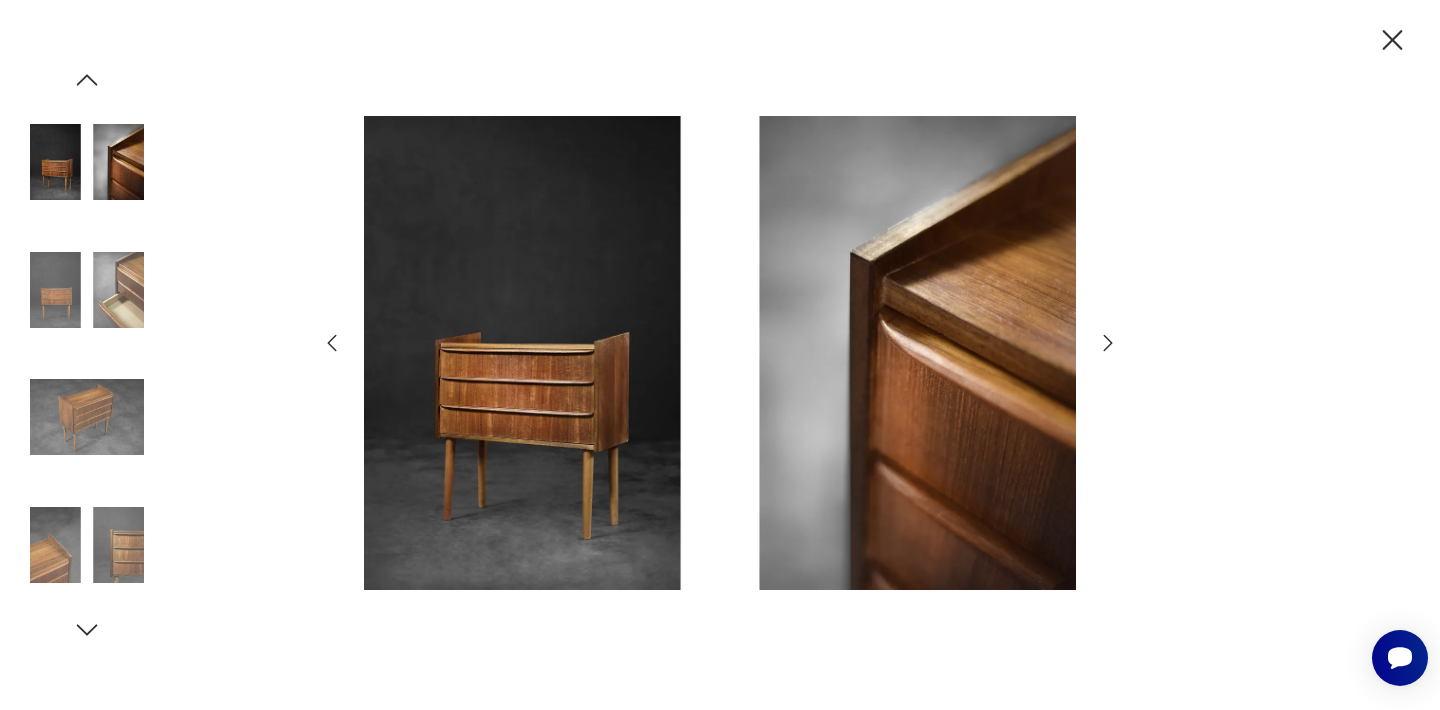 click 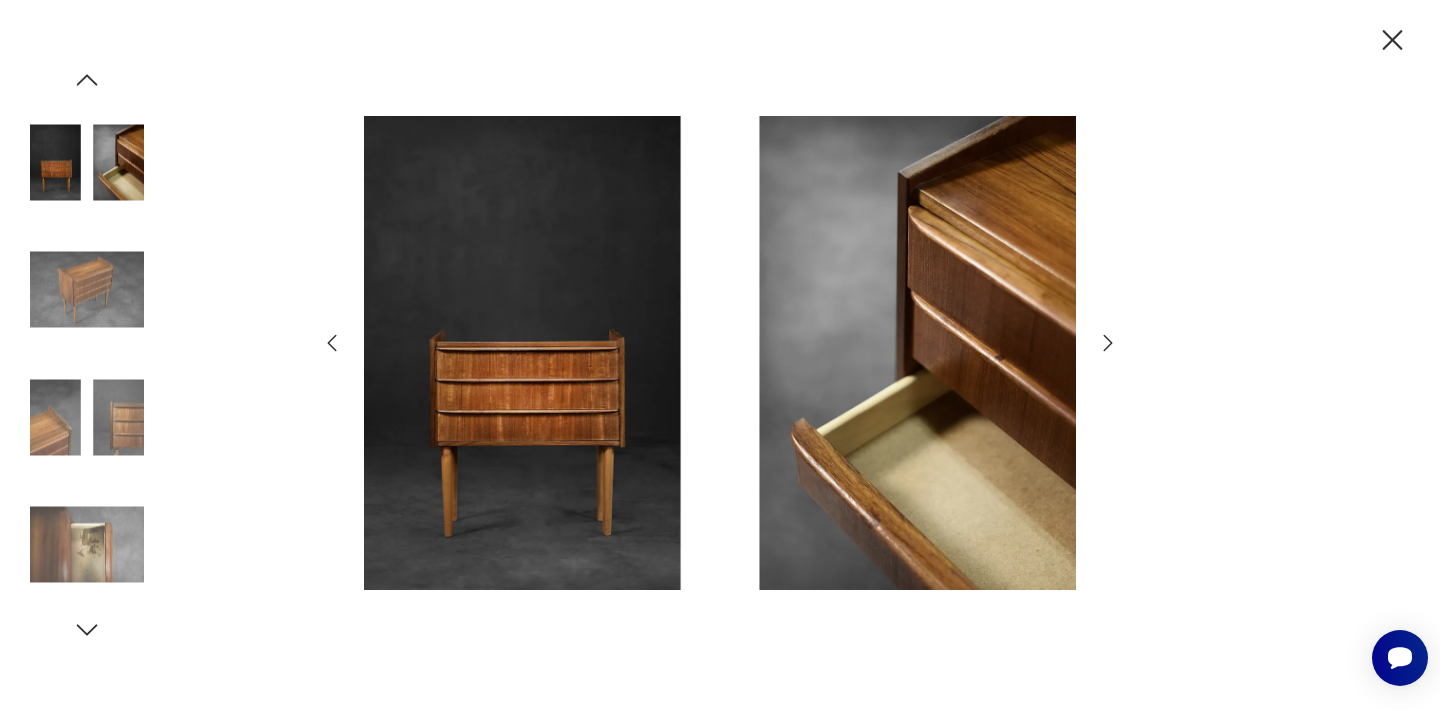click 